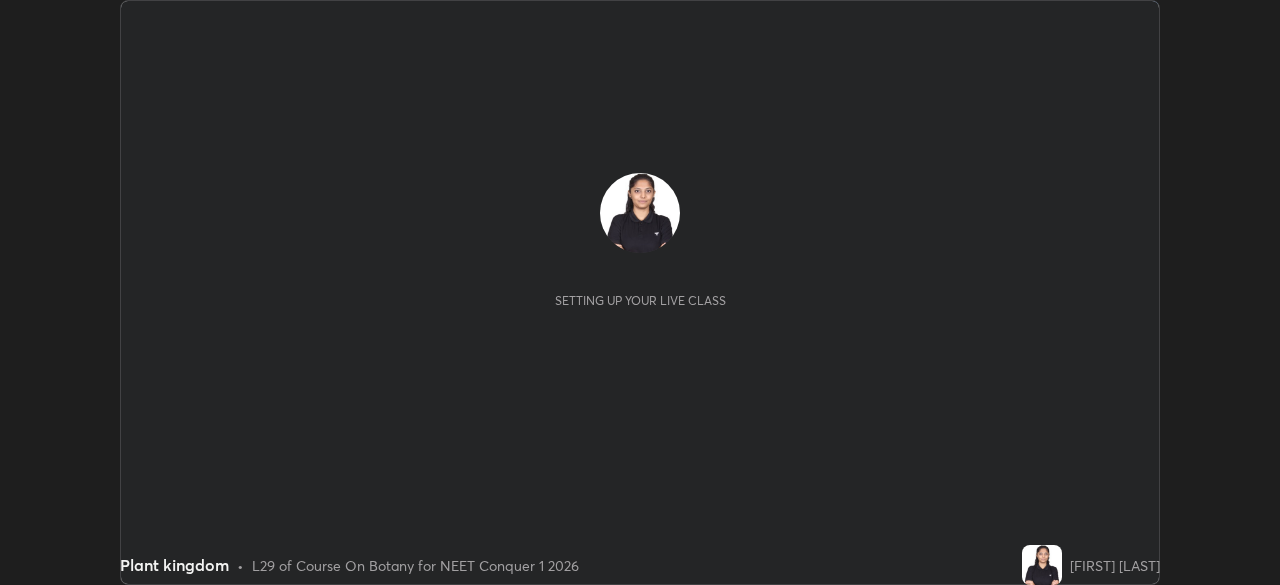 scroll, scrollTop: 0, scrollLeft: 0, axis: both 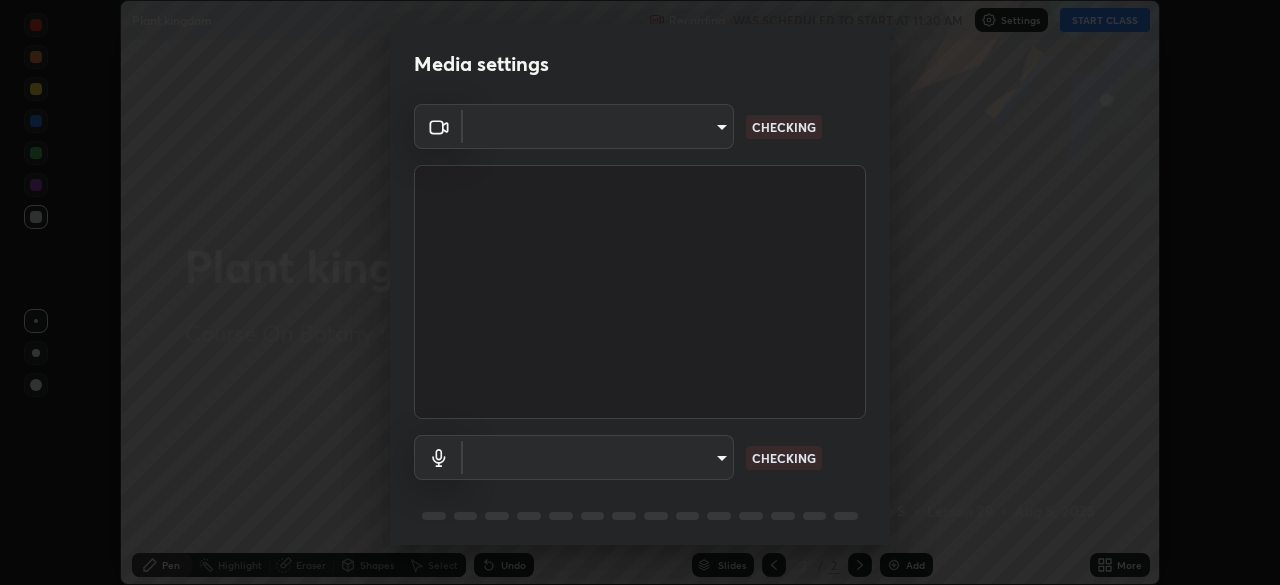 type on "f7a3972b1aa4ccc2bb278f1e0e3147348a18408e8ce32c2dd239d99c5c07823a" 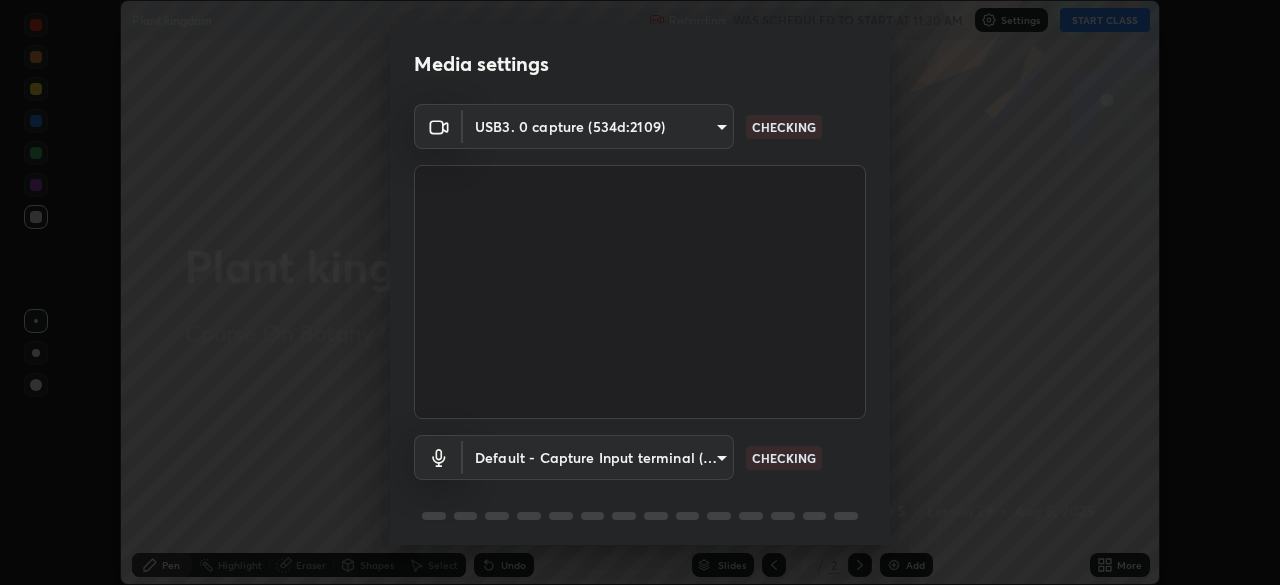 click on "Erase all Plant kingdom Recording WAS SCHEDULED TO START AT  11:30 AM Settings START CLASS Setting up your live class Plant kingdom • L29 of Course On Botany for NEET Conquer 1 2026 [FIRST] [LAST] Pen Highlight Eraser Shapes Select Undo Slides 2 / 2 Add More No doubts shared Encourage your learners to ask a doubt for better clarity Report an issue Reason for reporting Buffering Chat not working Audio - Video sync issue Educator video quality low ​ Attach an image Report Media settings USB3. 0 capture (534d:2109) f7a3972b1aa4ccc2bb278f1e0e3147348a18408e8ce32c2dd239d99c5c07823a CHECKING Default - Capture Input terminal (Digital Array MIC) default CHECKING 1 / 5 Next" at bounding box center (640, 292) 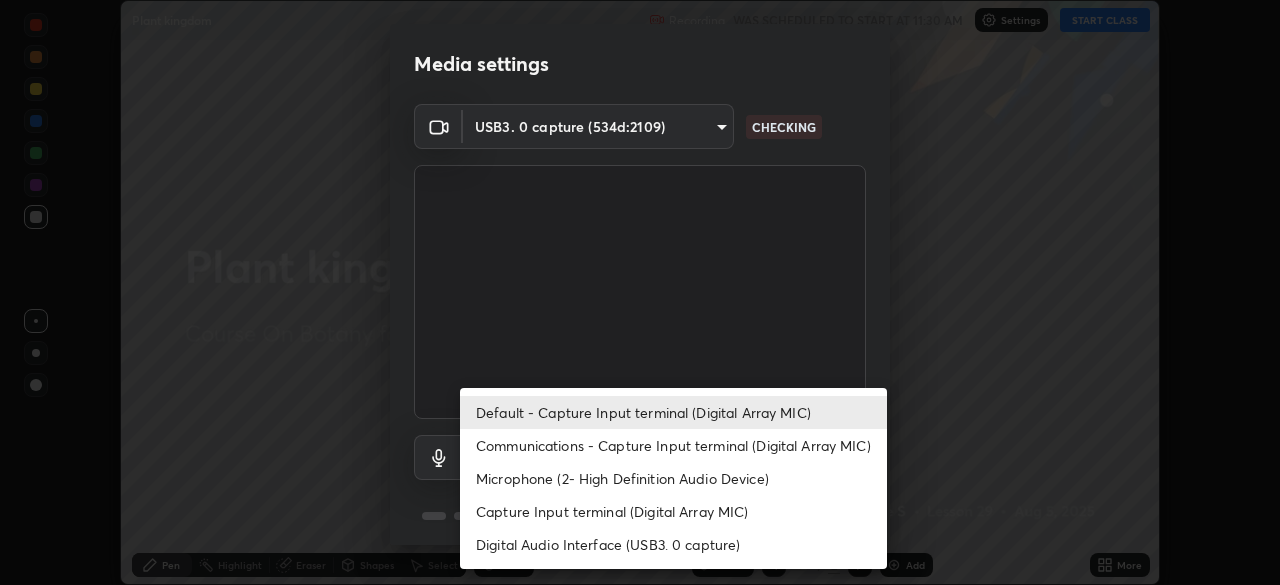 click on "Communications - Capture Input terminal (Digital Array MIC)" at bounding box center (673, 445) 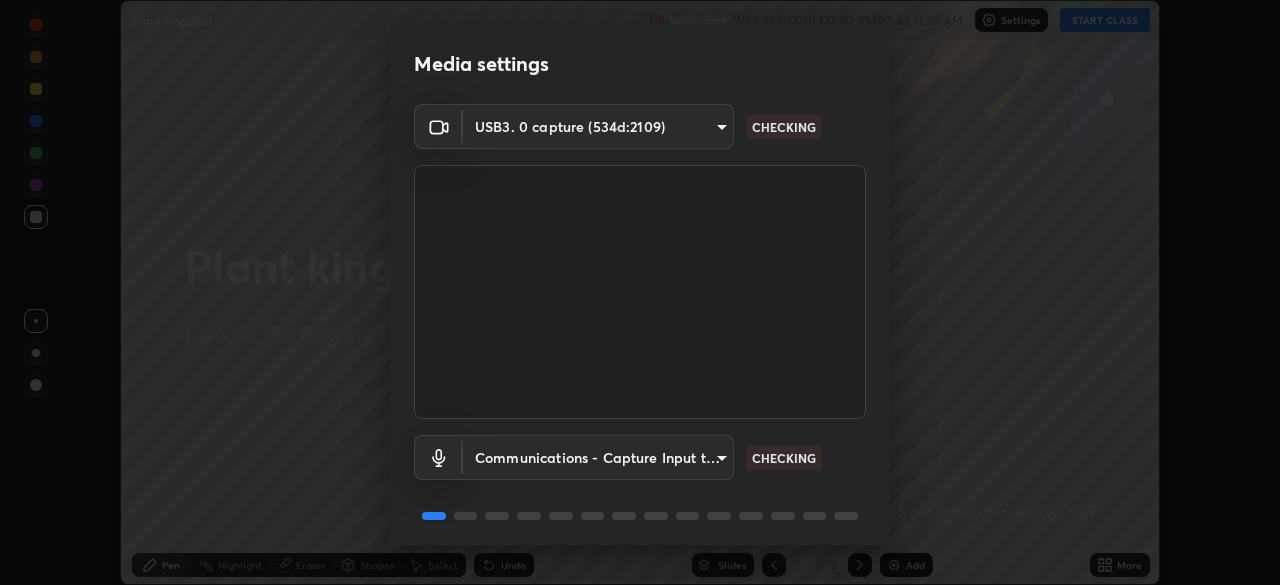 click on "Erase all Plant kingdom Recording WAS SCHEDULED TO START AT  11:30 AM Settings START CLASS Setting up your live class Plant kingdom • L29 of Course On Botany for NEET Conquer 1 2026 [FIRST] [LAST] Pen Highlight Eraser Shapes Select Undo Slides 2 / 2 Add More No doubts shared Encourage your learners to ask a doubt for better clarity Report an issue Reason for reporting Buffering Chat not working Audio - Video sync issue Educator video quality low ​ Attach an image Report Media settings USB3. 0 capture (534d:2109) f7a3972b1aa4ccc2bb278f1e0e3147348a18408e8ce32c2dd239d99c5c07823a CHECKING Communications - Capture Input terminal (Digital Array MIC) communications CHECKING 1 / 5 Next" at bounding box center (640, 292) 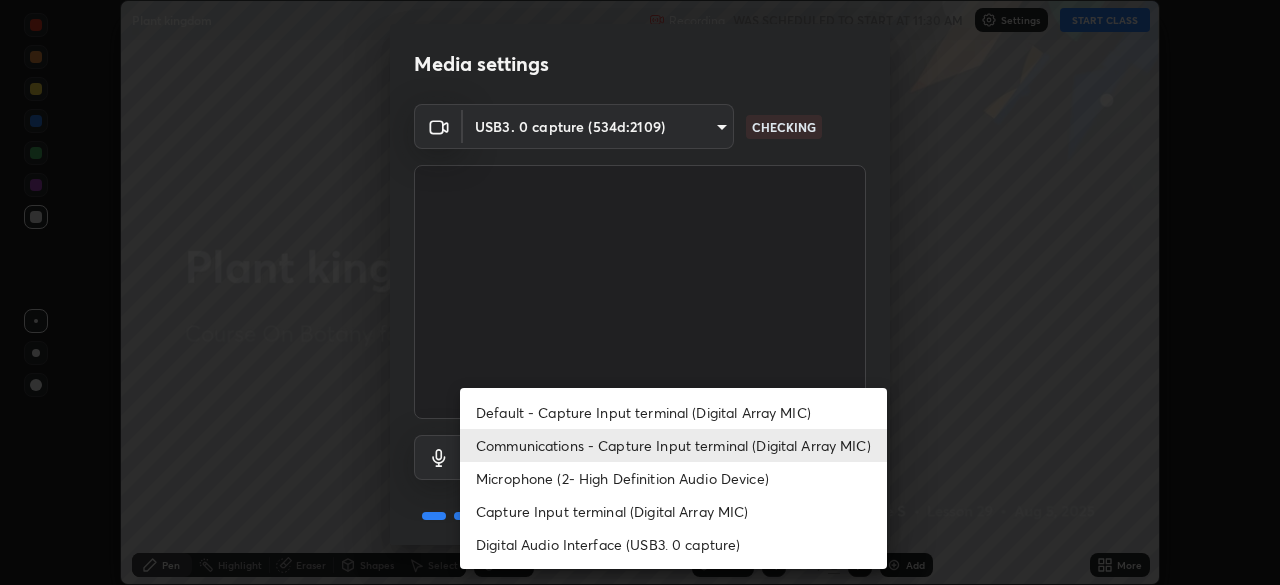 click on "Default - Capture Input terminal (Digital Array MIC)" at bounding box center [673, 412] 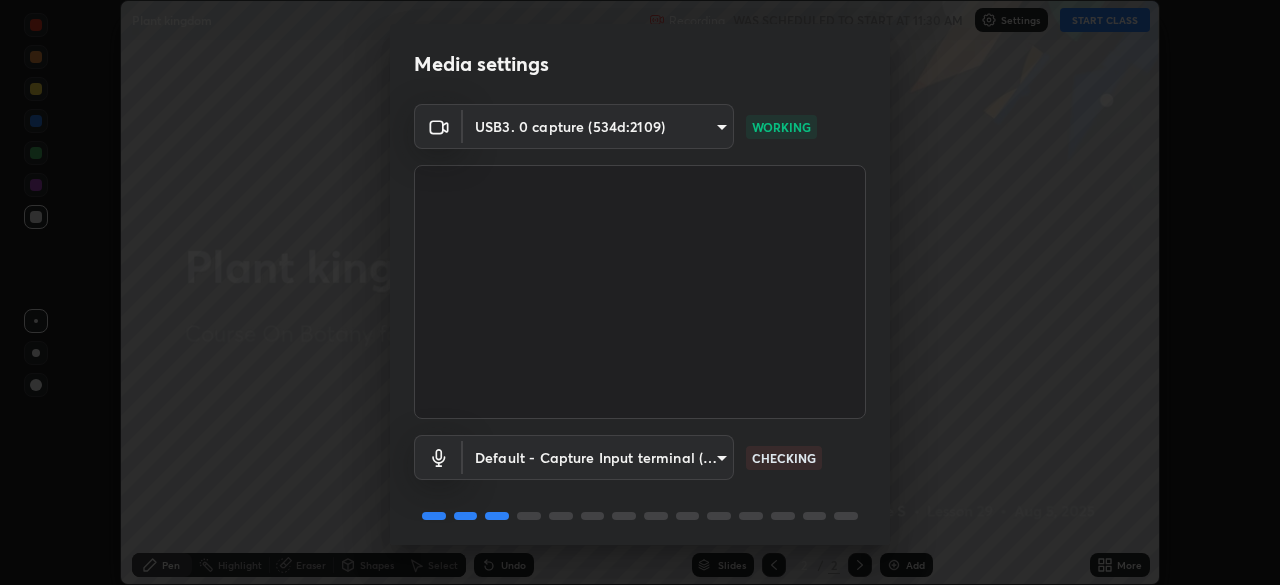 scroll, scrollTop: 71, scrollLeft: 0, axis: vertical 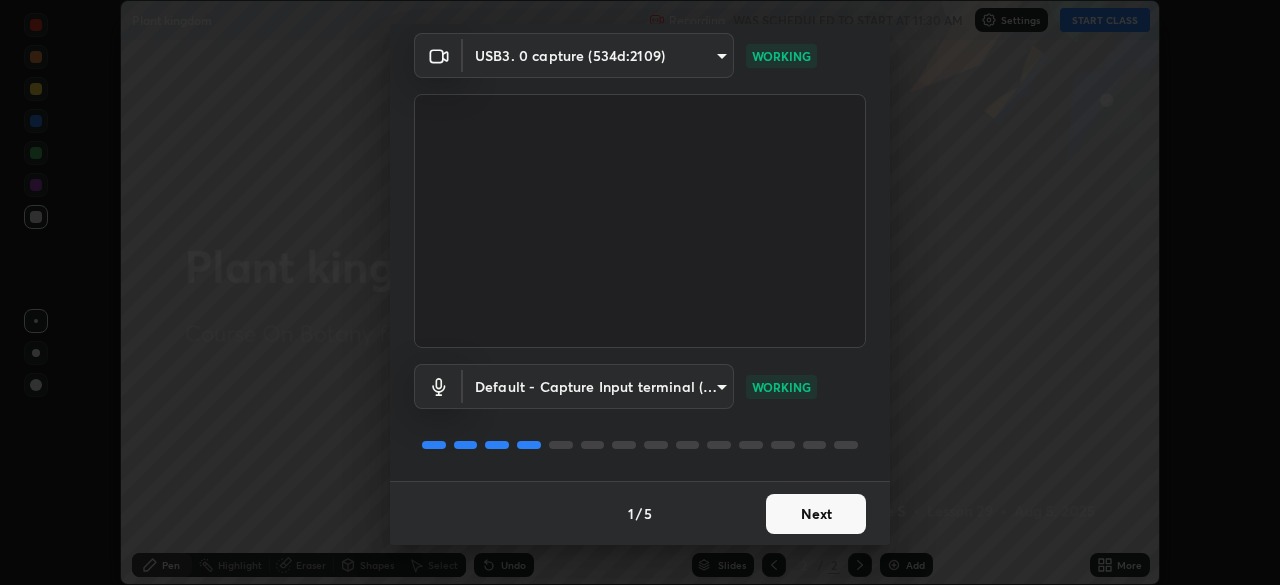 click on "Next" at bounding box center [816, 514] 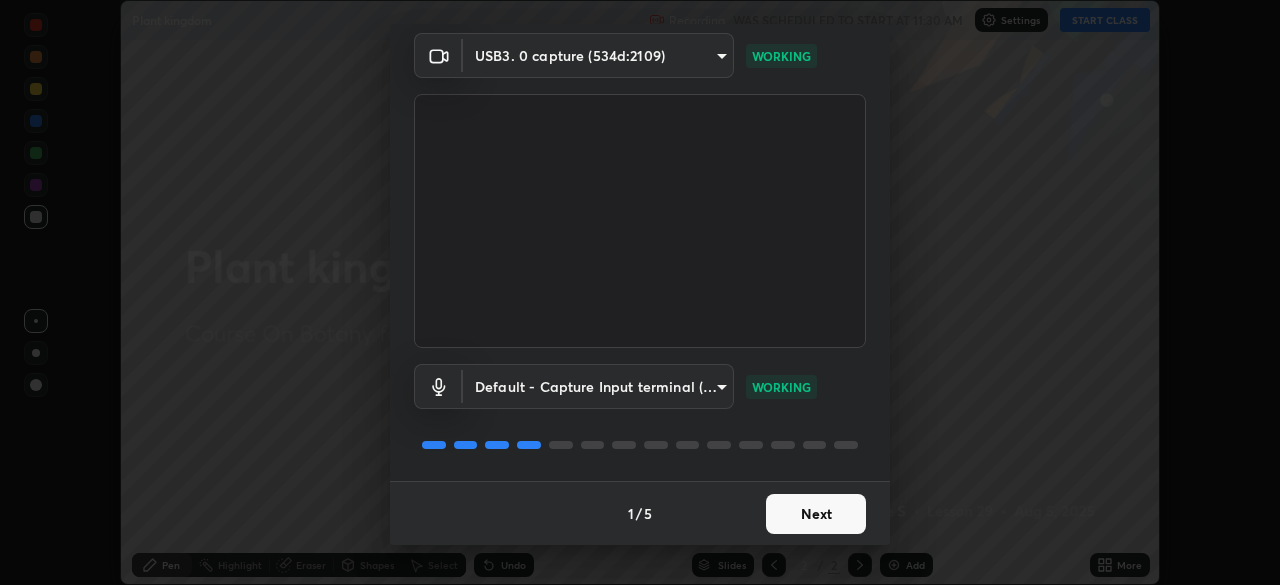 scroll, scrollTop: 0, scrollLeft: 0, axis: both 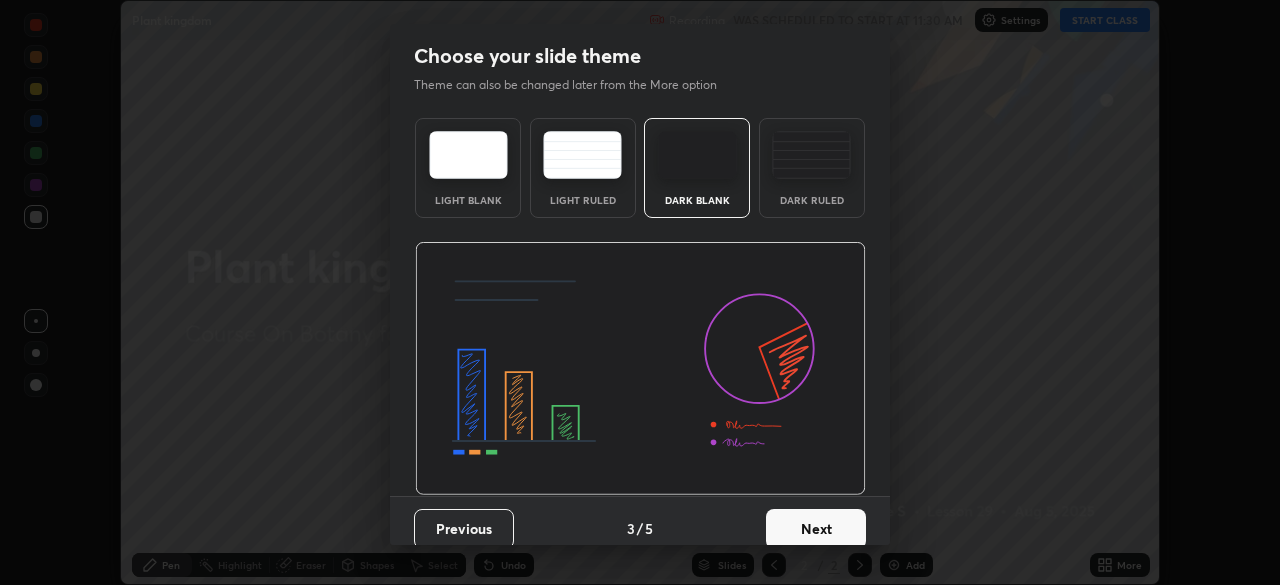 click on "Next" at bounding box center [816, 529] 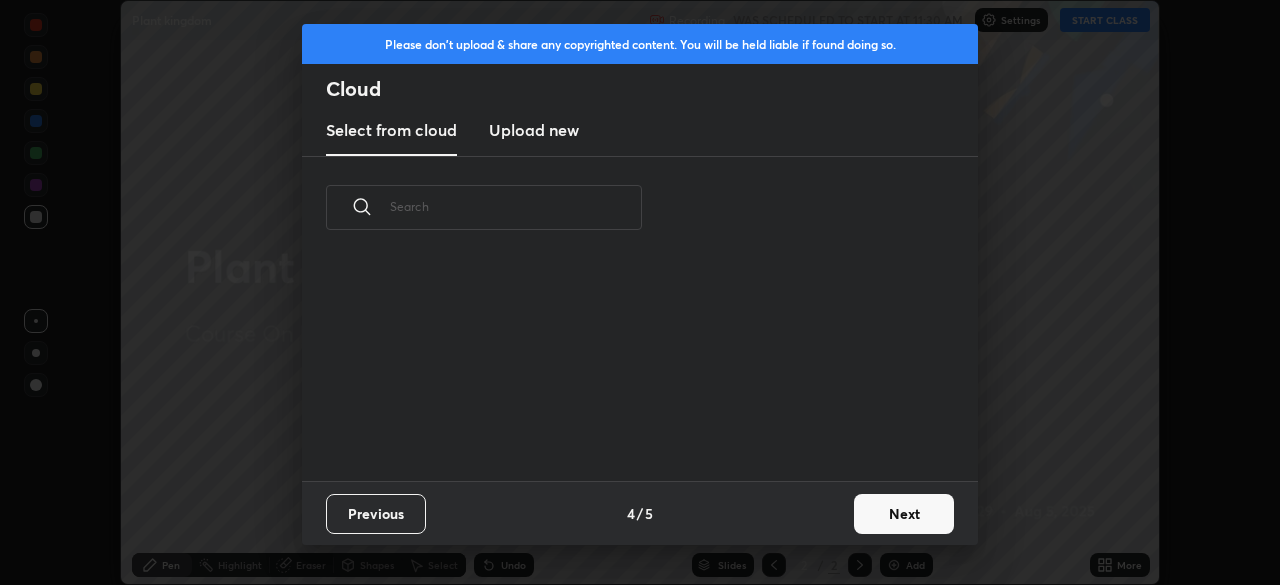 scroll, scrollTop: 7, scrollLeft: 11, axis: both 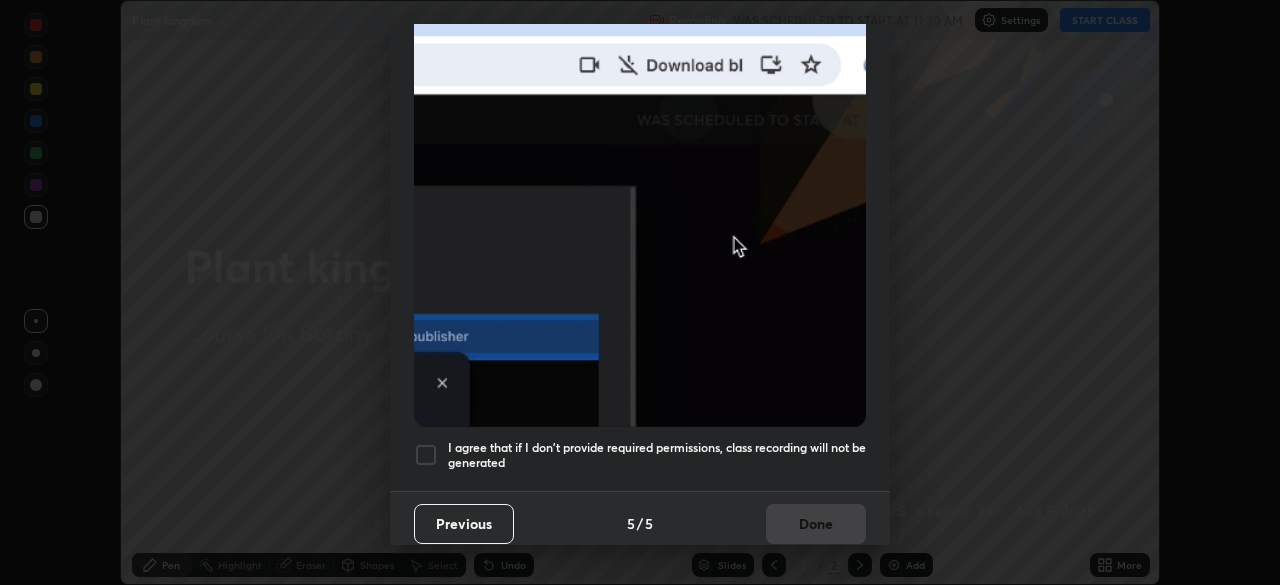 click on "I agree that if I don't provide required permissions, class recording will not be generated" at bounding box center (657, 455) 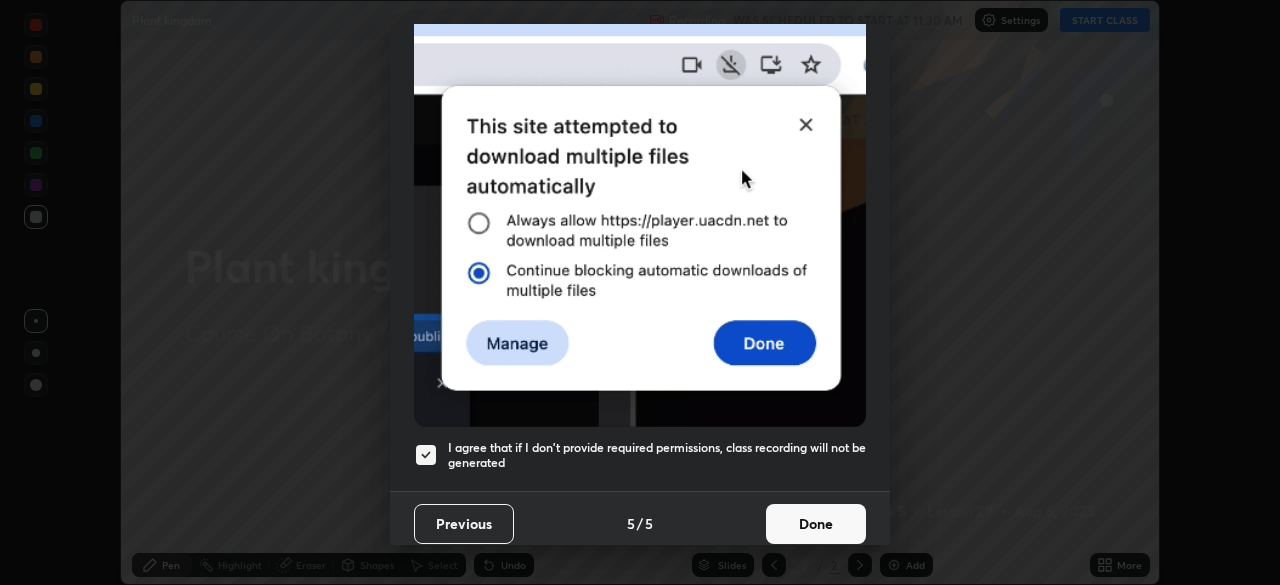 click on "Done" at bounding box center [816, 524] 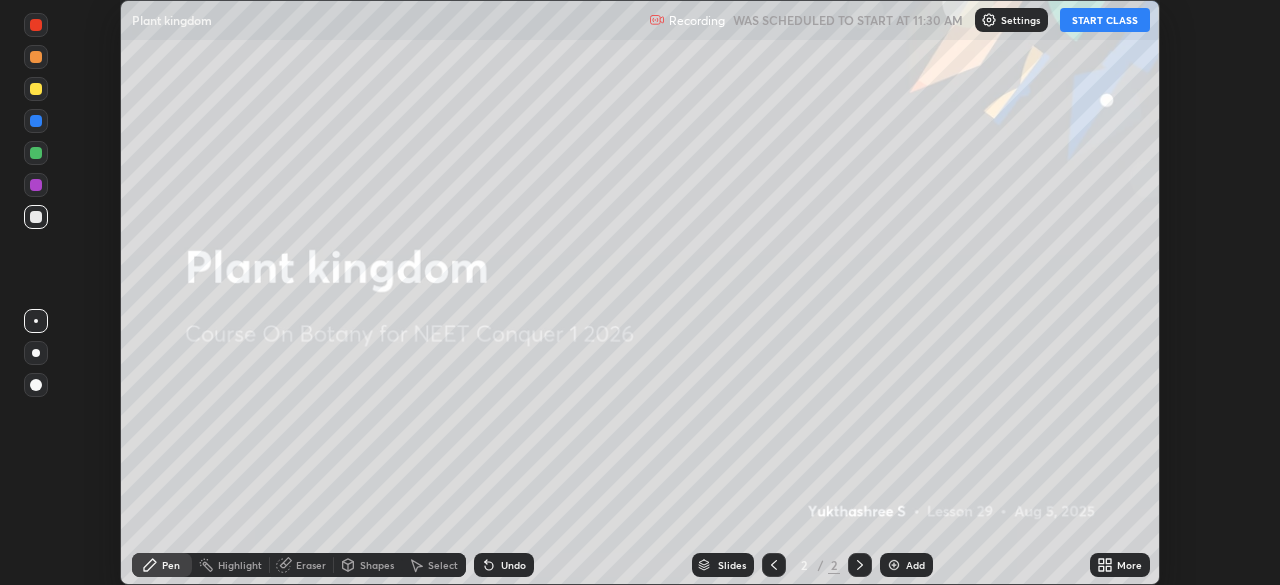 click on "START CLASS" at bounding box center [1105, 20] 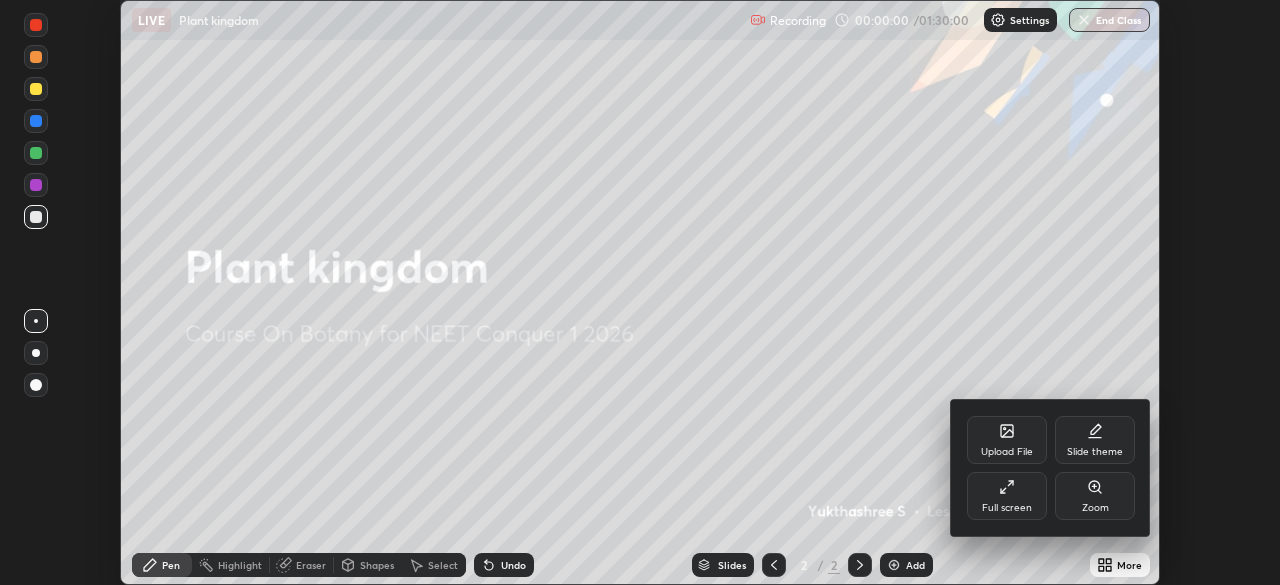click 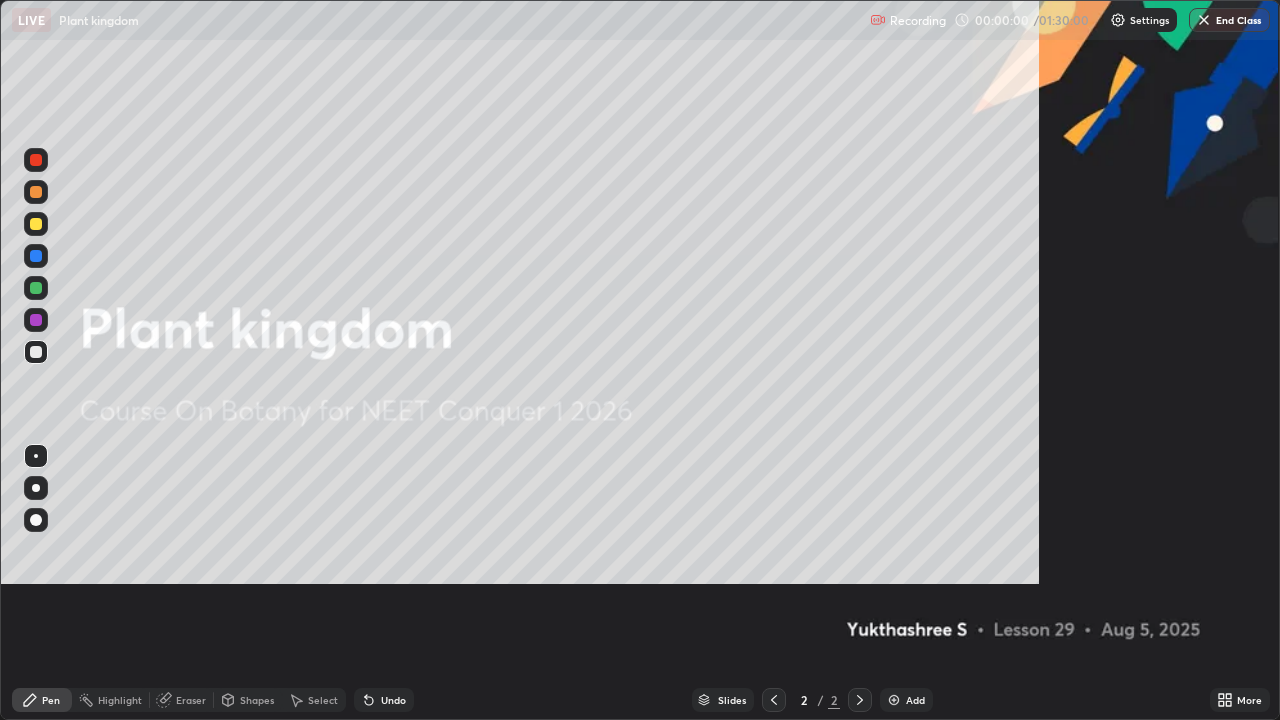 scroll, scrollTop: 99280, scrollLeft: 98720, axis: both 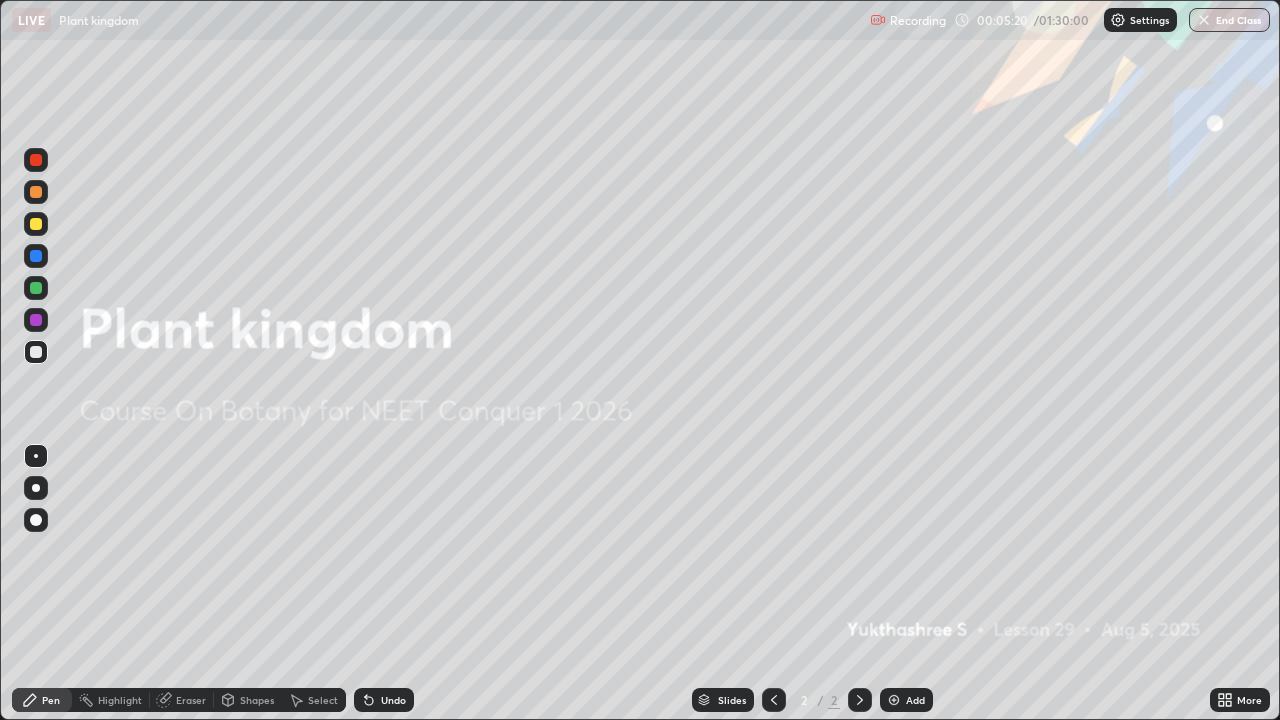 click 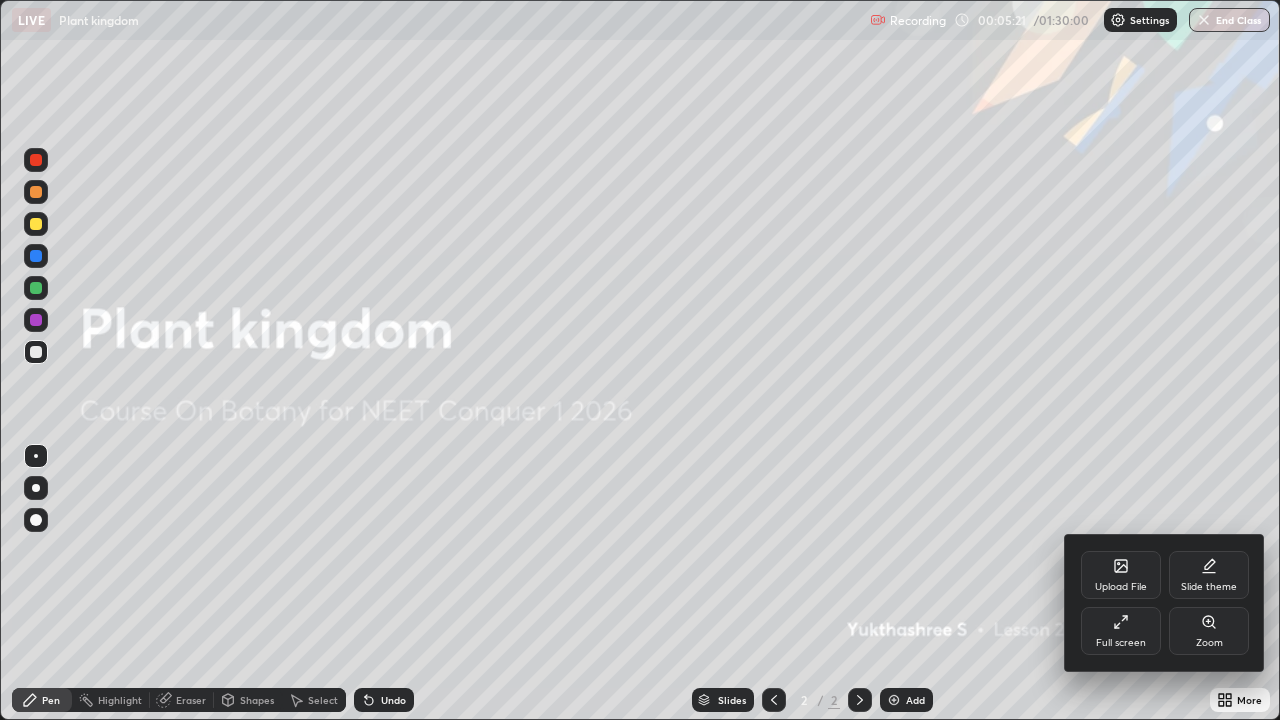 click on "Slide theme" at bounding box center [1209, 587] 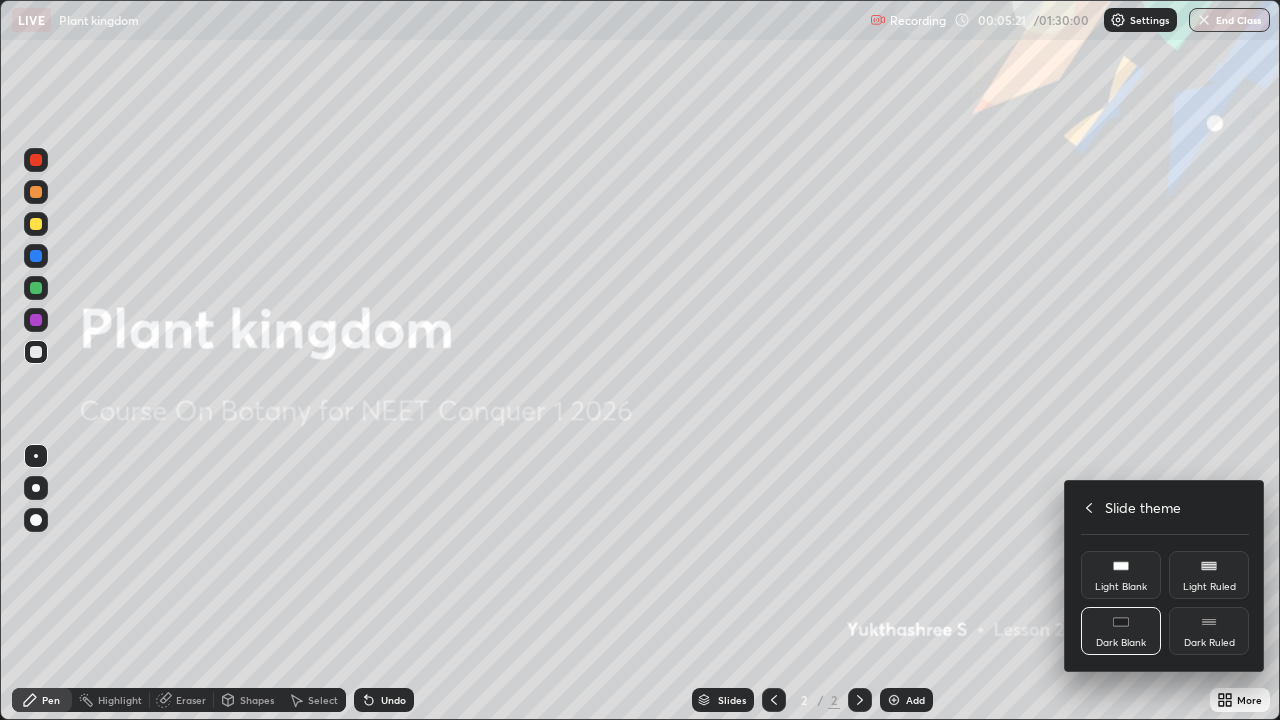 click on "Dark Ruled" at bounding box center [1209, 643] 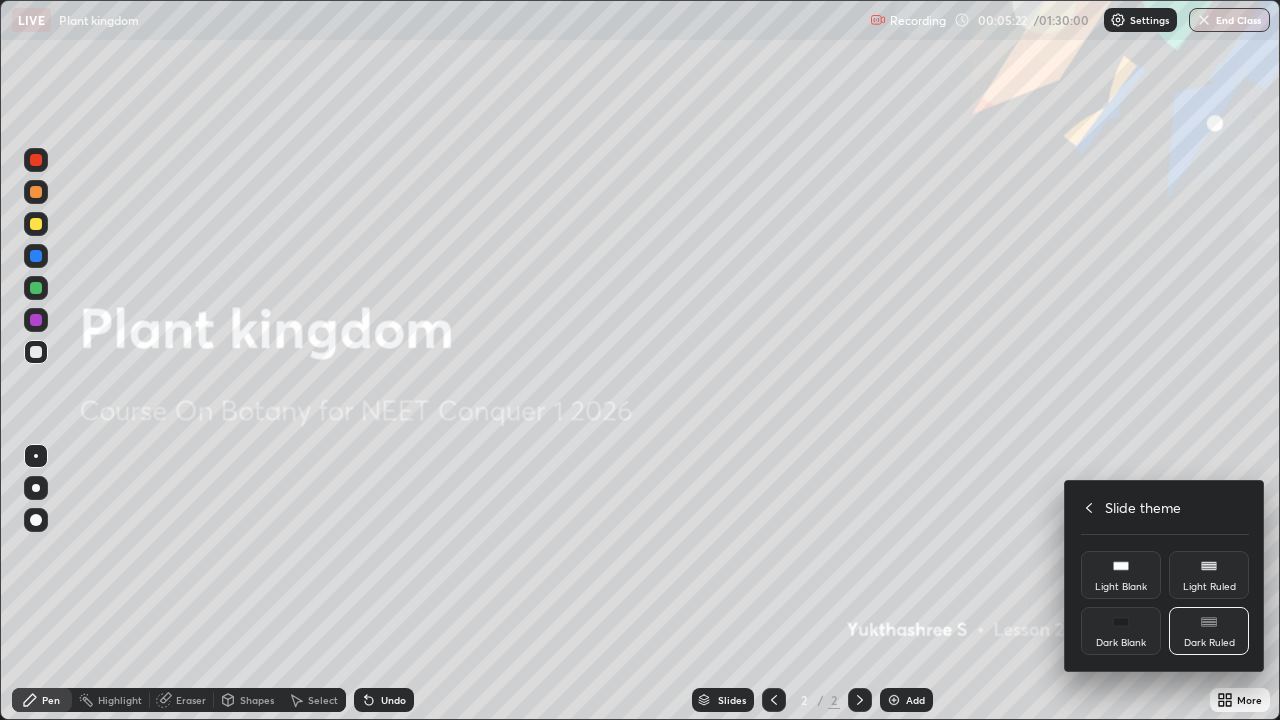 click at bounding box center (640, 360) 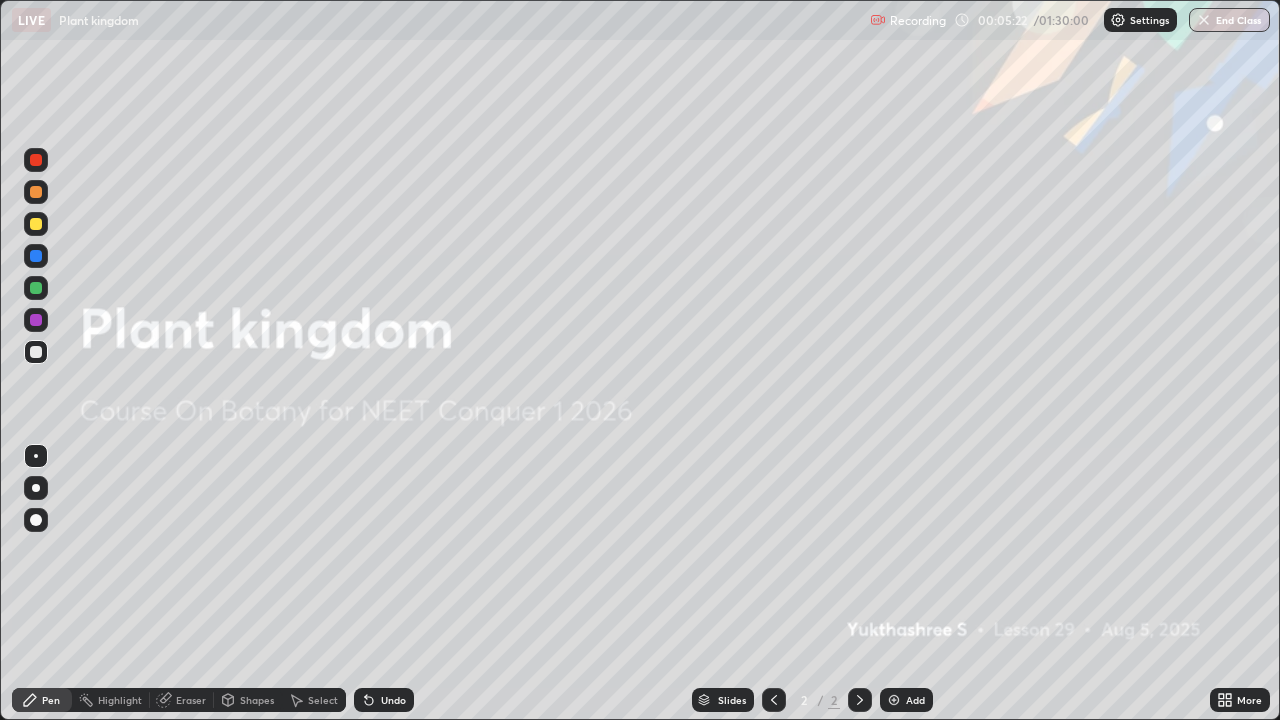 click on "Add" at bounding box center (915, 700) 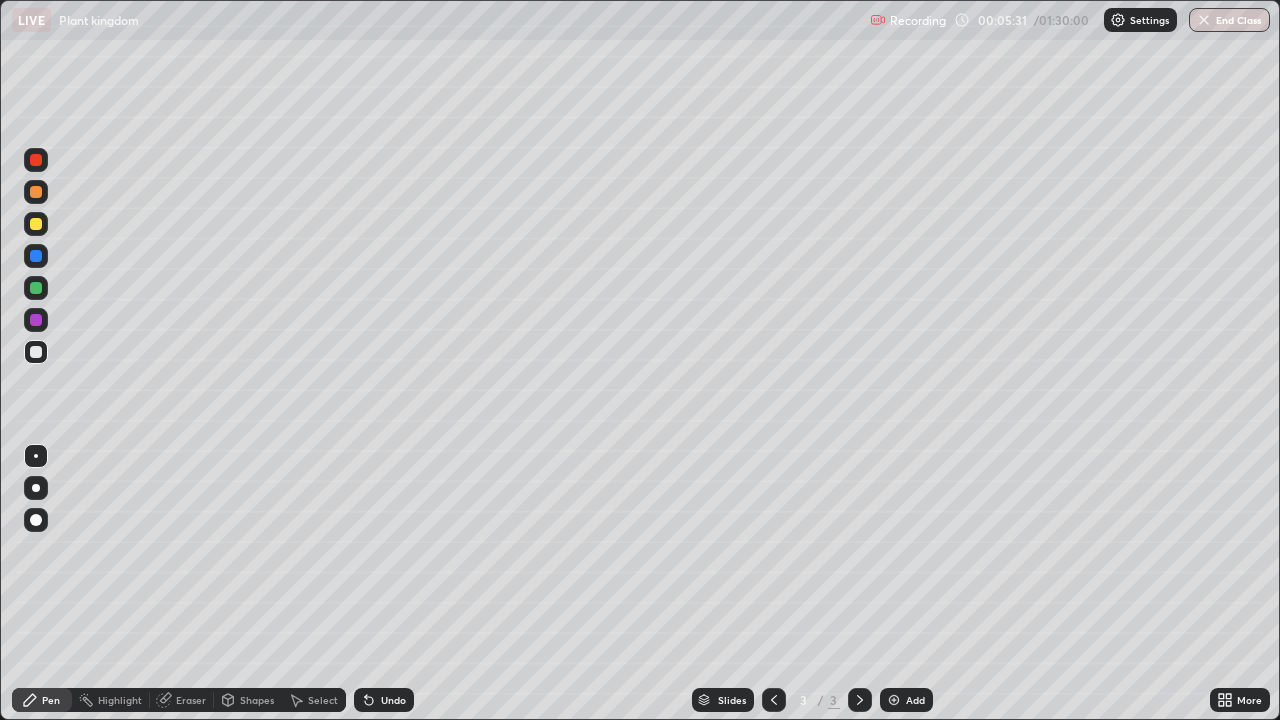 click at bounding box center (36, 192) 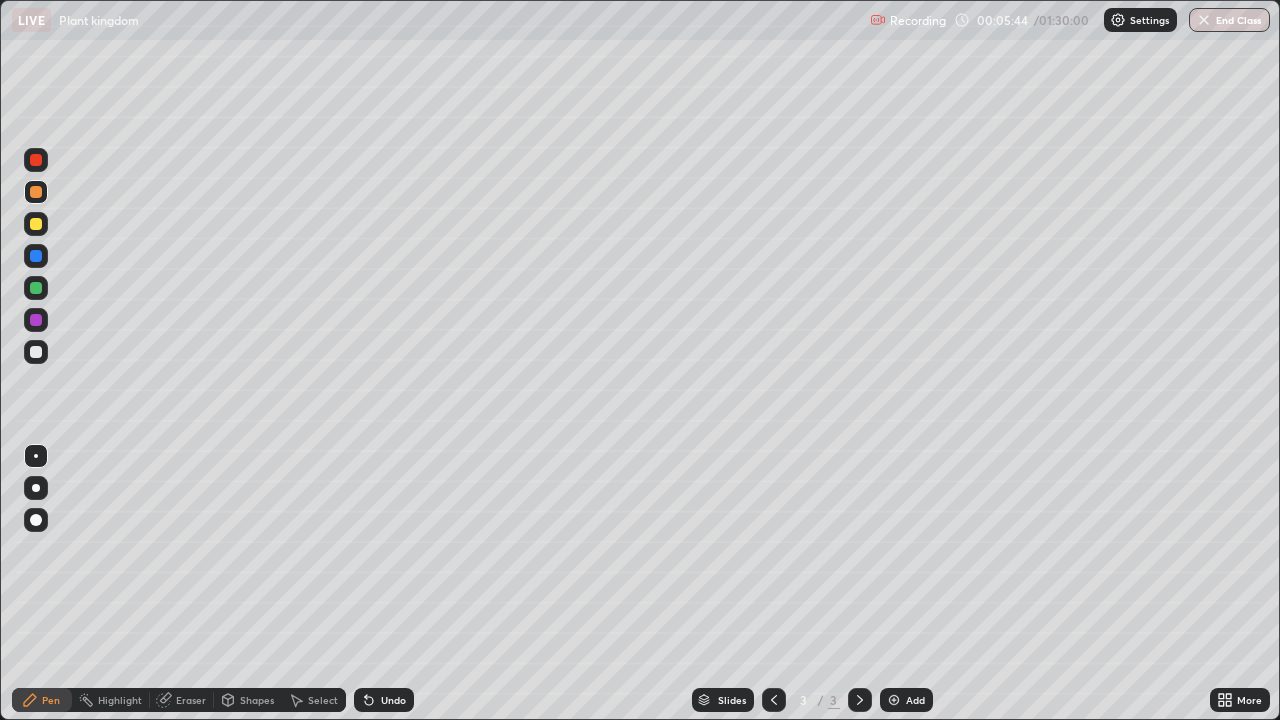 click at bounding box center [36, 224] 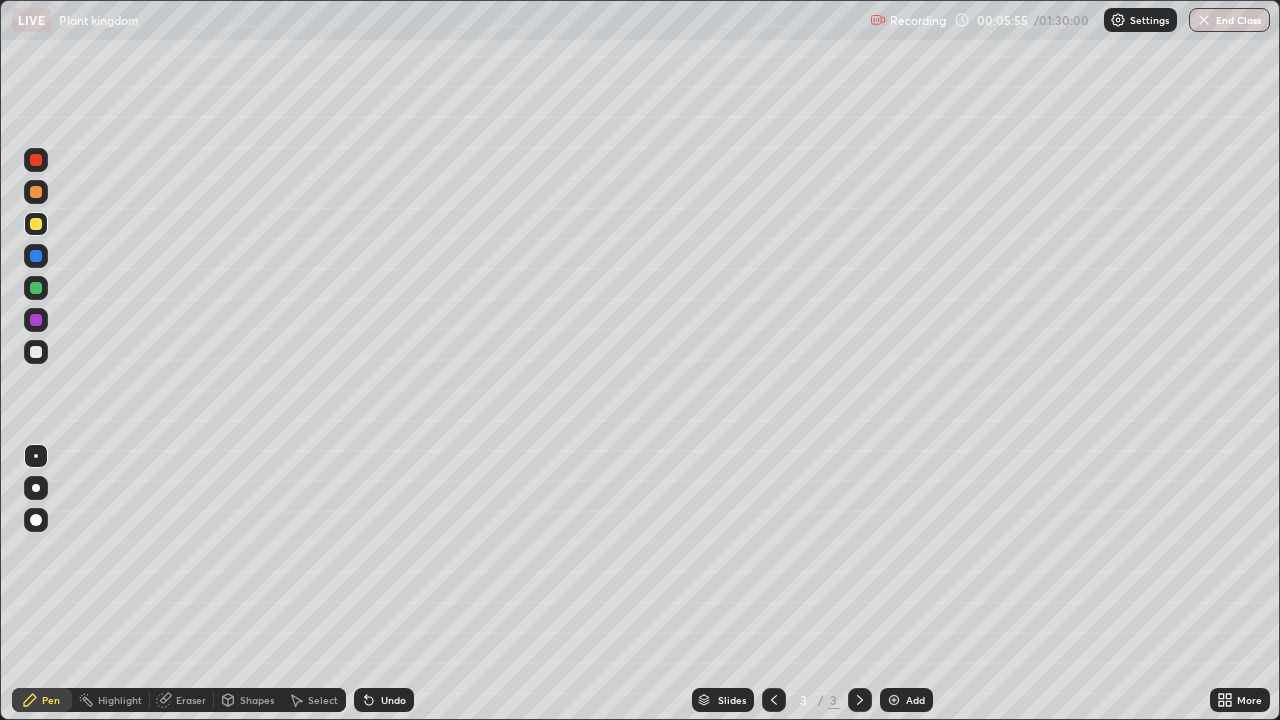 click on "Undo" at bounding box center [384, 700] 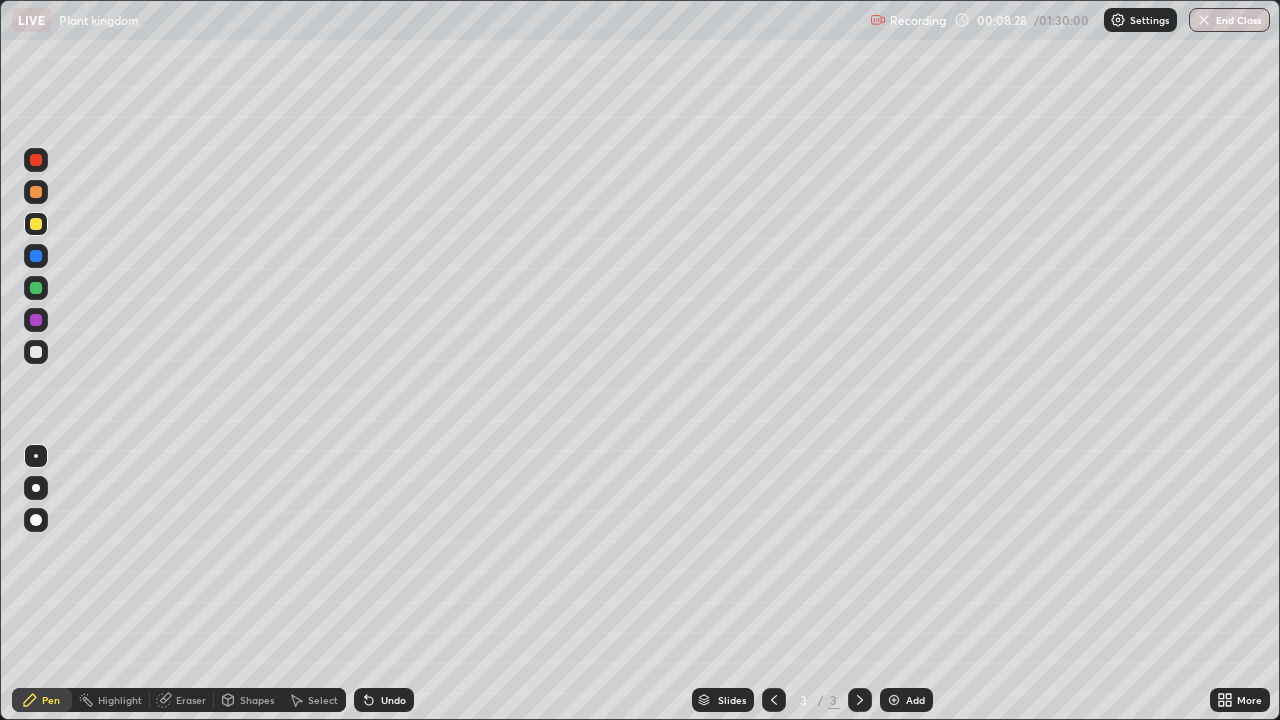 click on "Eraser" at bounding box center (191, 700) 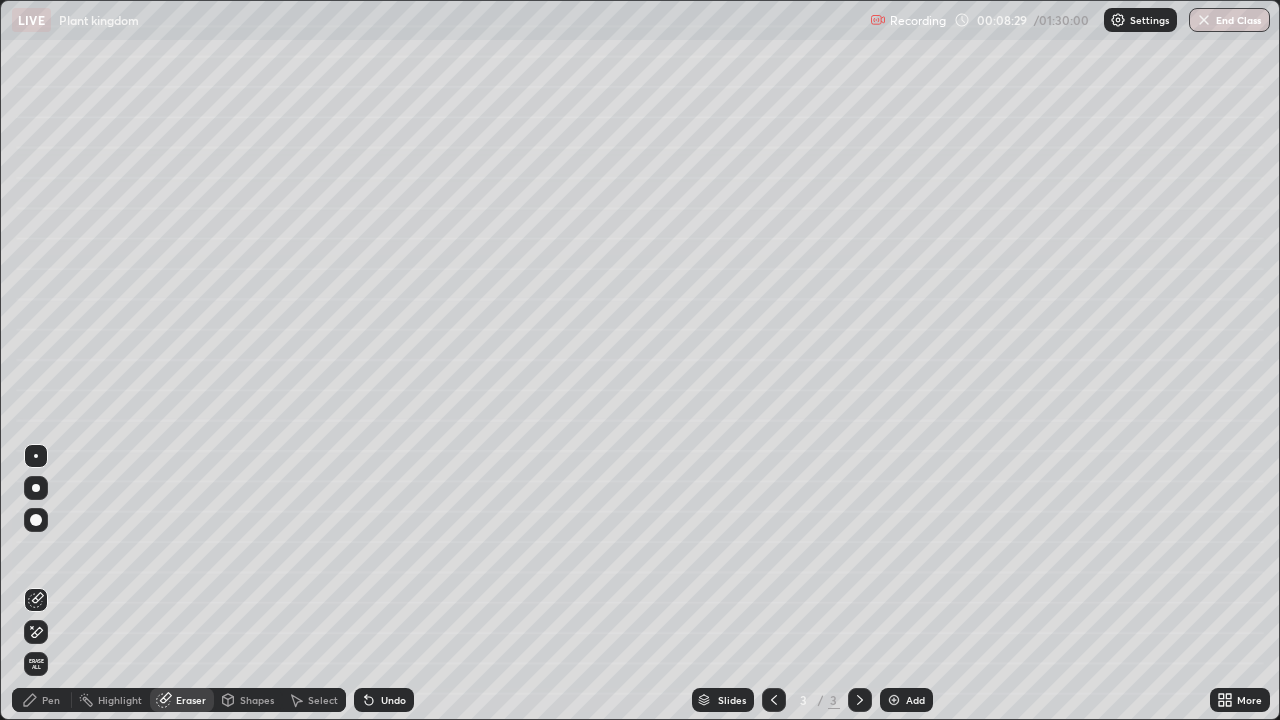 click 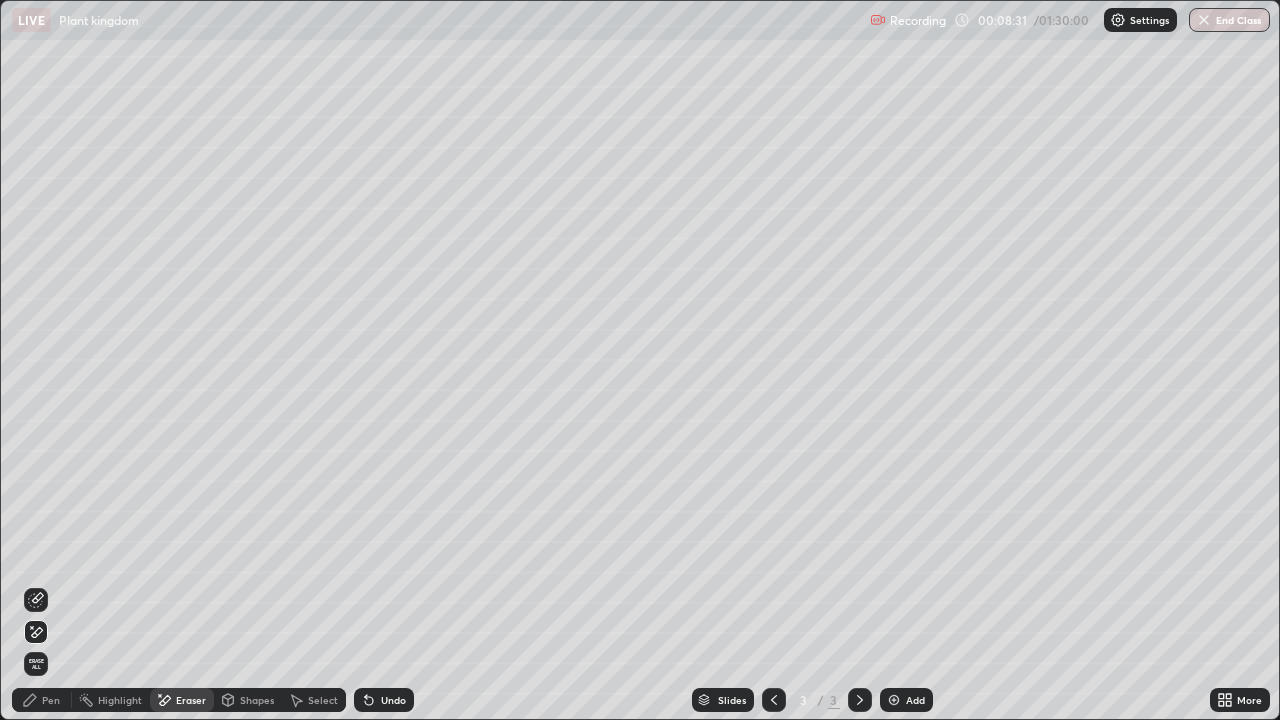 click 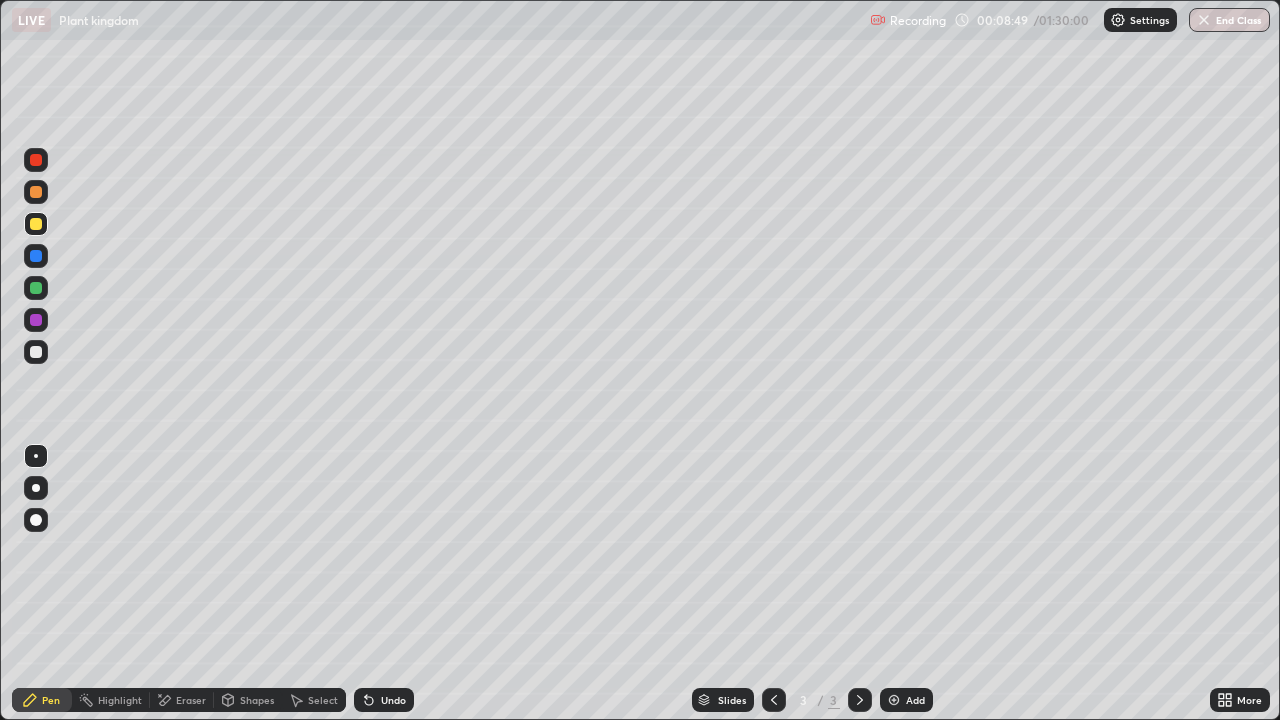click on "Eraser" at bounding box center [191, 700] 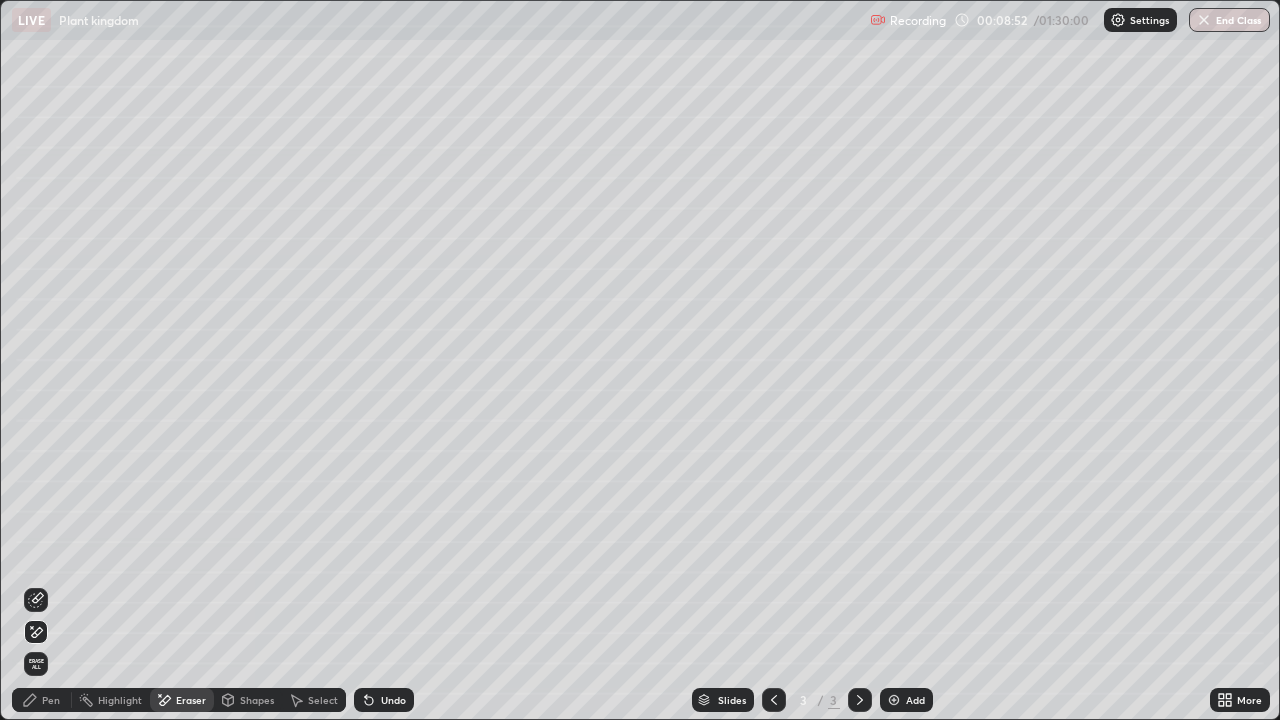 click on "Pen" at bounding box center (42, 700) 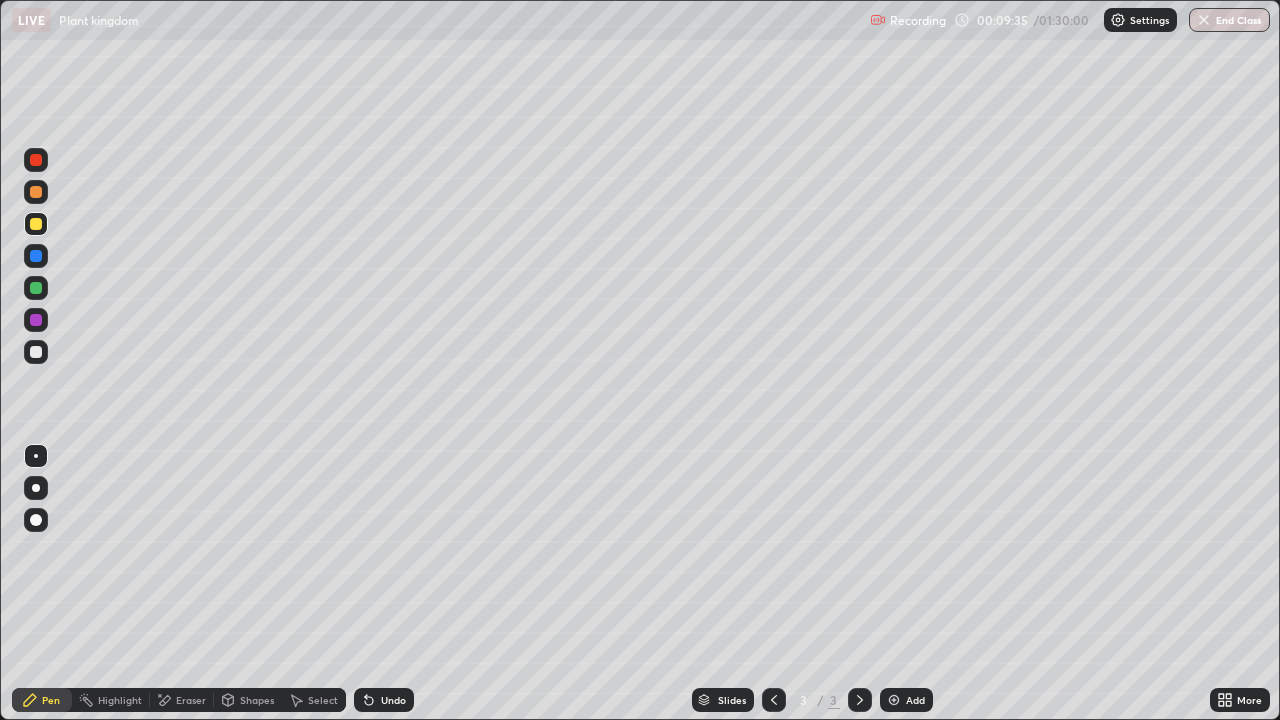 click on "Add" at bounding box center [915, 700] 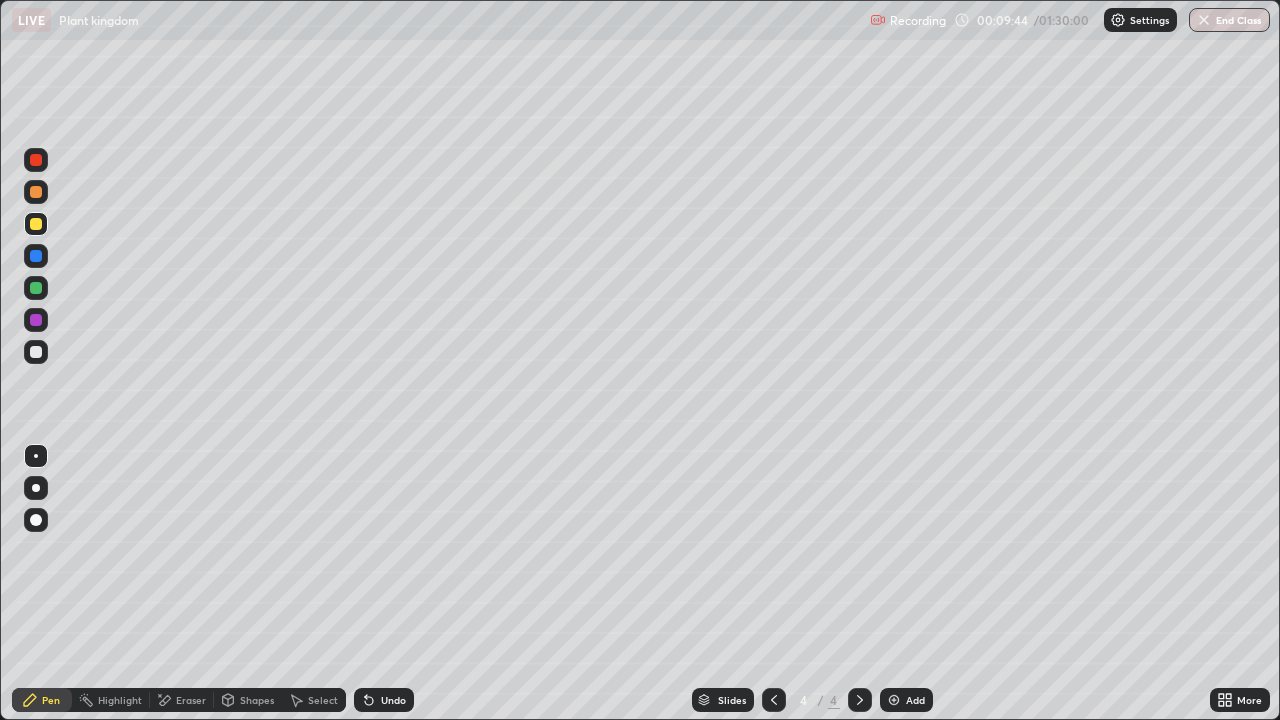 click at bounding box center (36, 256) 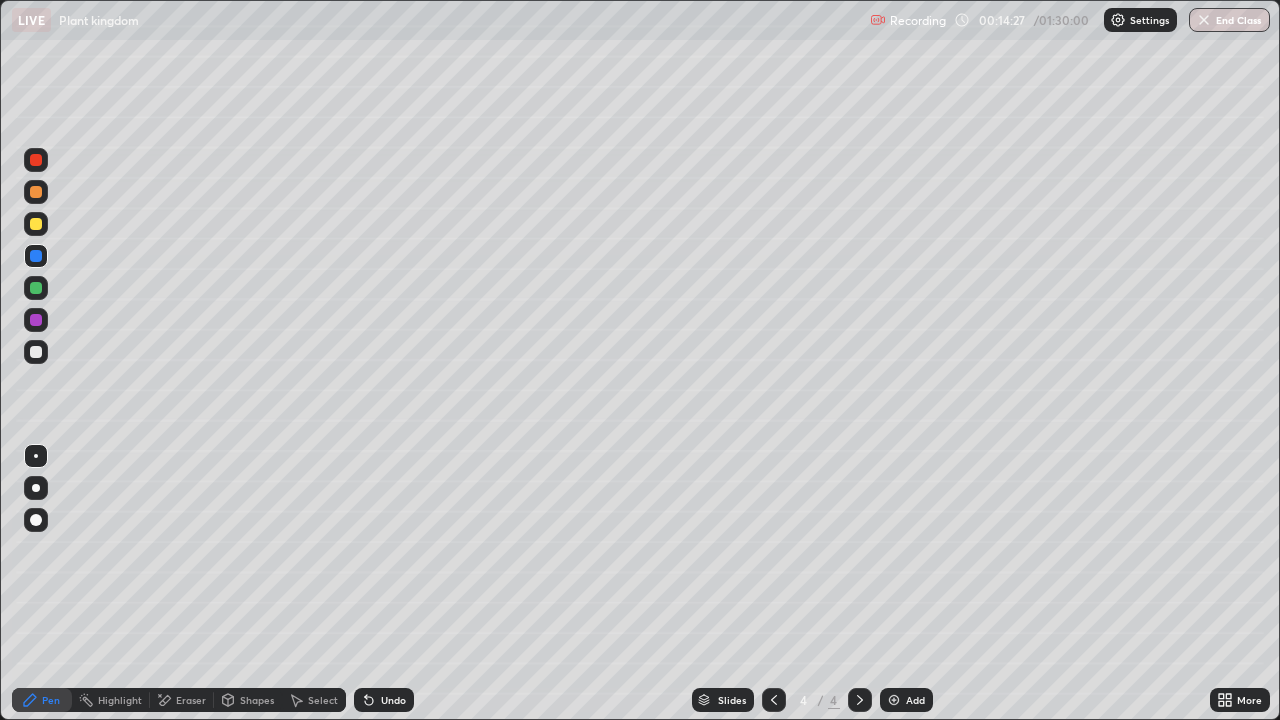 click at bounding box center (36, 288) 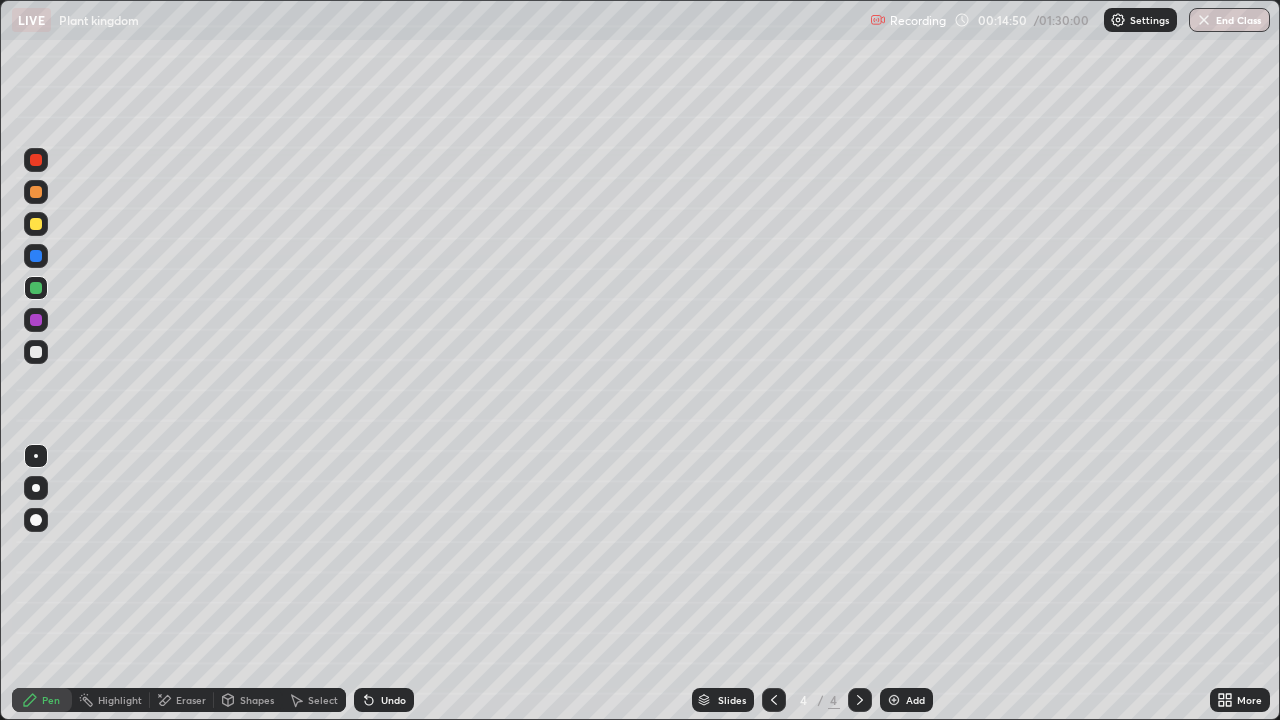 click at bounding box center [36, 192] 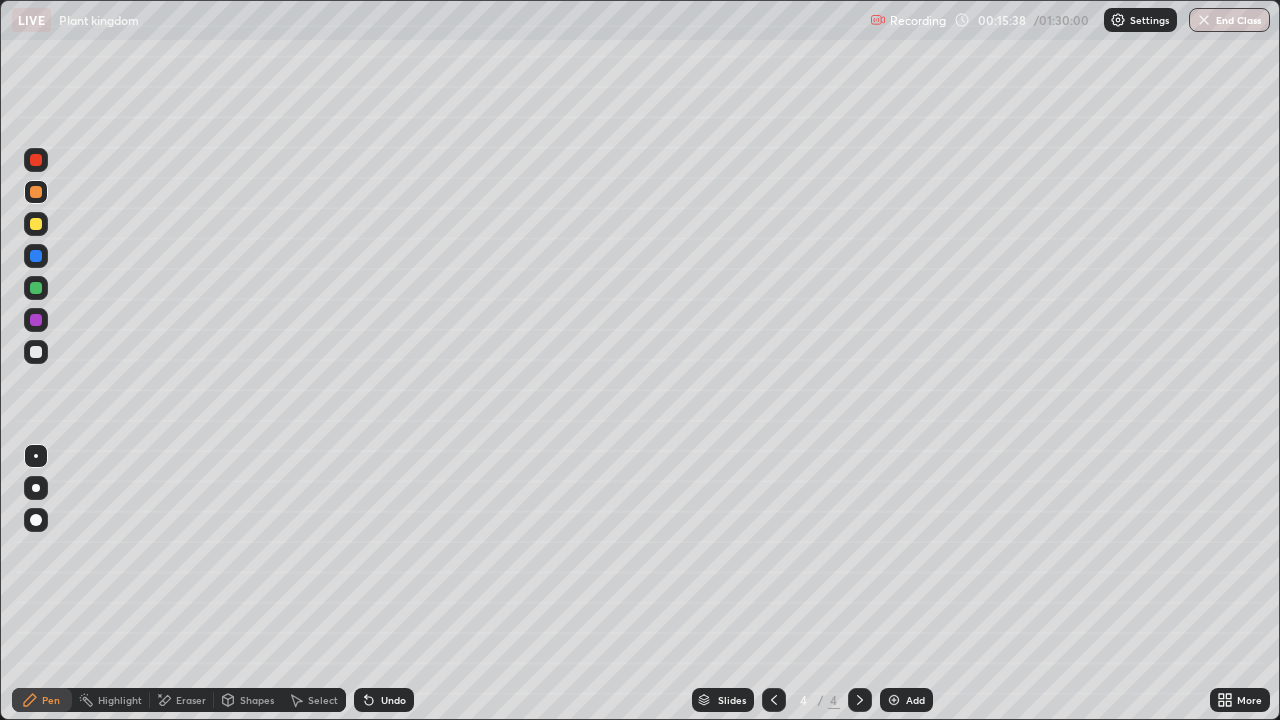 click at bounding box center (36, 288) 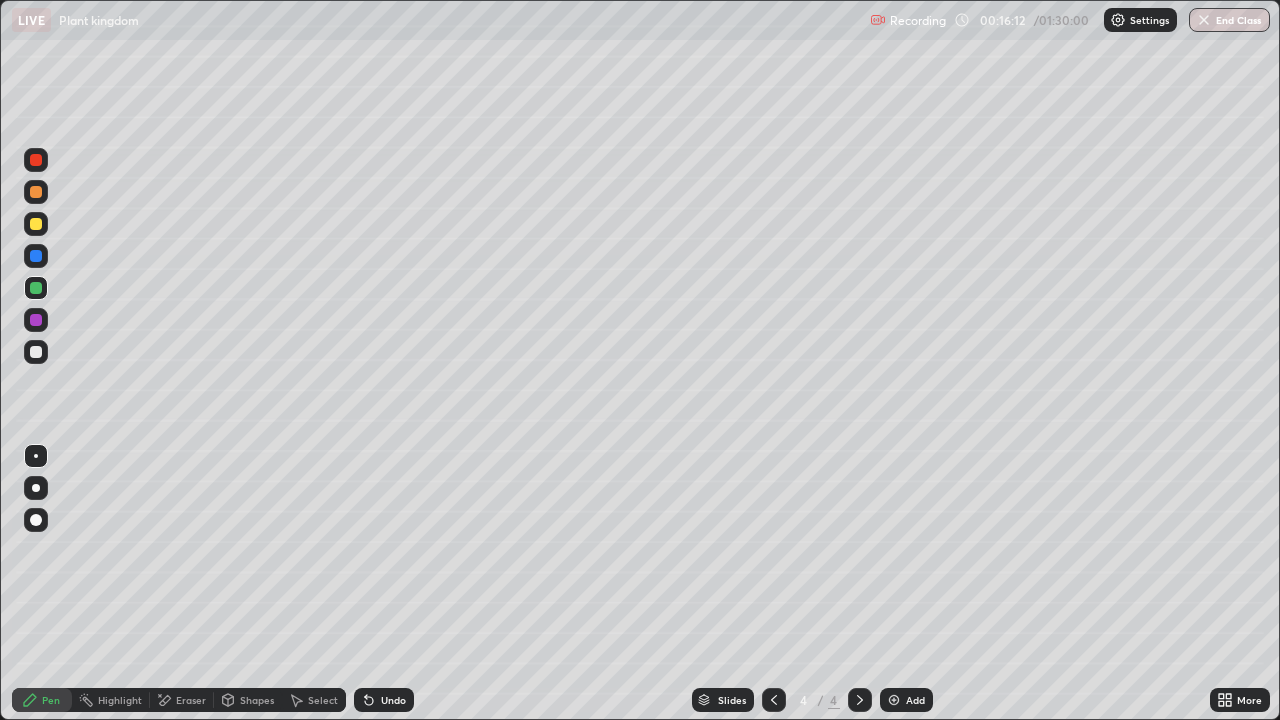 click on "Eraser" at bounding box center (191, 700) 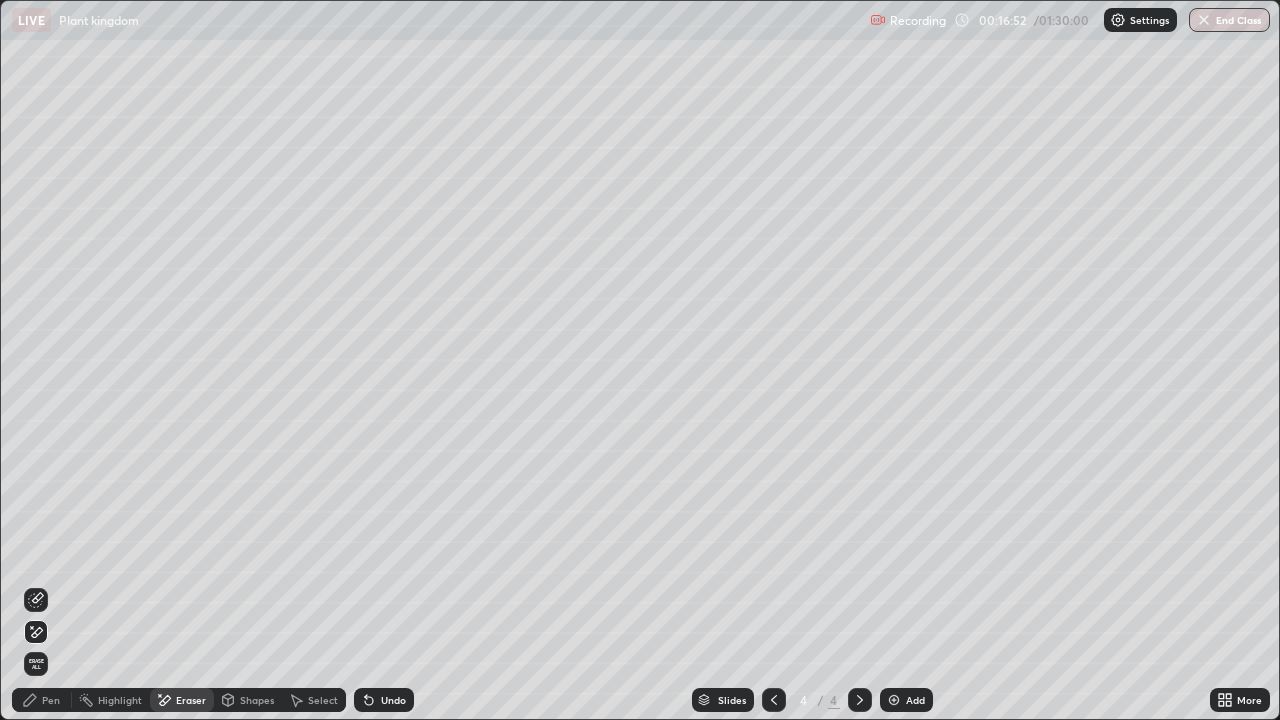 click on "Pen" at bounding box center [42, 700] 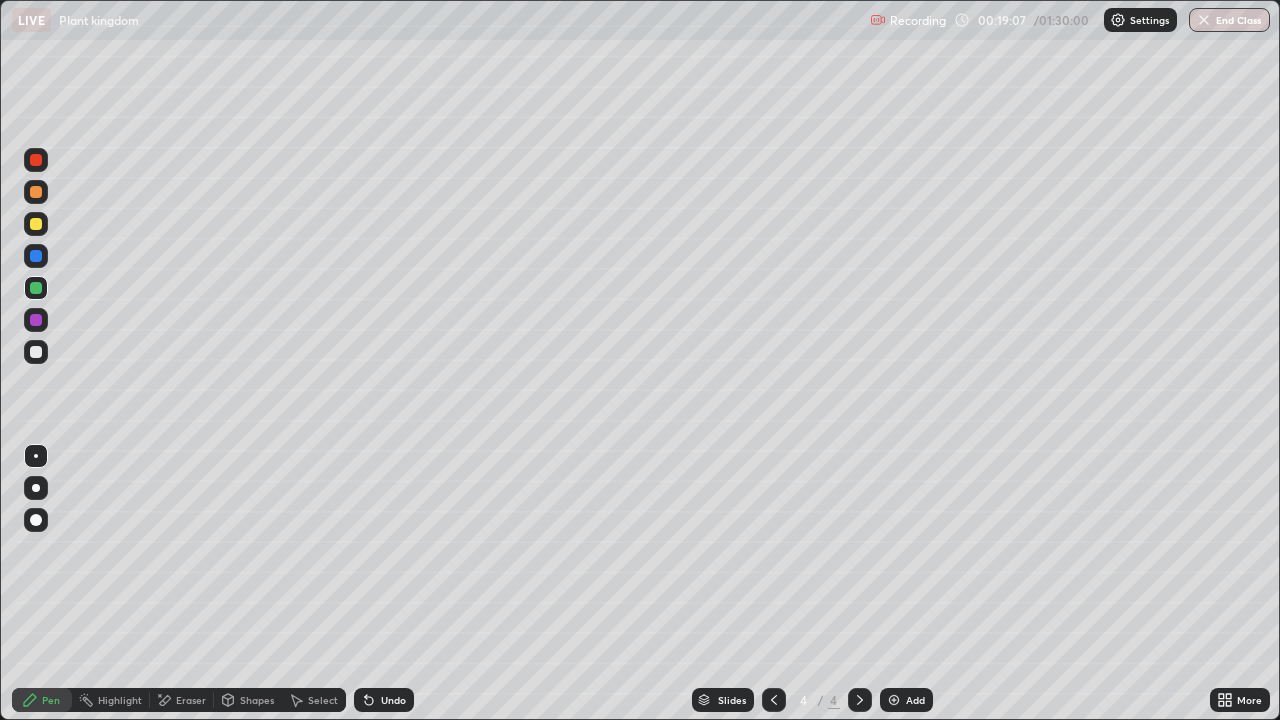 click at bounding box center [36, 160] 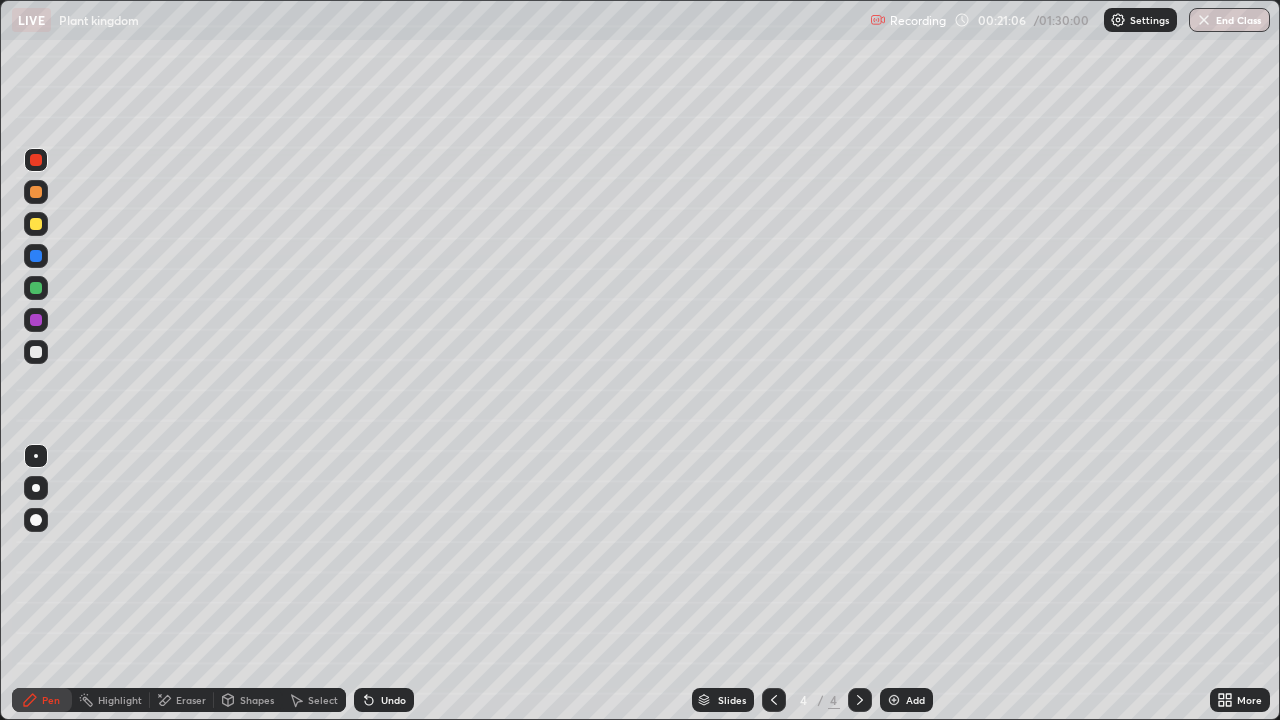click at bounding box center [36, 288] 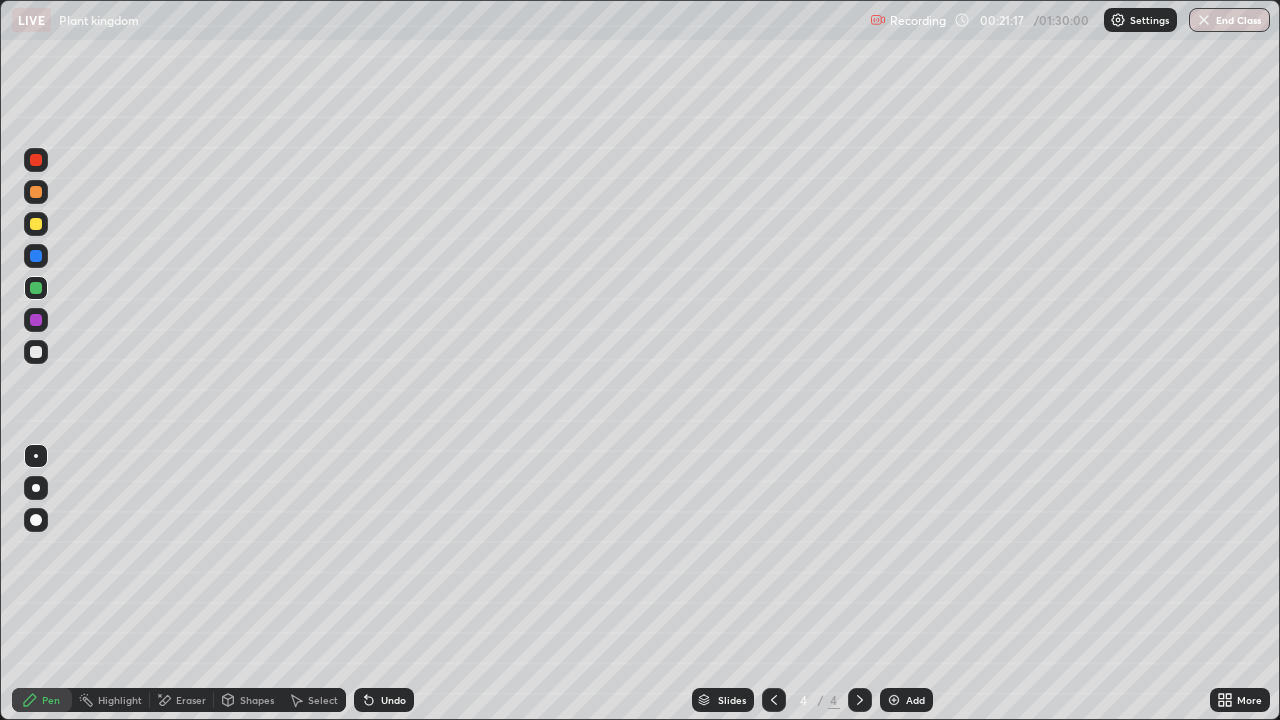 click at bounding box center [36, 160] 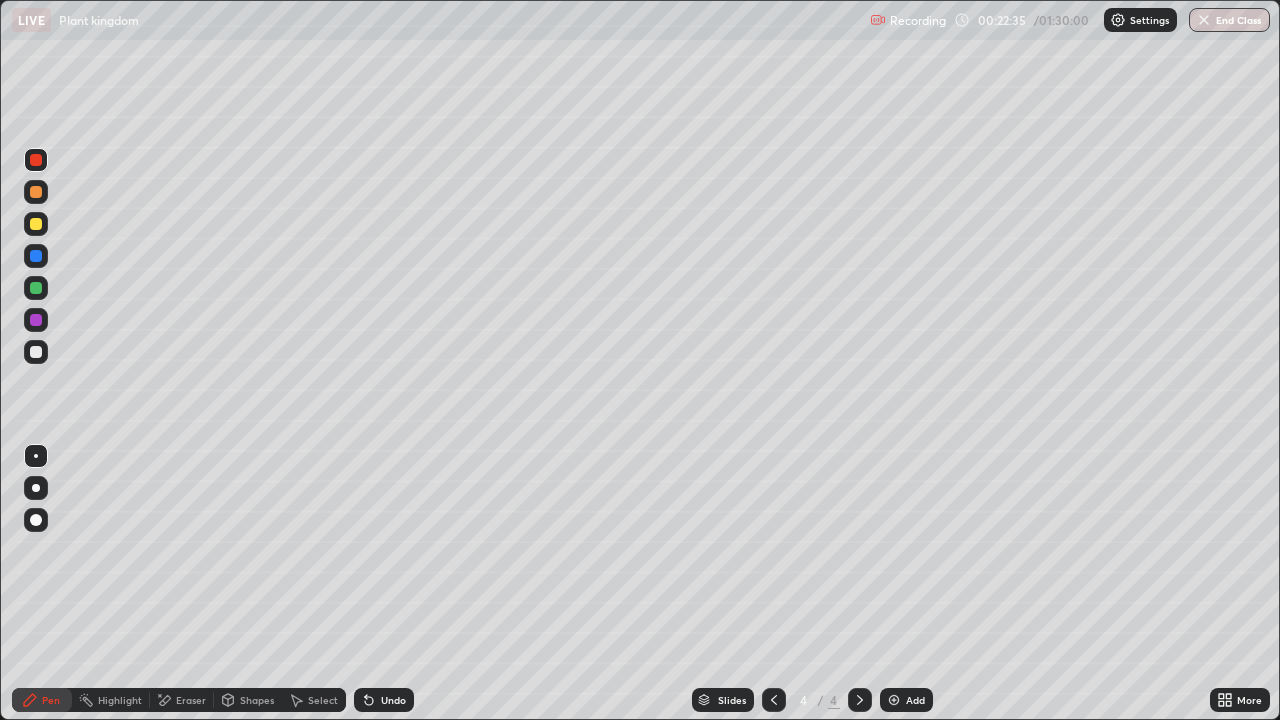 click at bounding box center (36, 288) 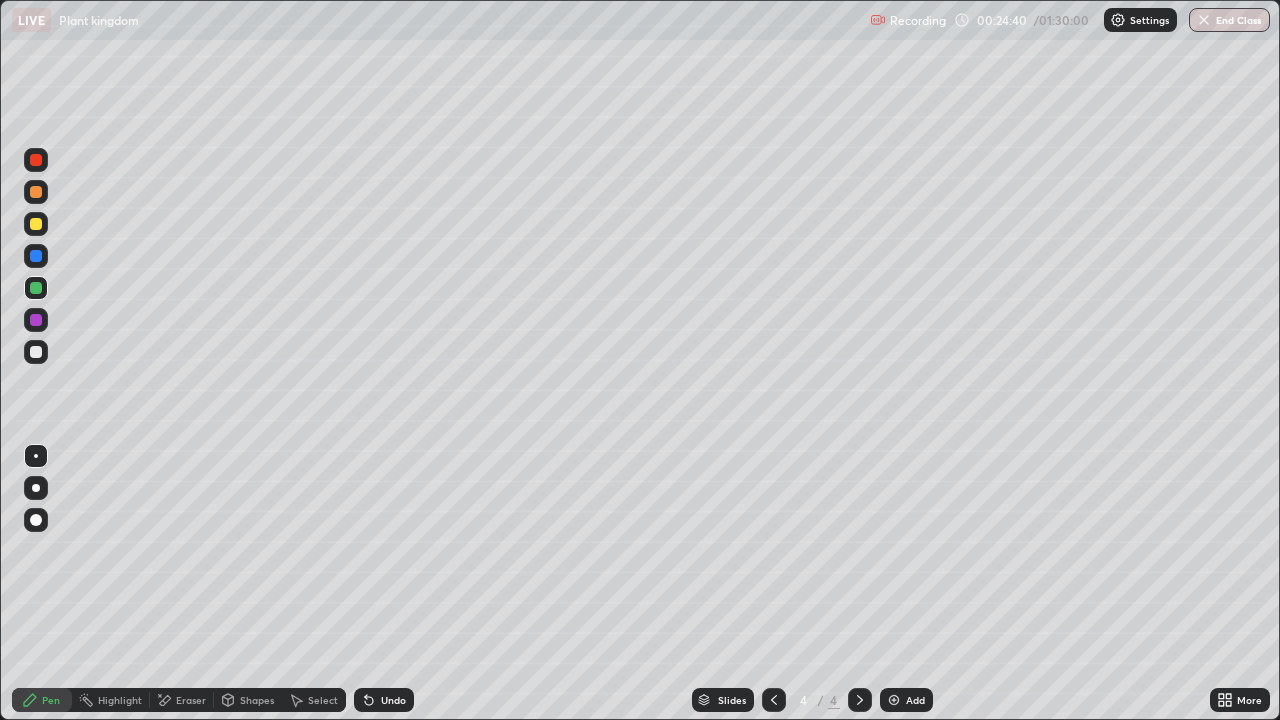 click 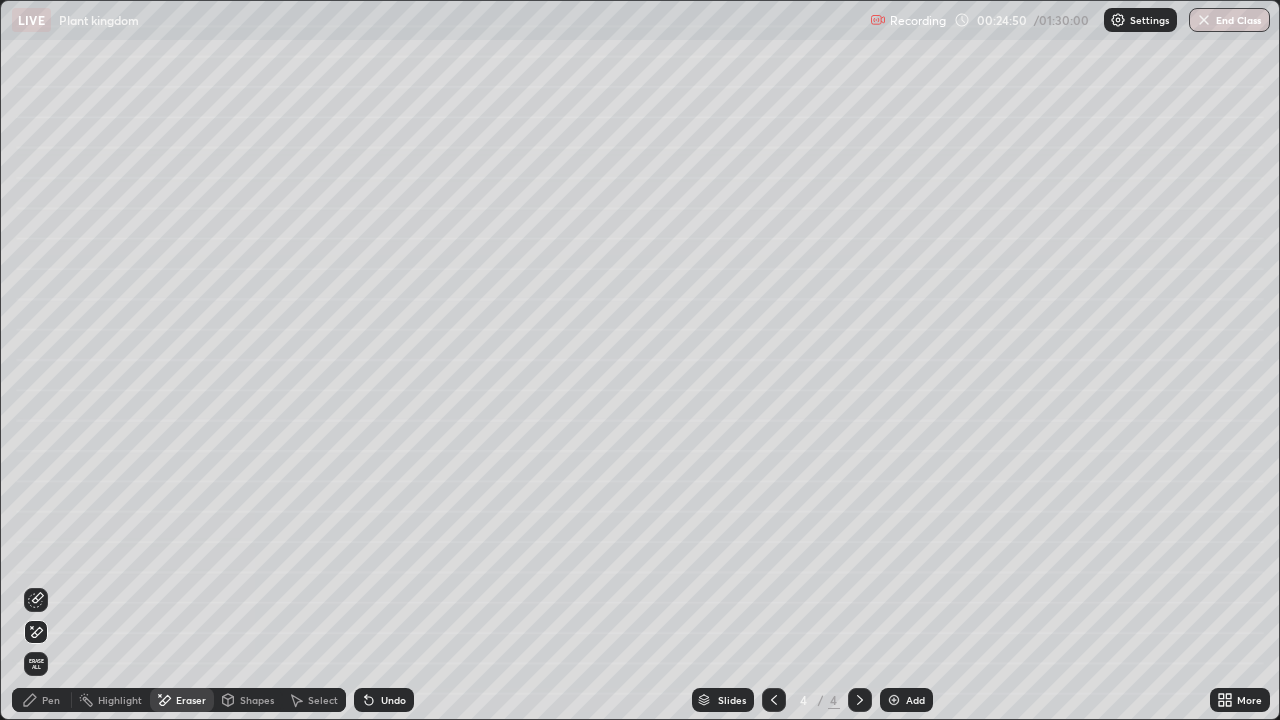 click on "Pen" at bounding box center (42, 700) 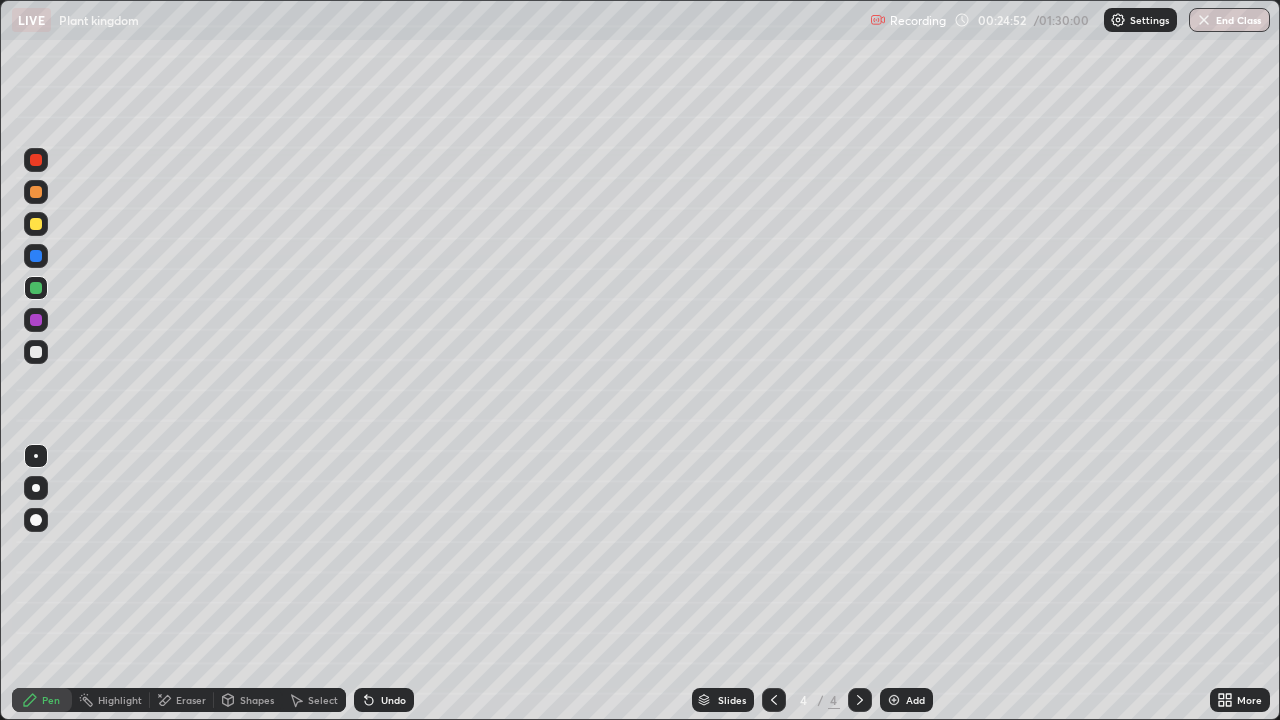 click on "Eraser" at bounding box center [182, 700] 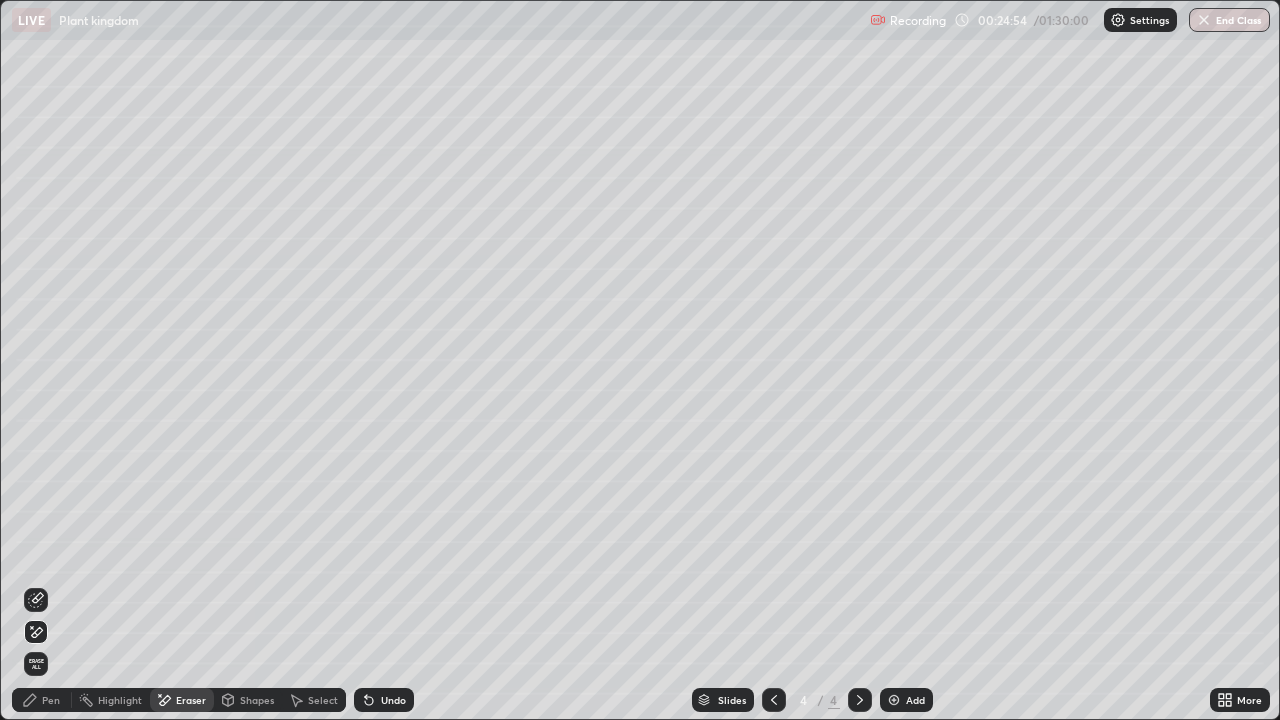click on "Pen" at bounding box center [42, 700] 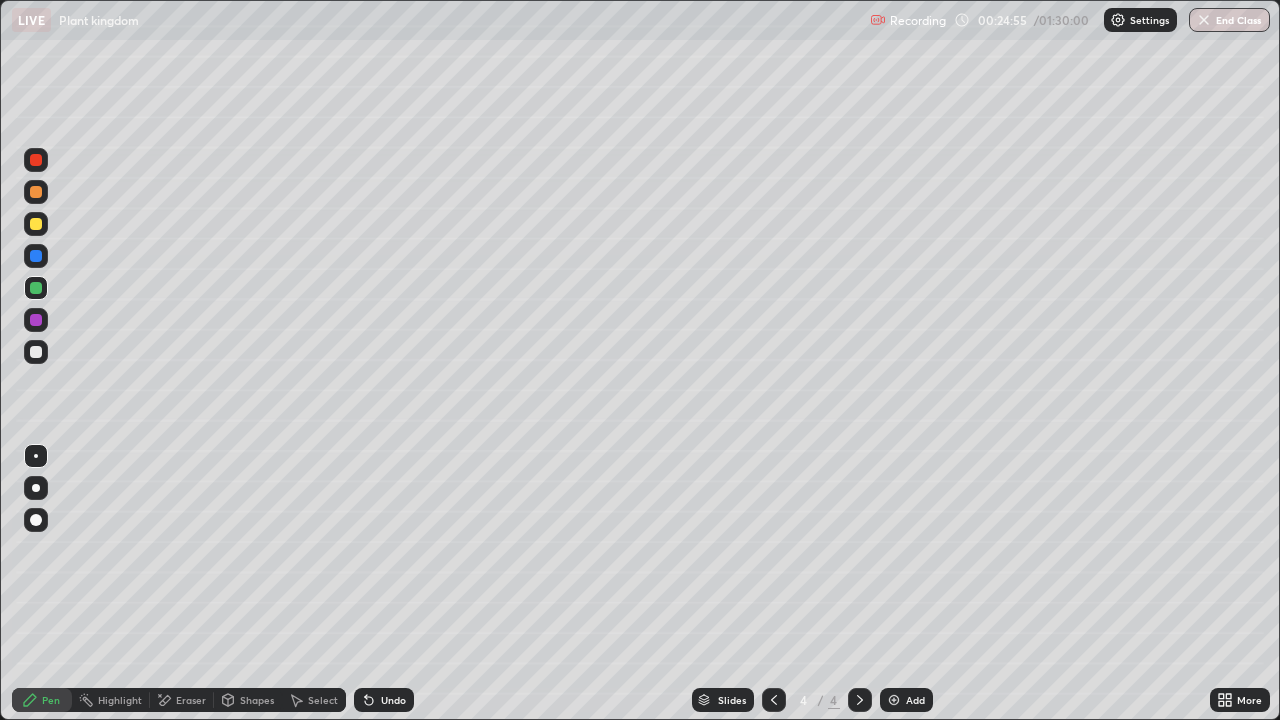 click at bounding box center (36, 288) 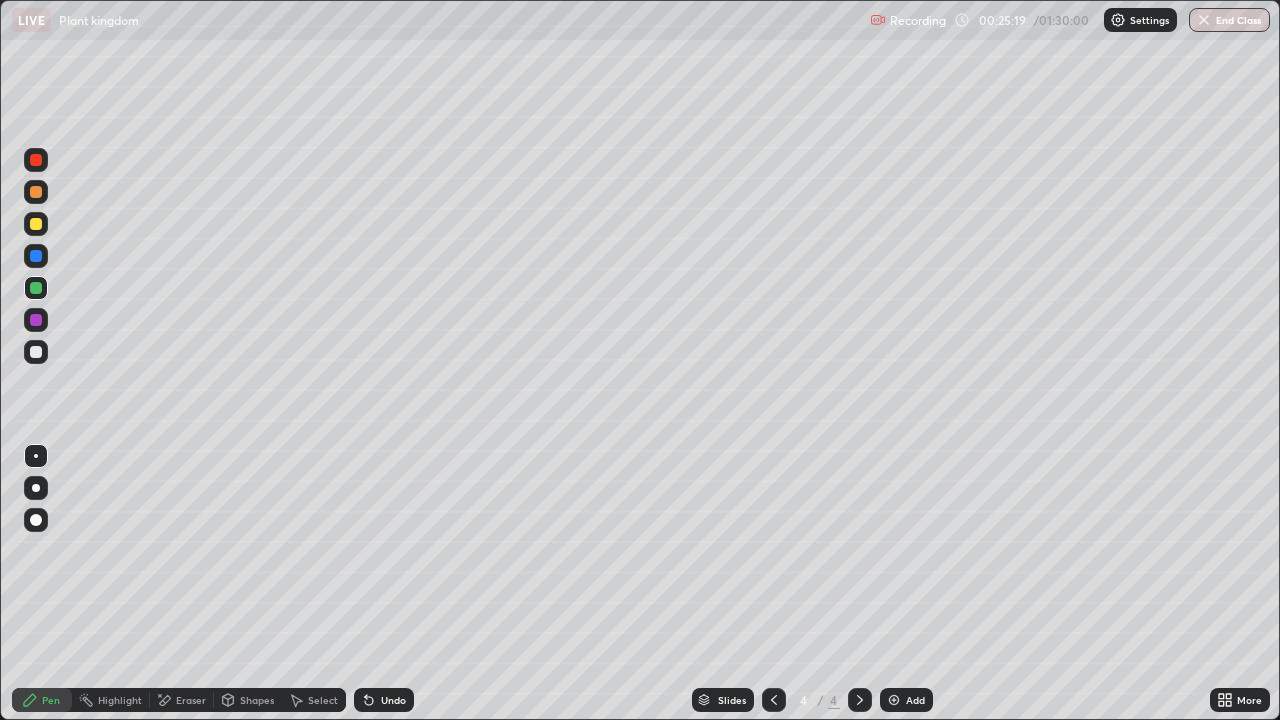 click on "Undo" at bounding box center (384, 700) 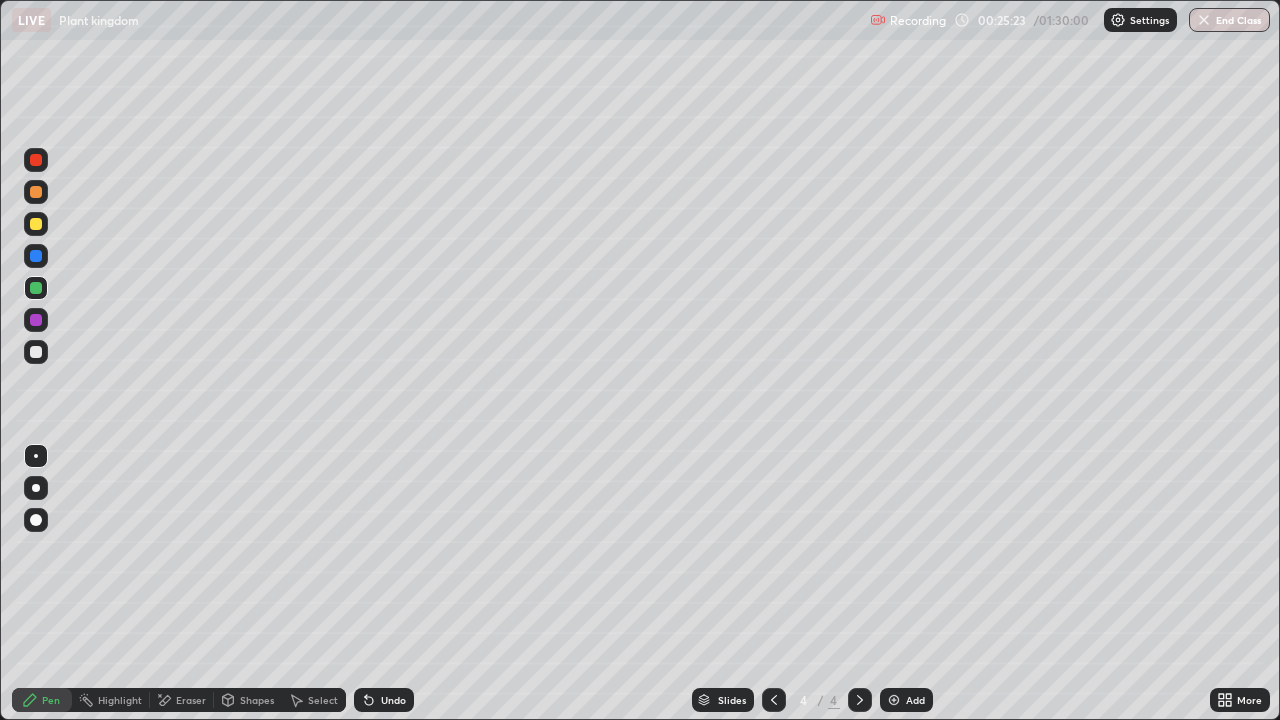 click on "Undo" at bounding box center (393, 700) 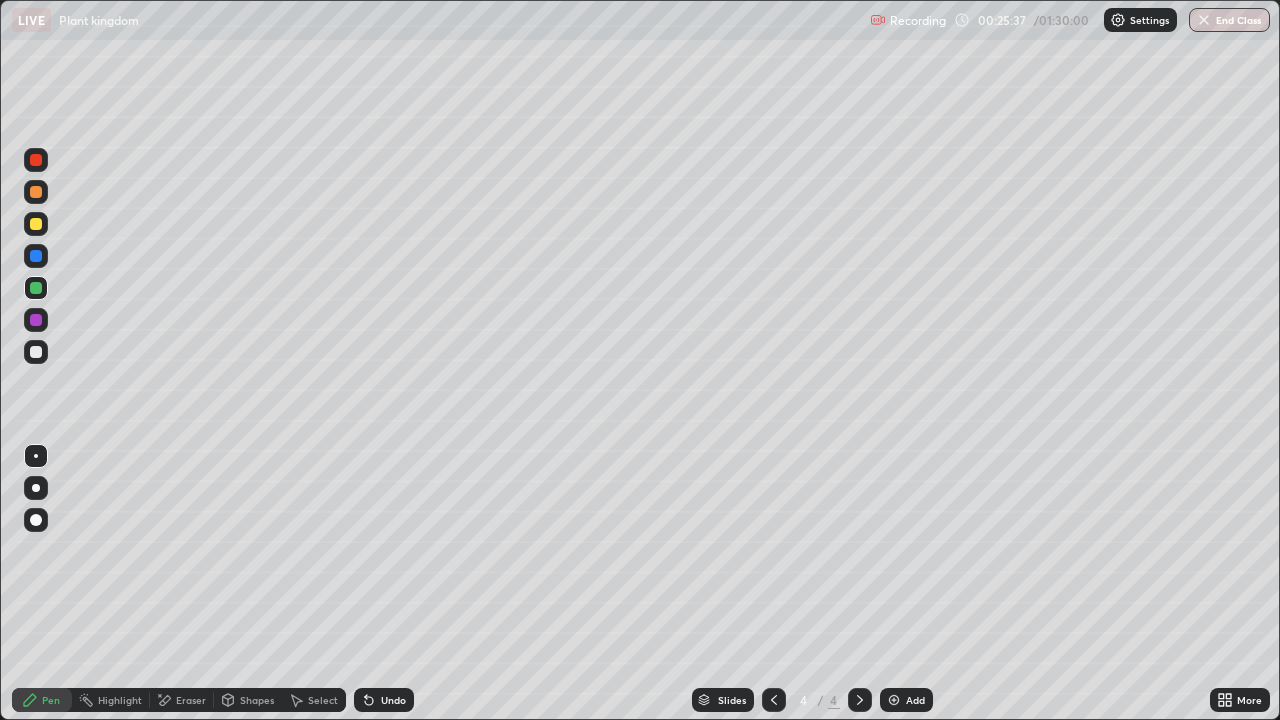 click on "Undo" at bounding box center [393, 700] 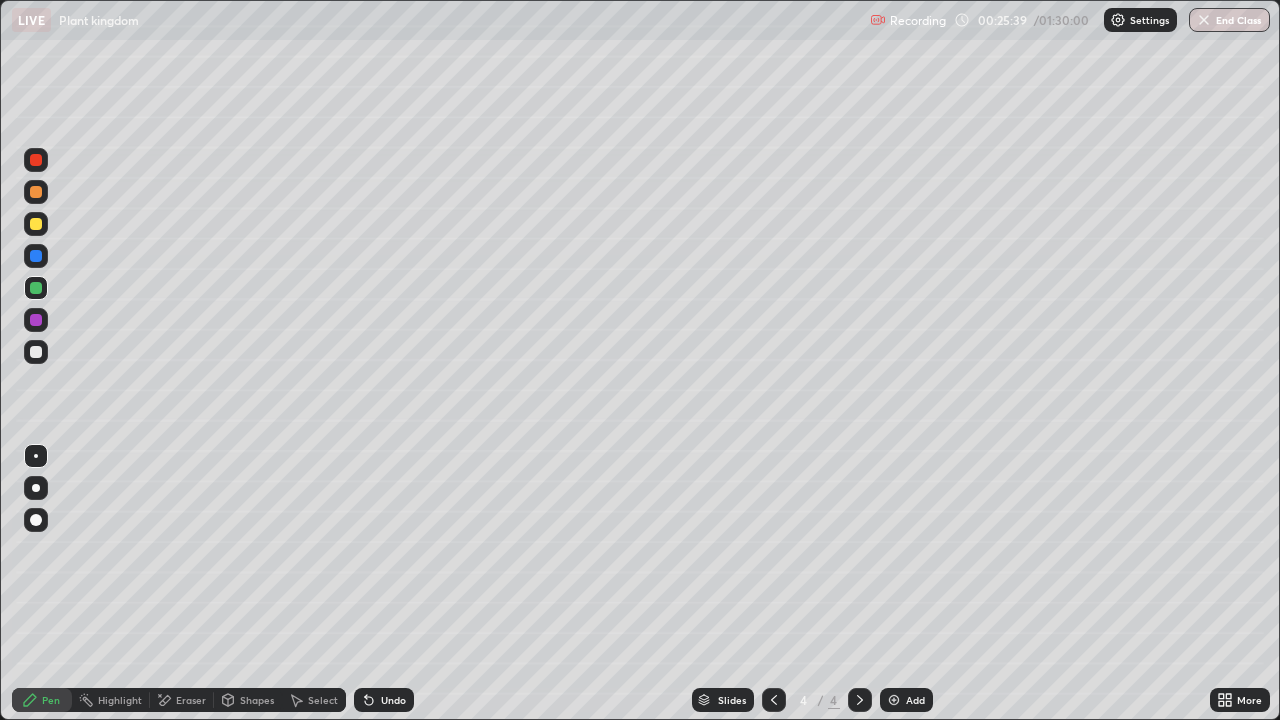 click on "Undo" at bounding box center (384, 700) 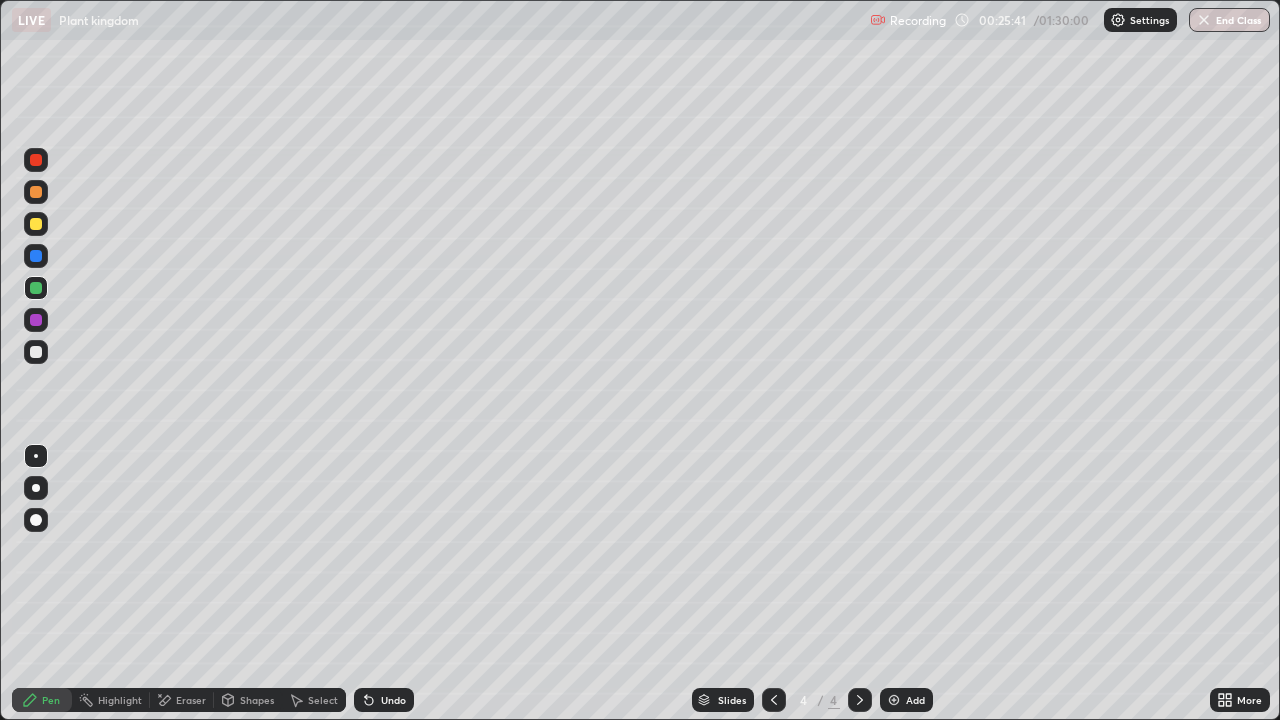 click at bounding box center [36, 488] 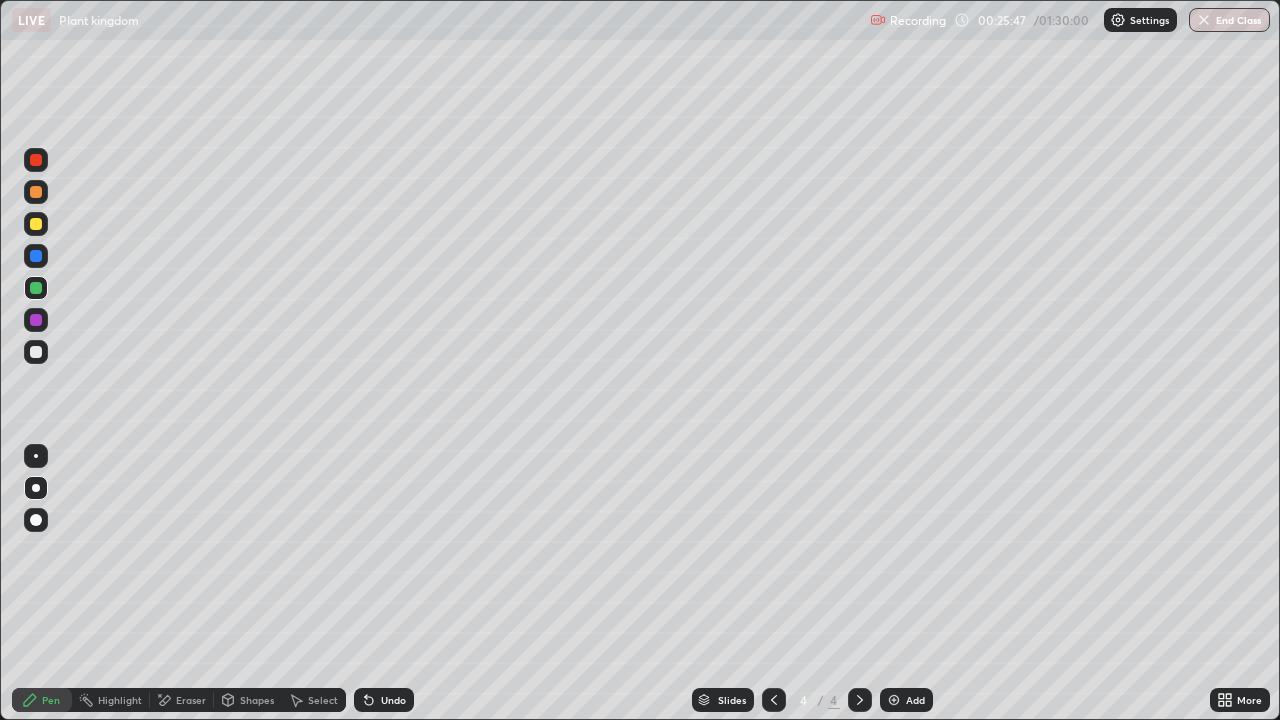 click on "Undo" at bounding box center (393, 700) 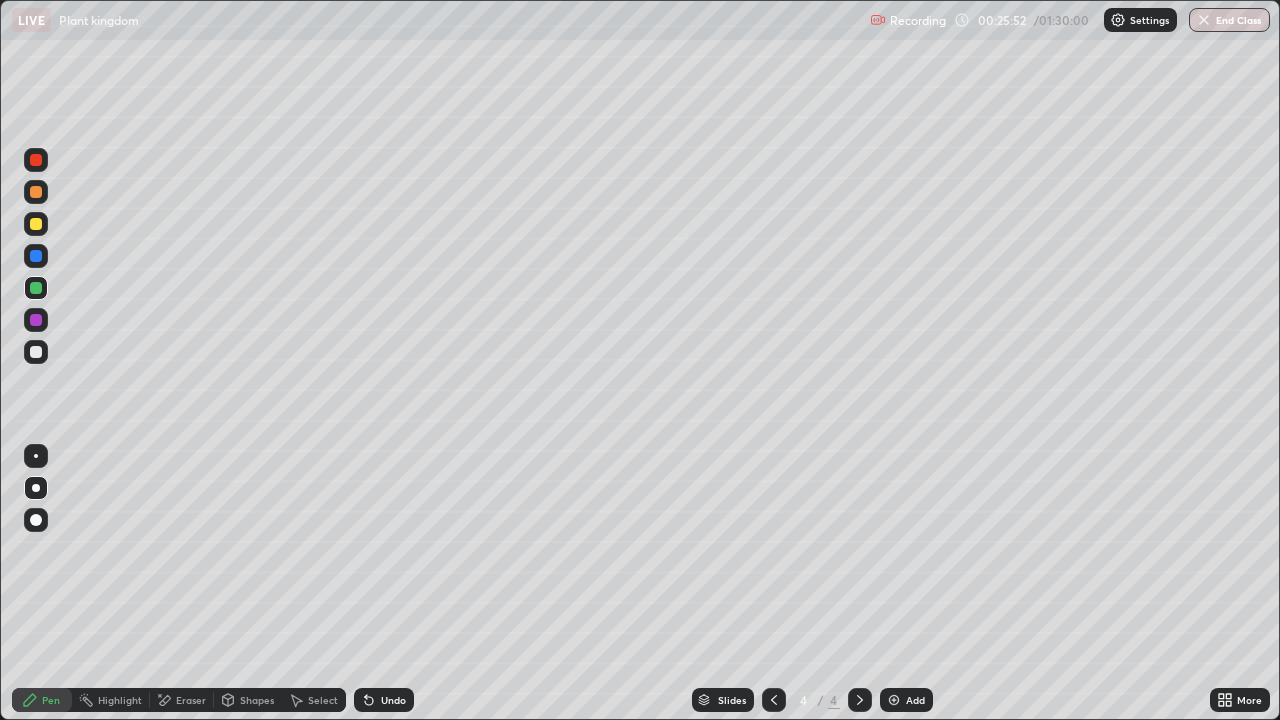 click at bounding box center [36, 288] 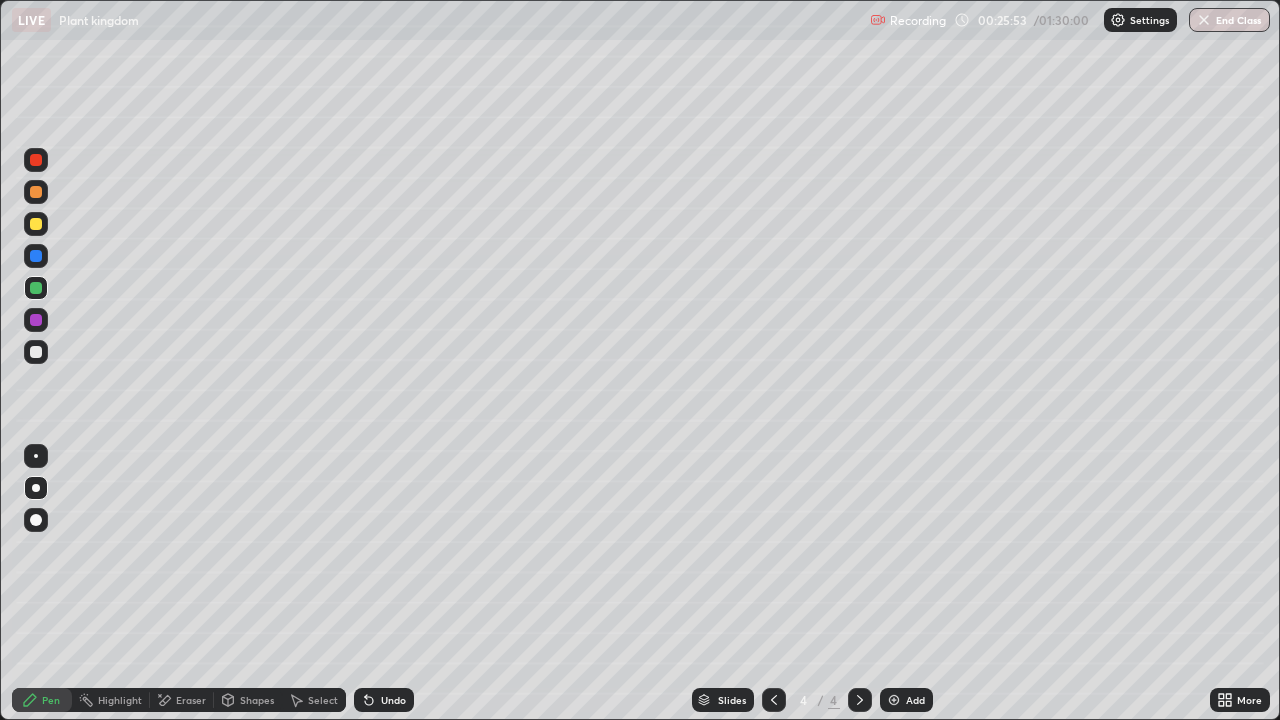 click at bounding box center [36, 456] 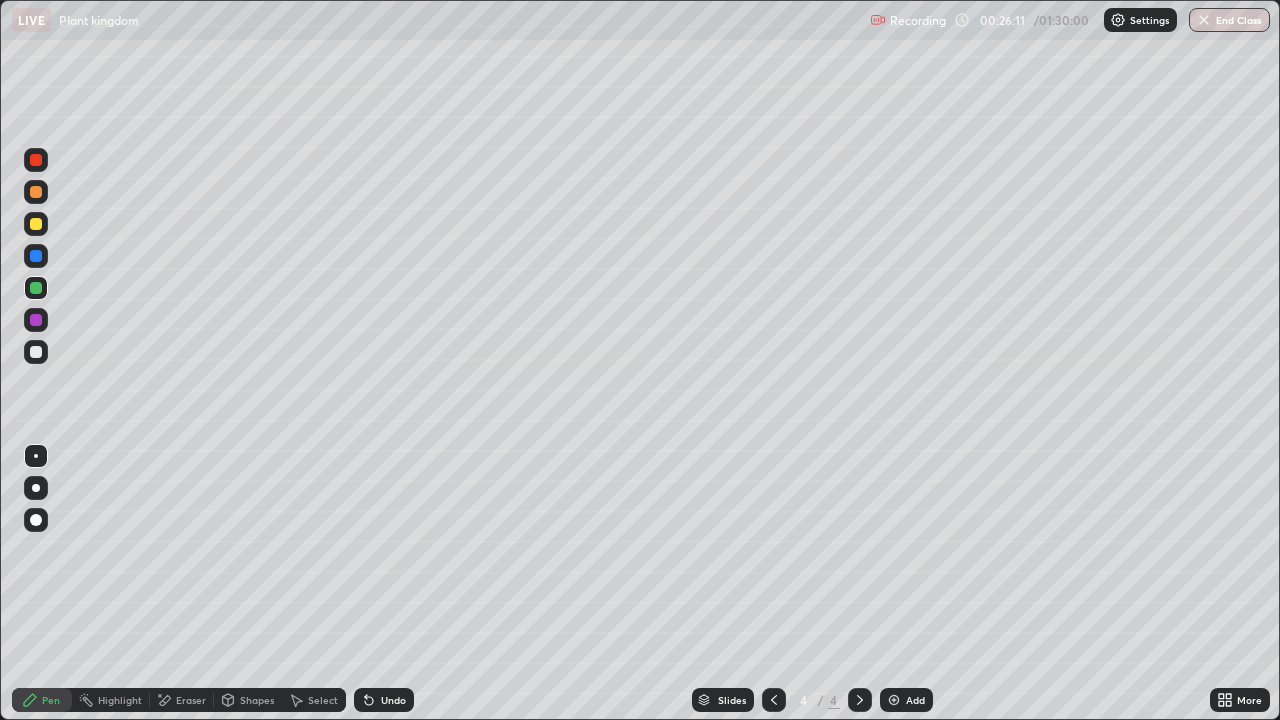 click at bounding box center [36, 488] 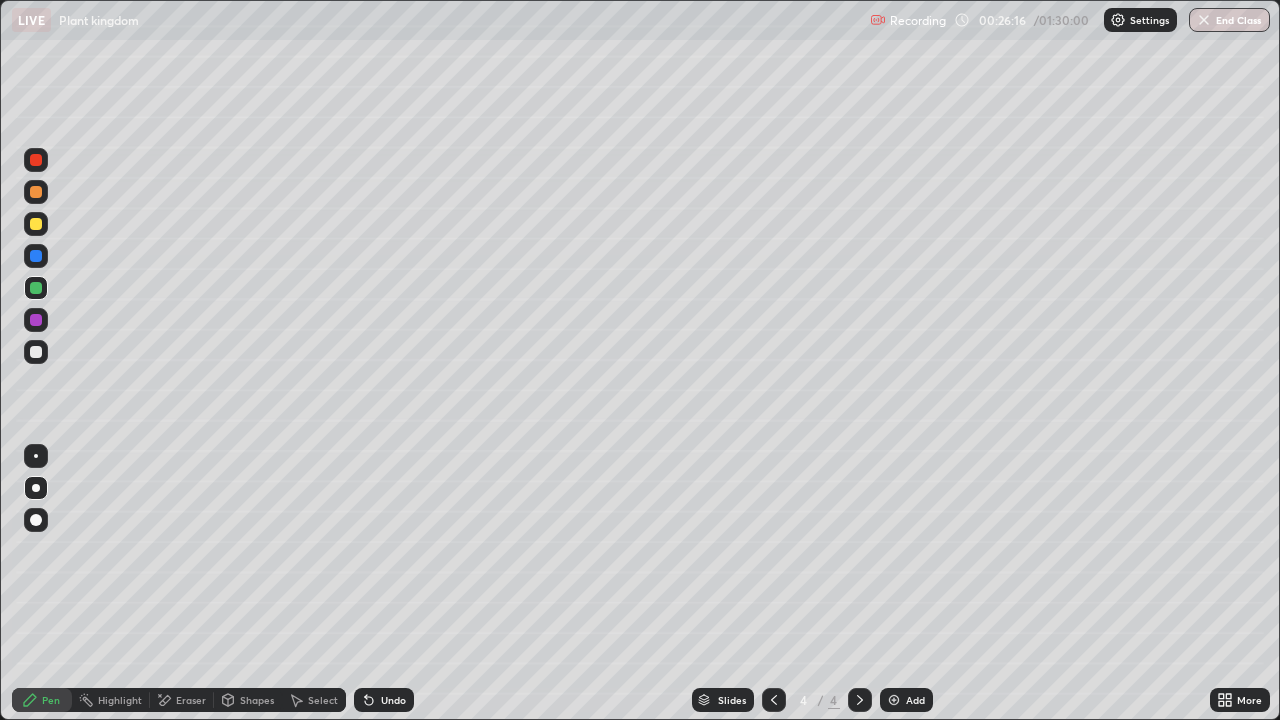 click at bounding box center (36, 456) 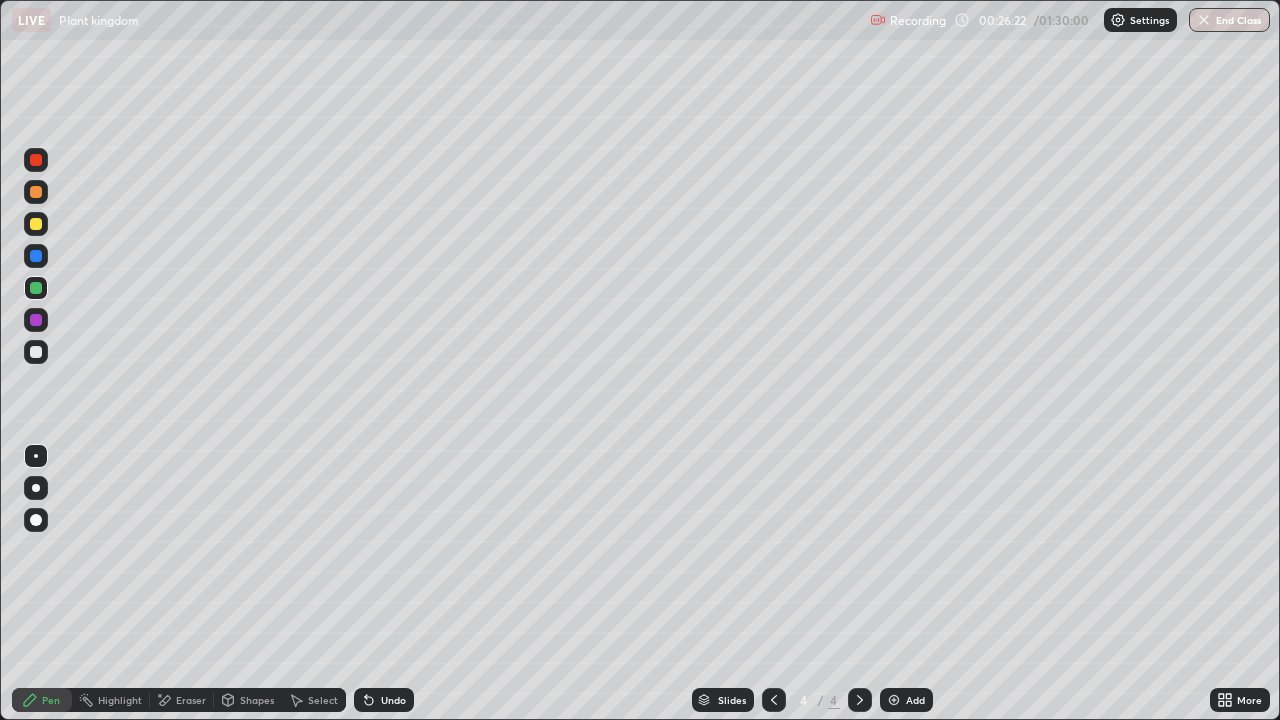 click on "Undo" at bounding box center [384, 700] 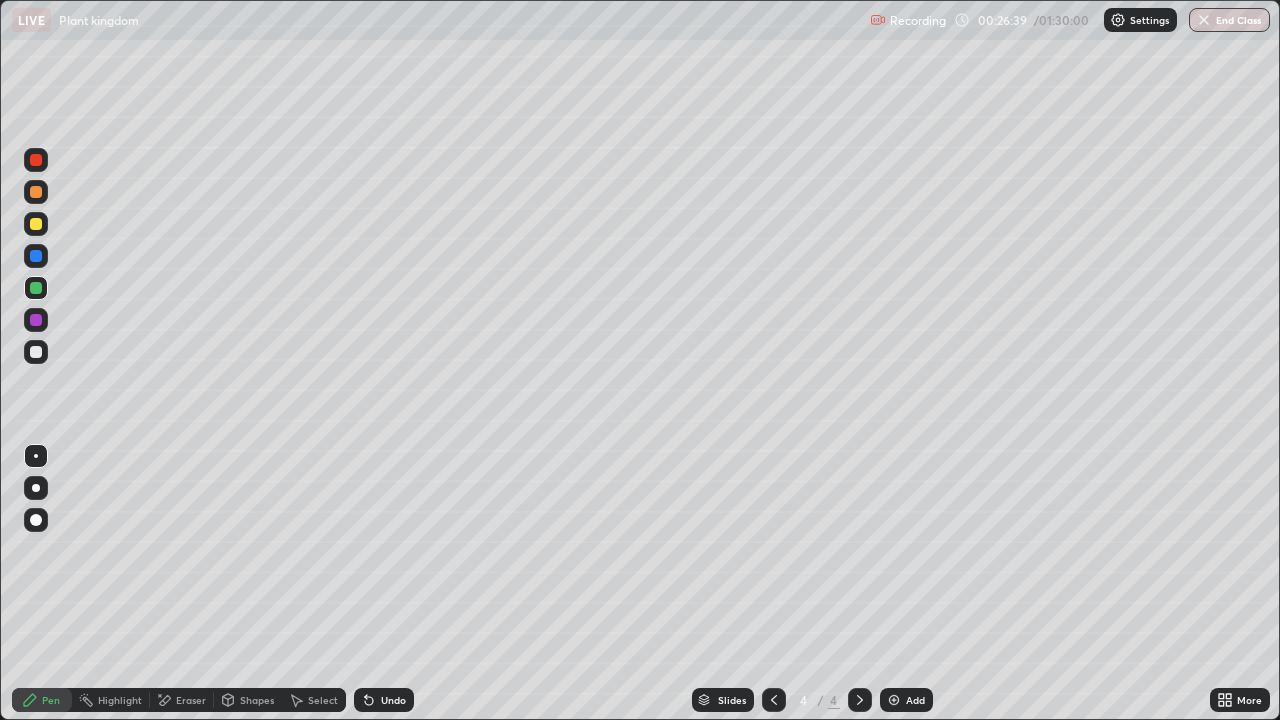 click on "Highlight" at bounding box center [111, 700] 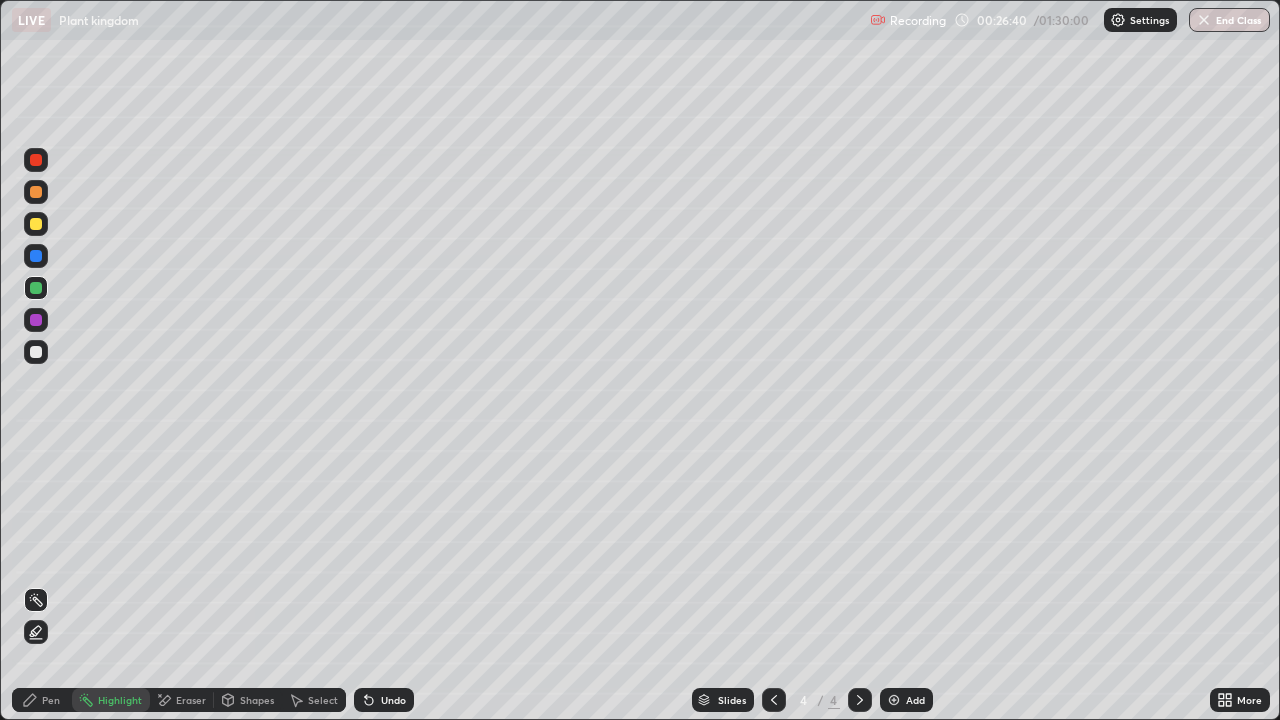 click 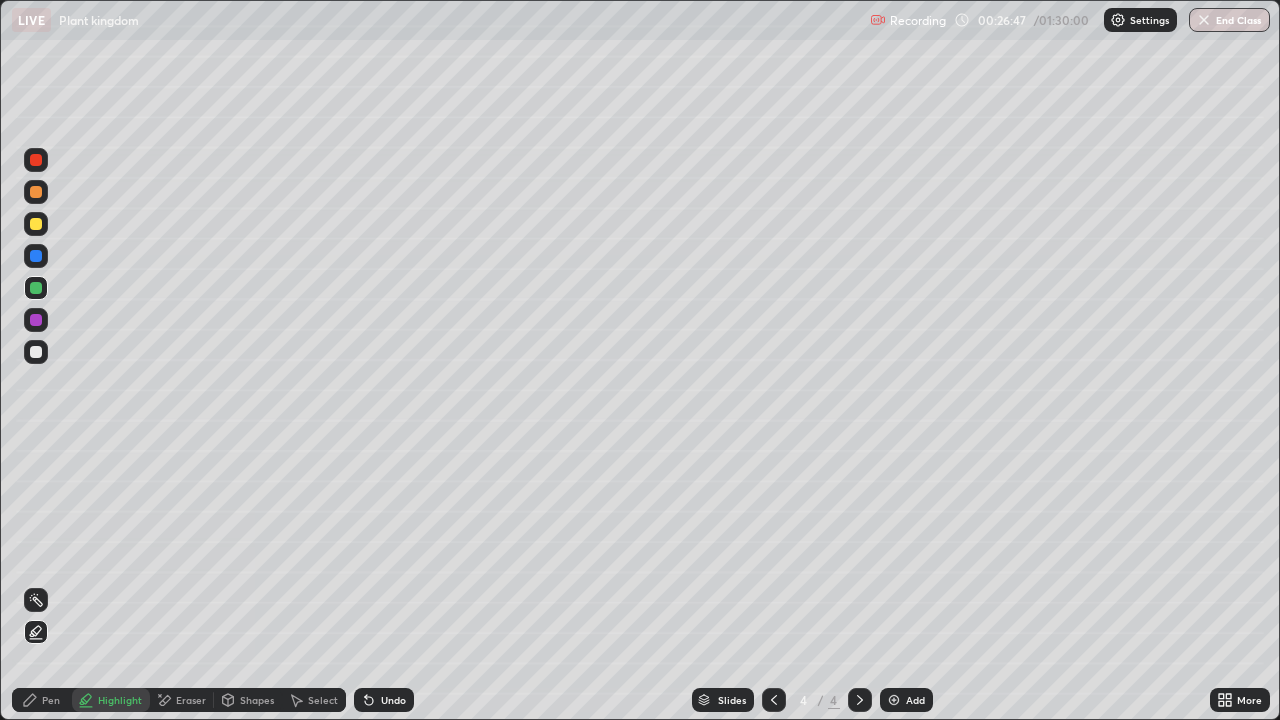 click on "Undo" at bounding box center (393, 700) 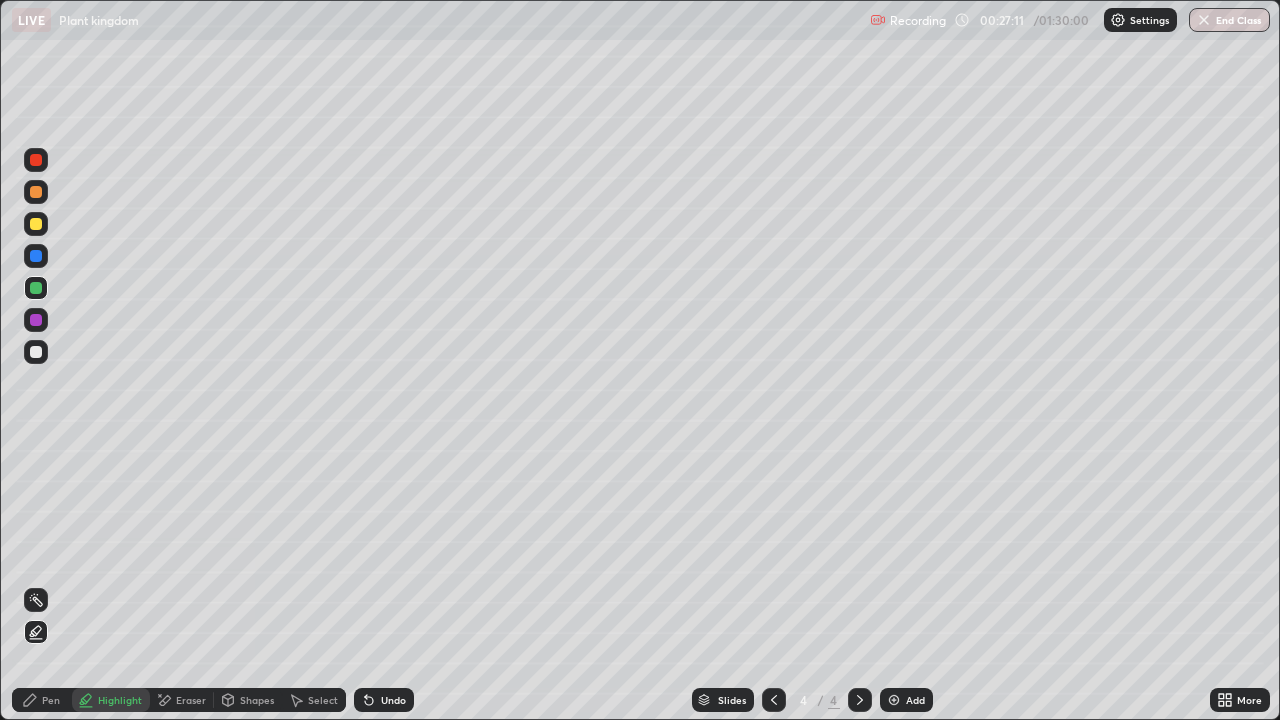 click 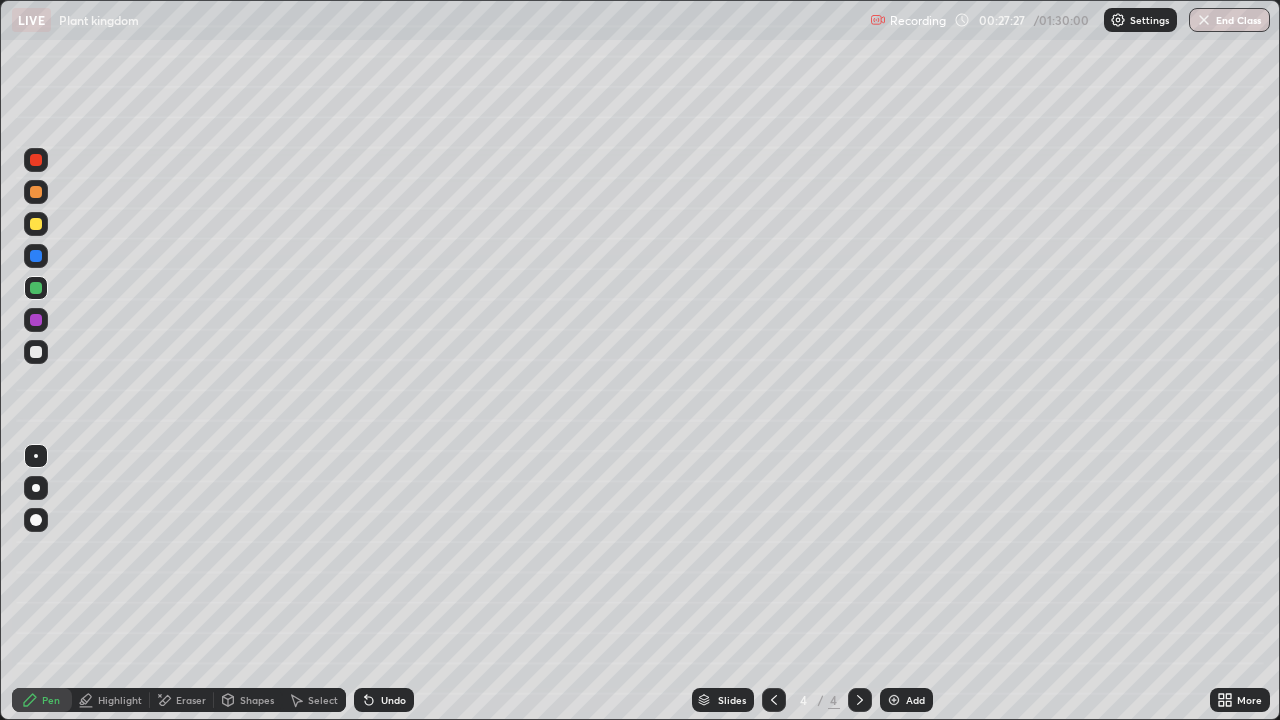 click at bounding box center (36, 192) 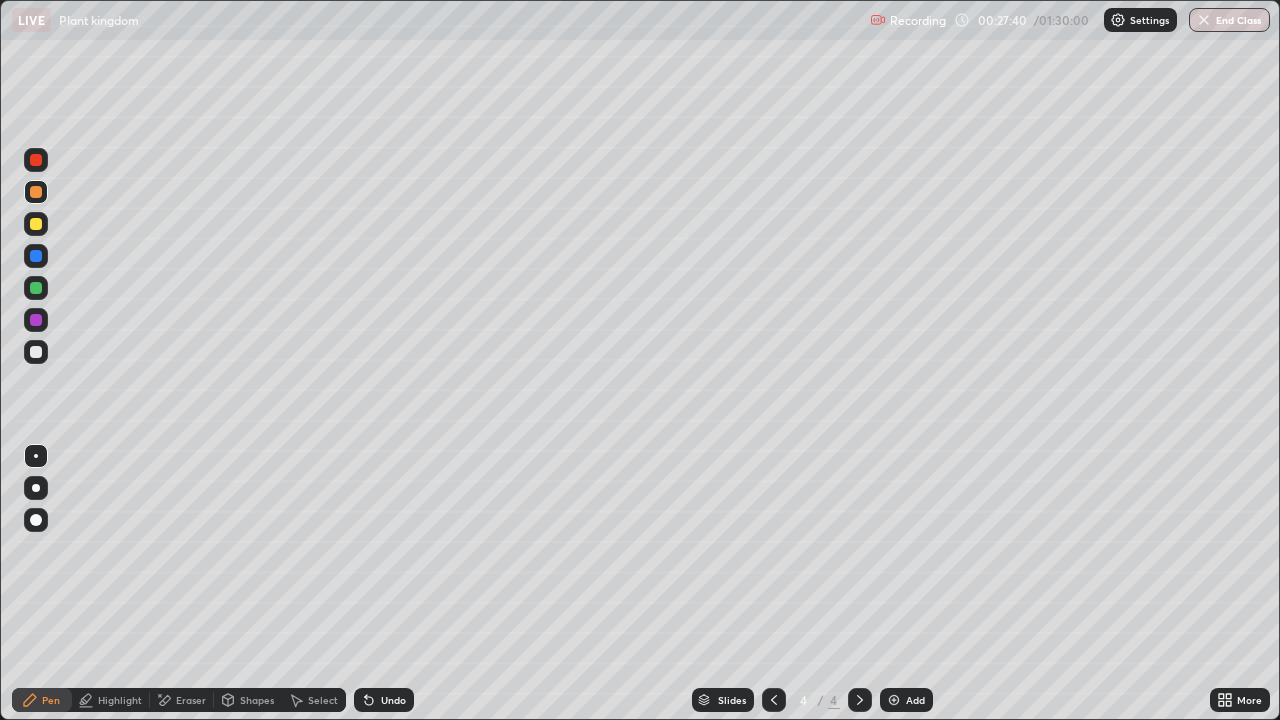 click on "Undo" at bounding box center (384, 700) 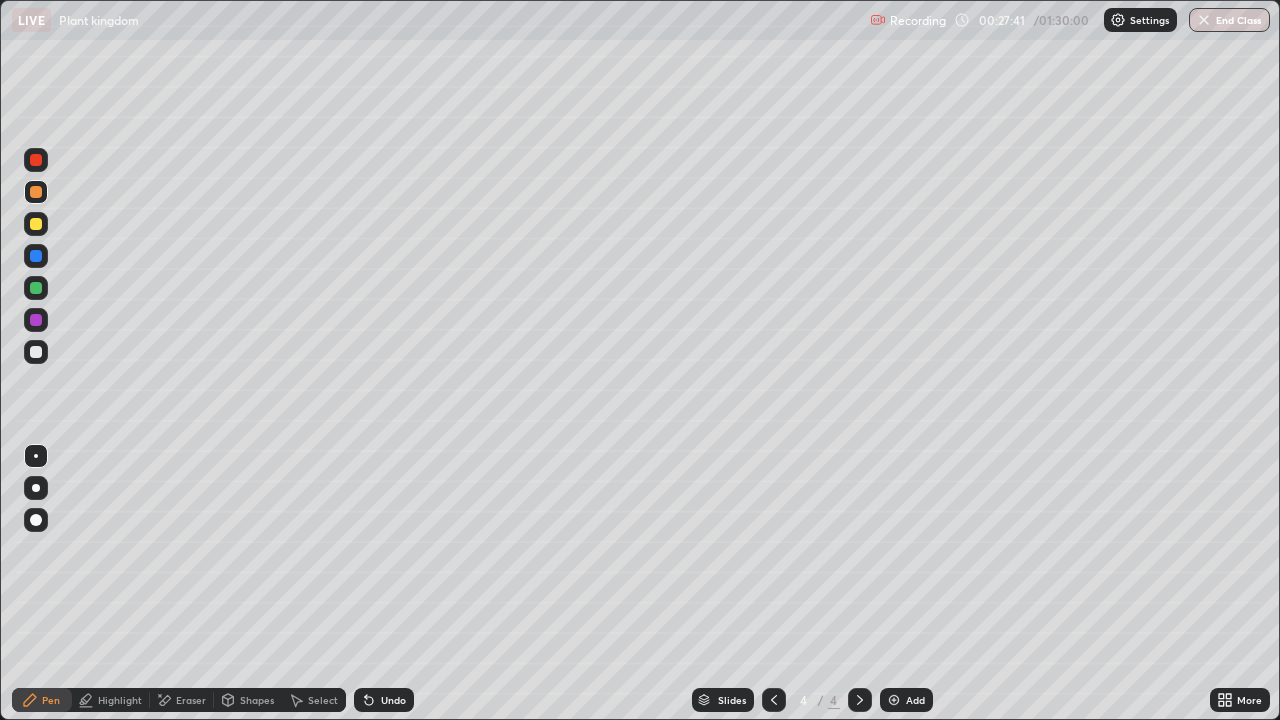 click on "Undo" at bounding box center [384, 700] 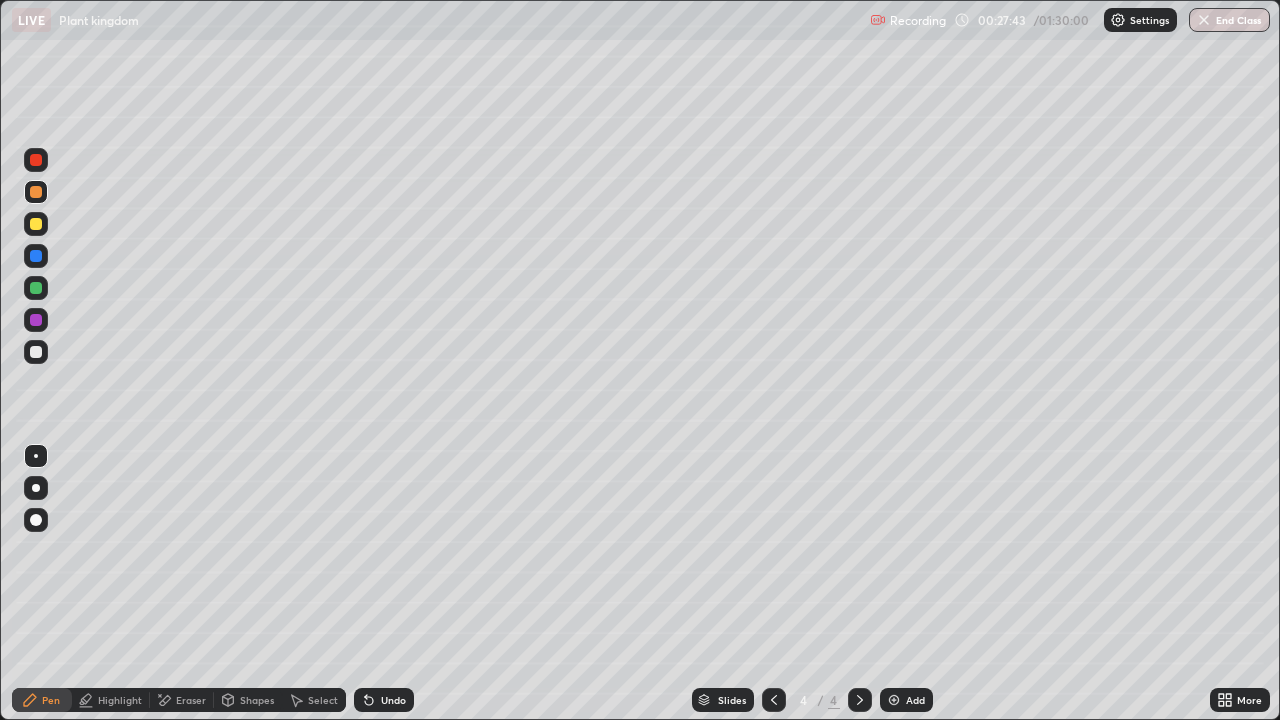 click on "Select" at bounding box center (323, 700) 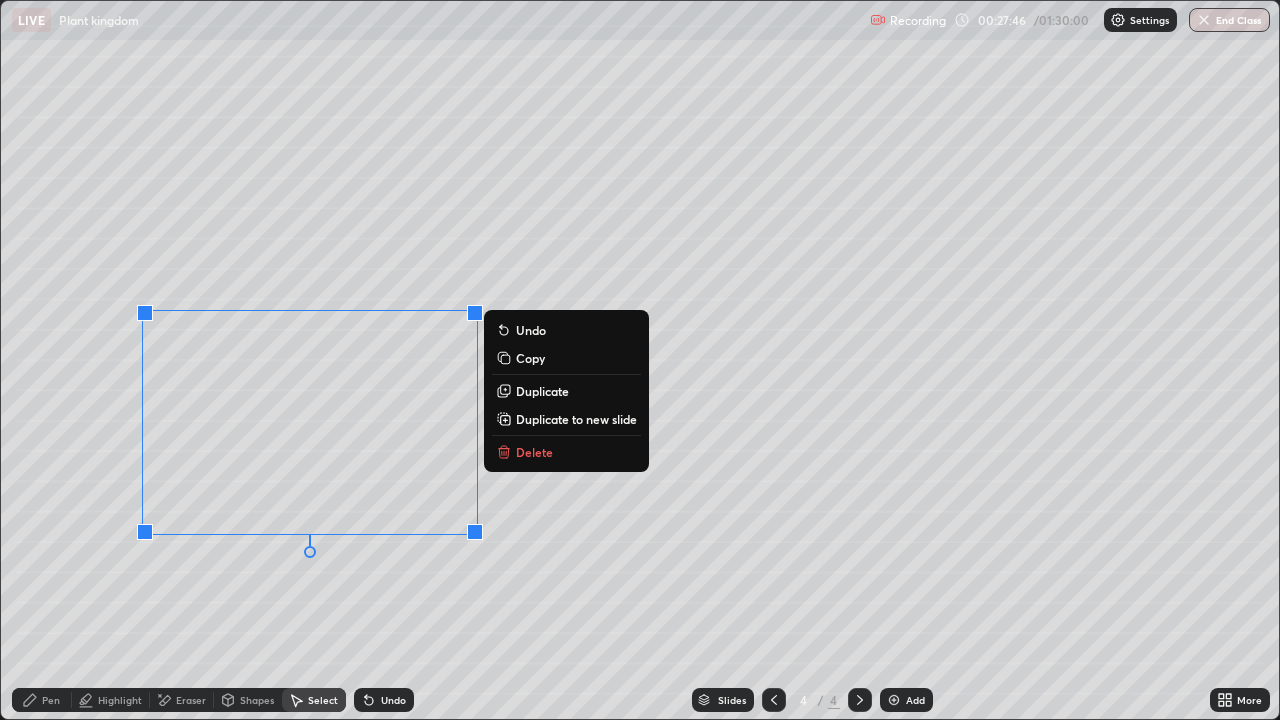 click on "Duplicate" at bounding box center [566, 391] 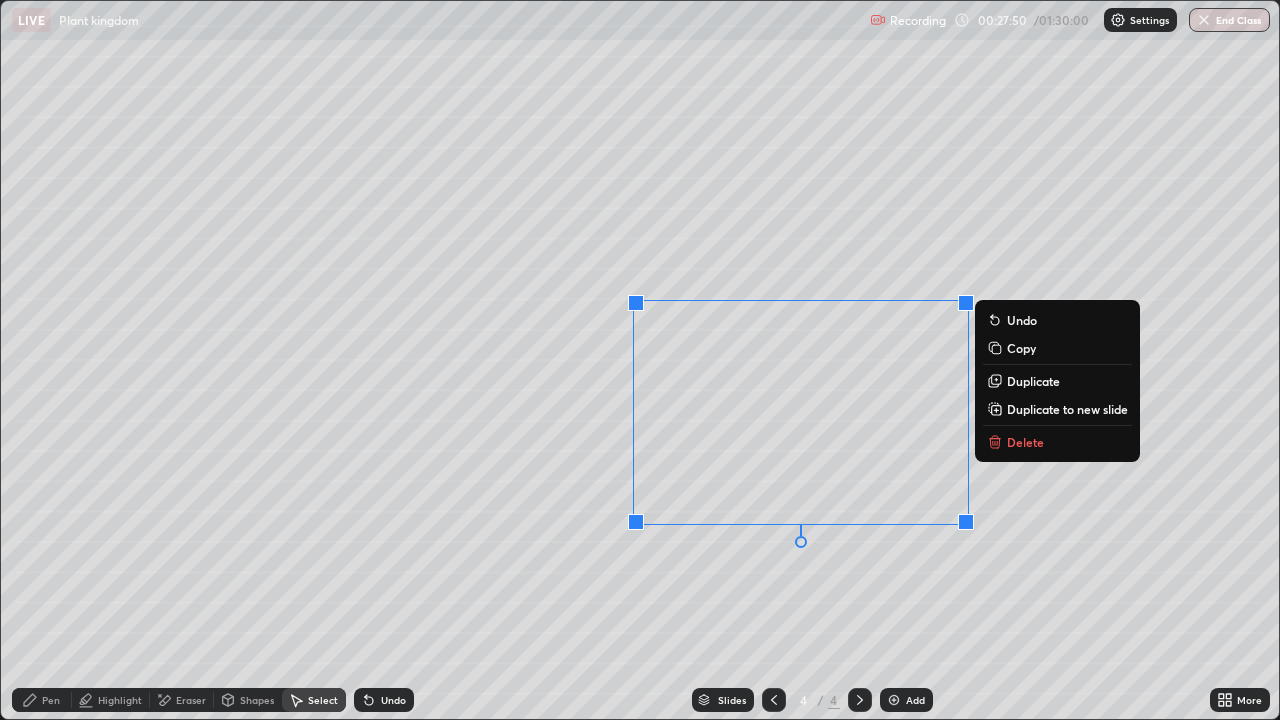 click on "0 ° Undo Copy Duplicate Duplicate to new slide Delete" at bounding box center (640, 360) 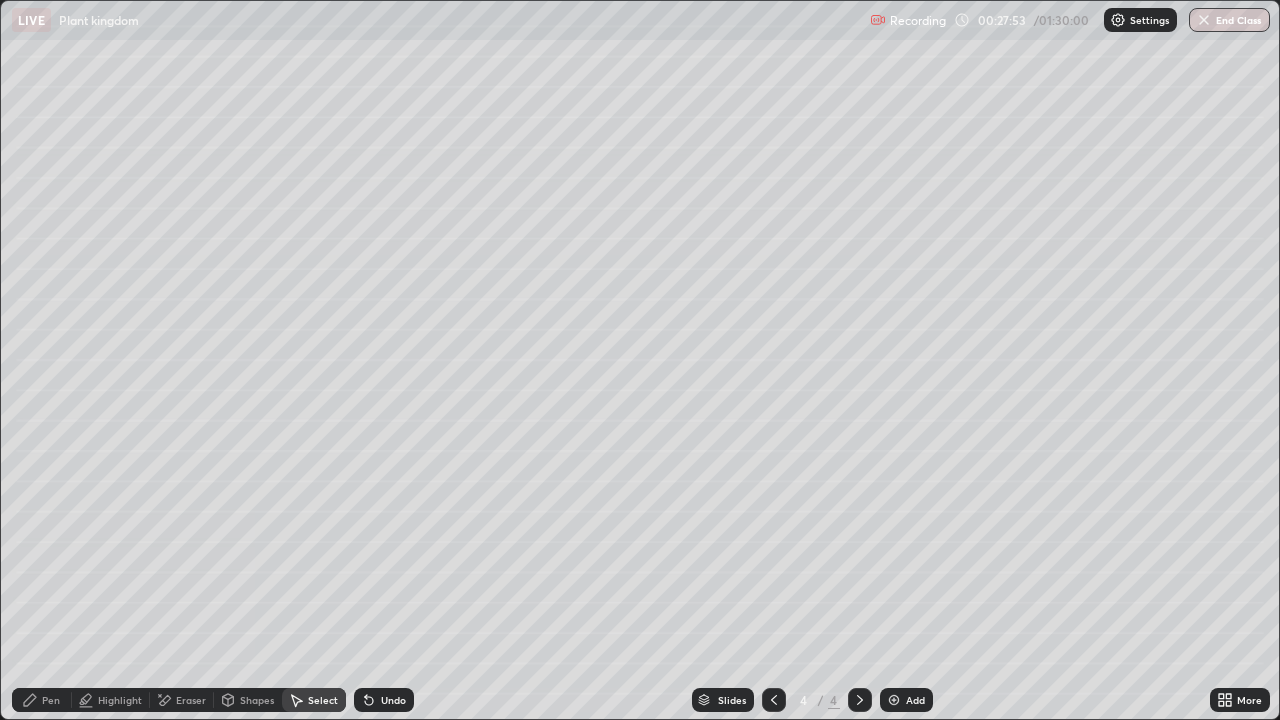 click on "Eraser" at bounding box center (191, 700) 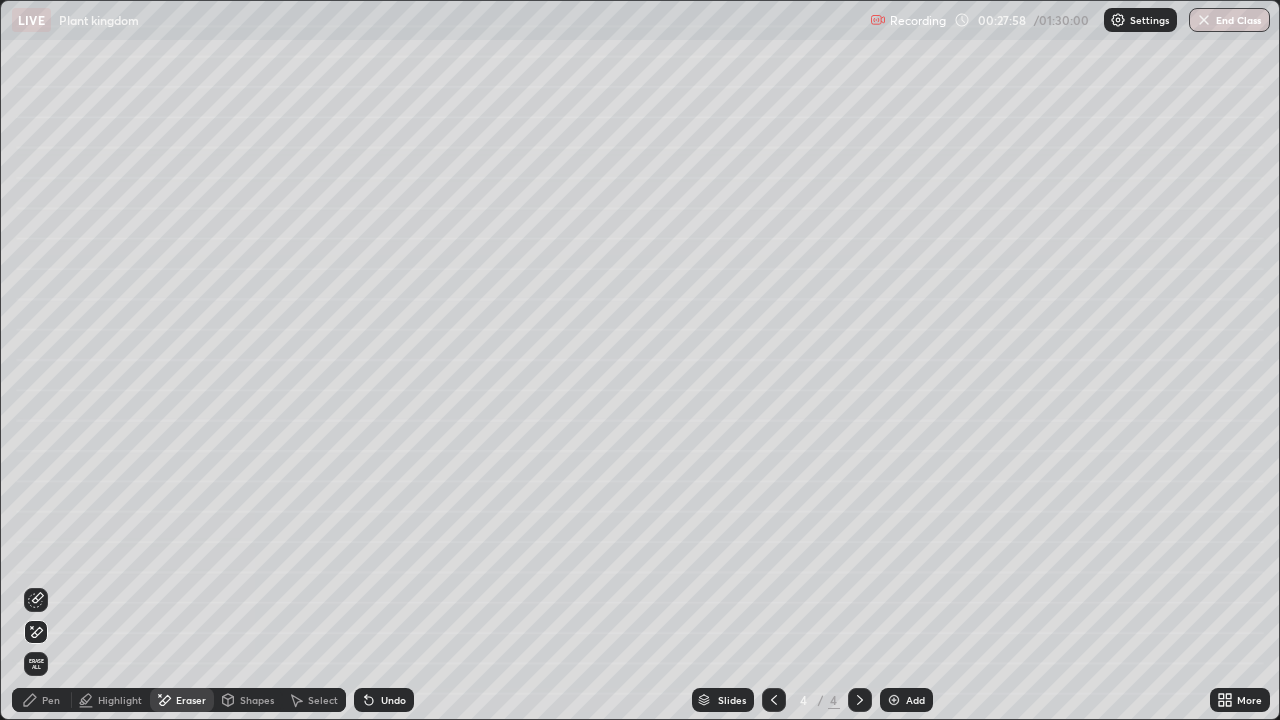 click 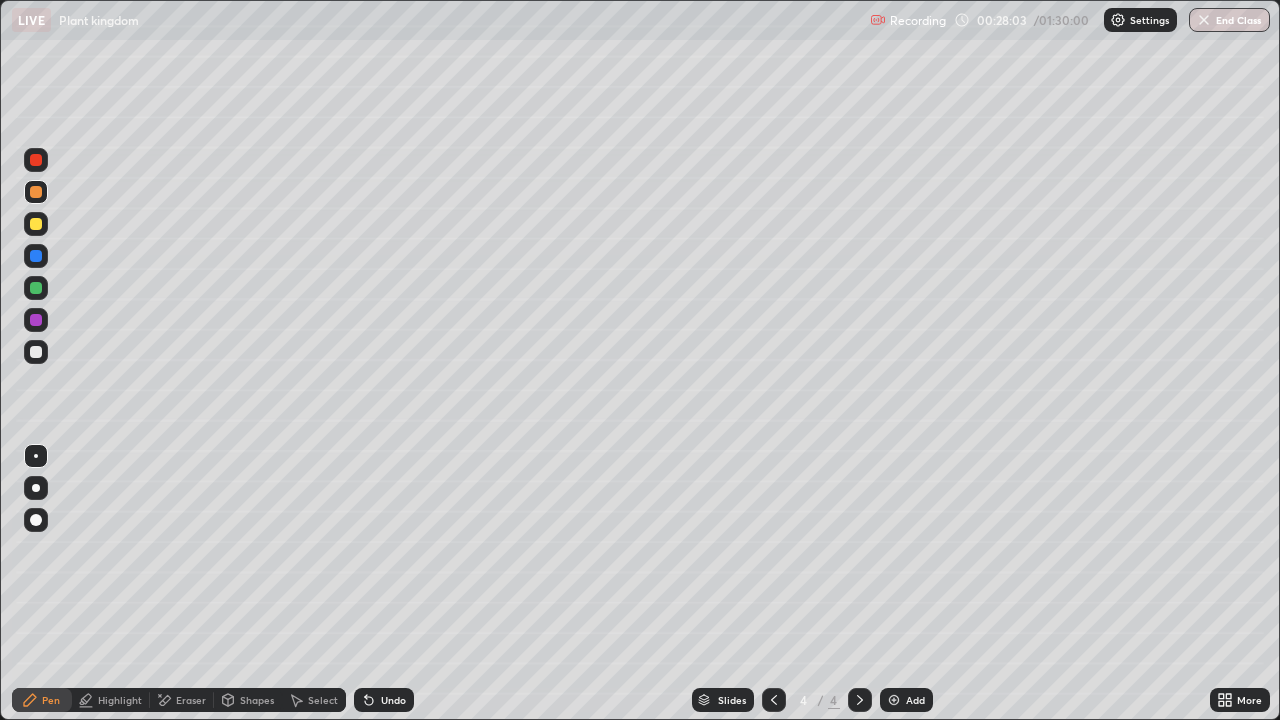 click at bounding box center (36, 288) 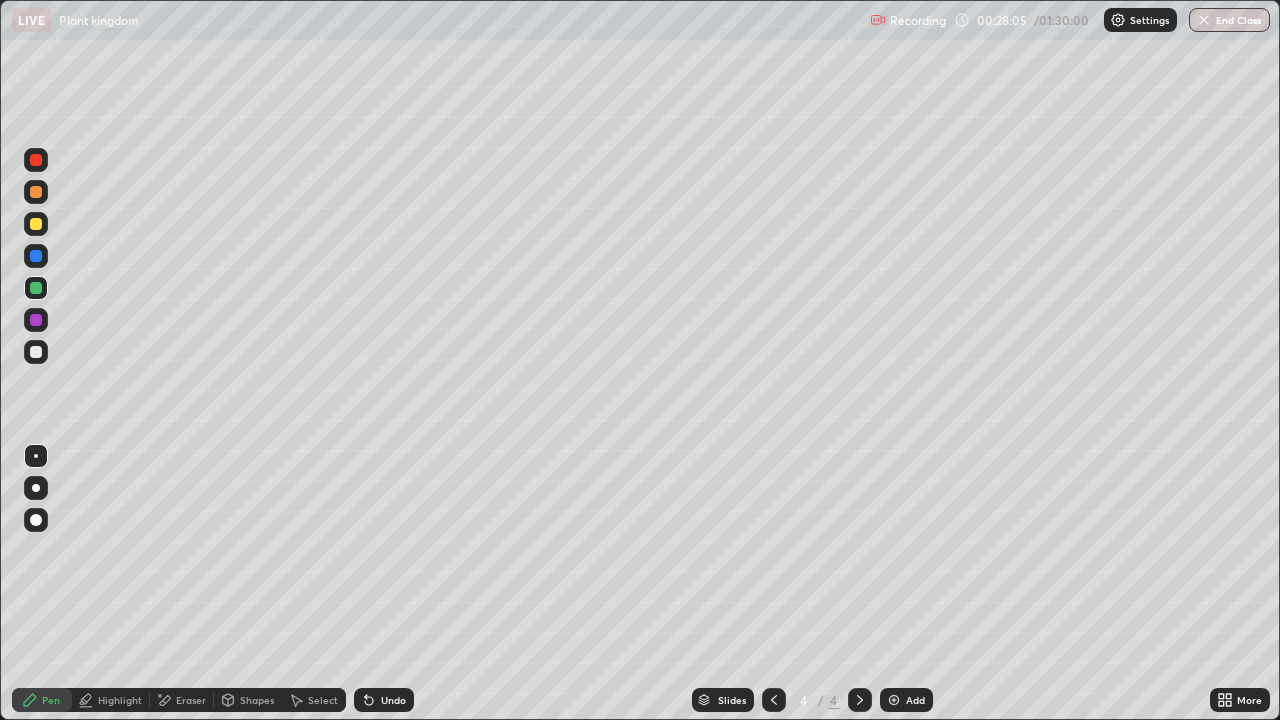 click at bounding box center (36, 192) 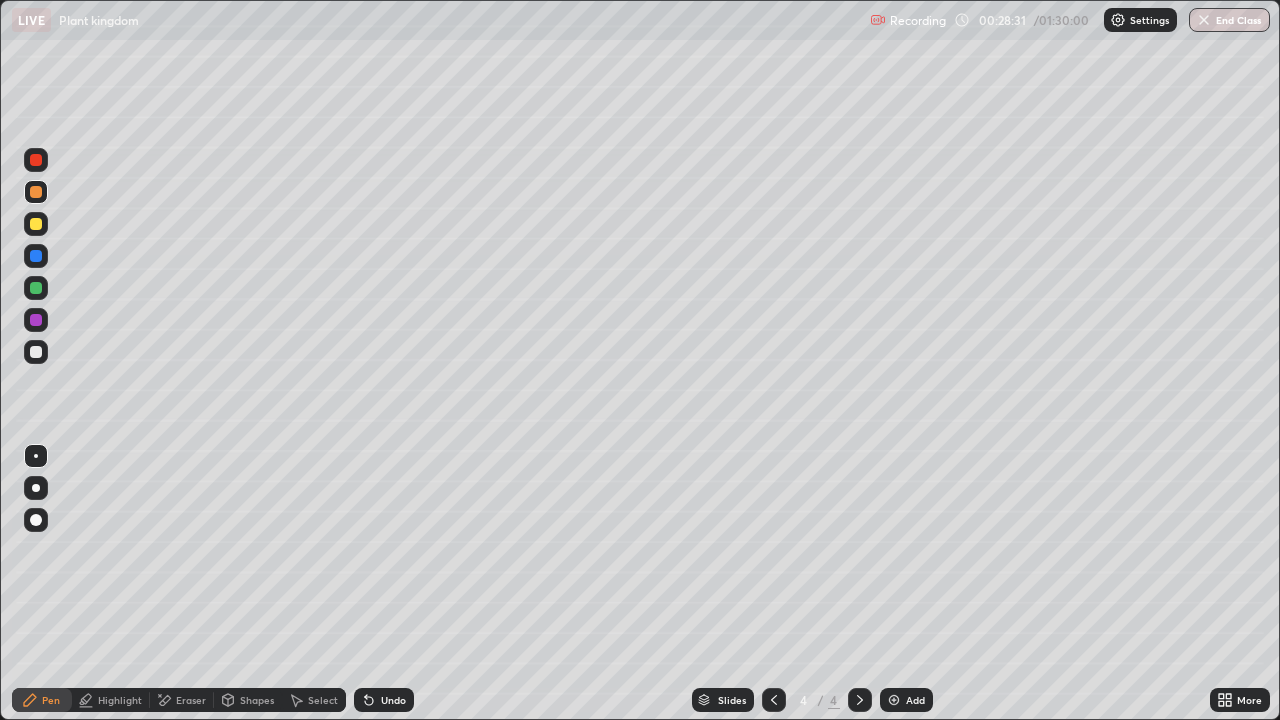 click at bounding box center [36, 288] 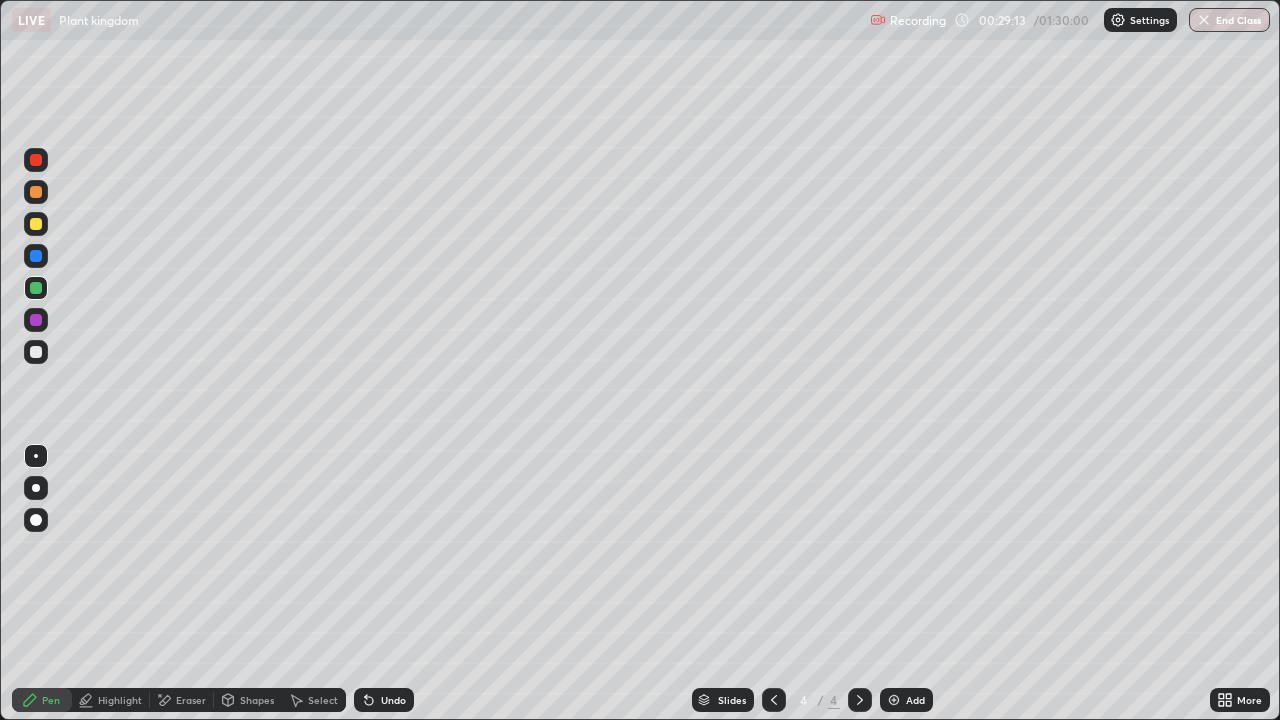 click on "Undo" at bounding box center (393, 700) 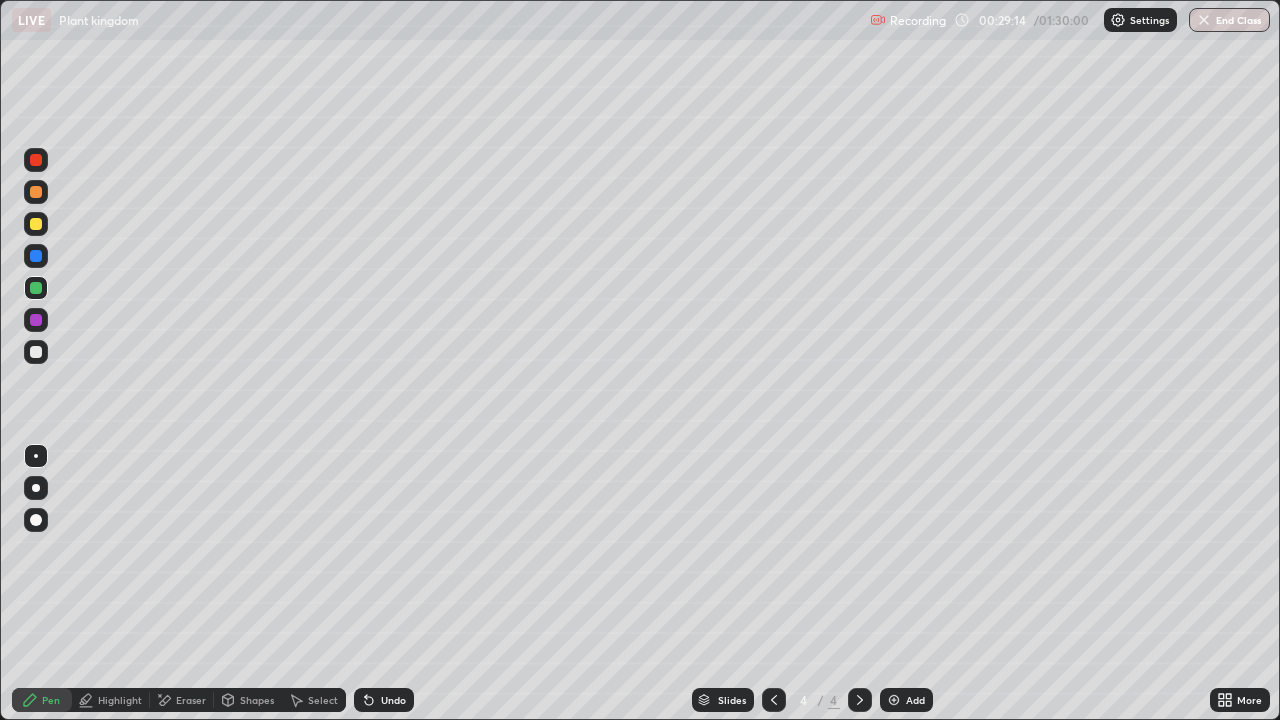 click at bounding box center [36, 520] 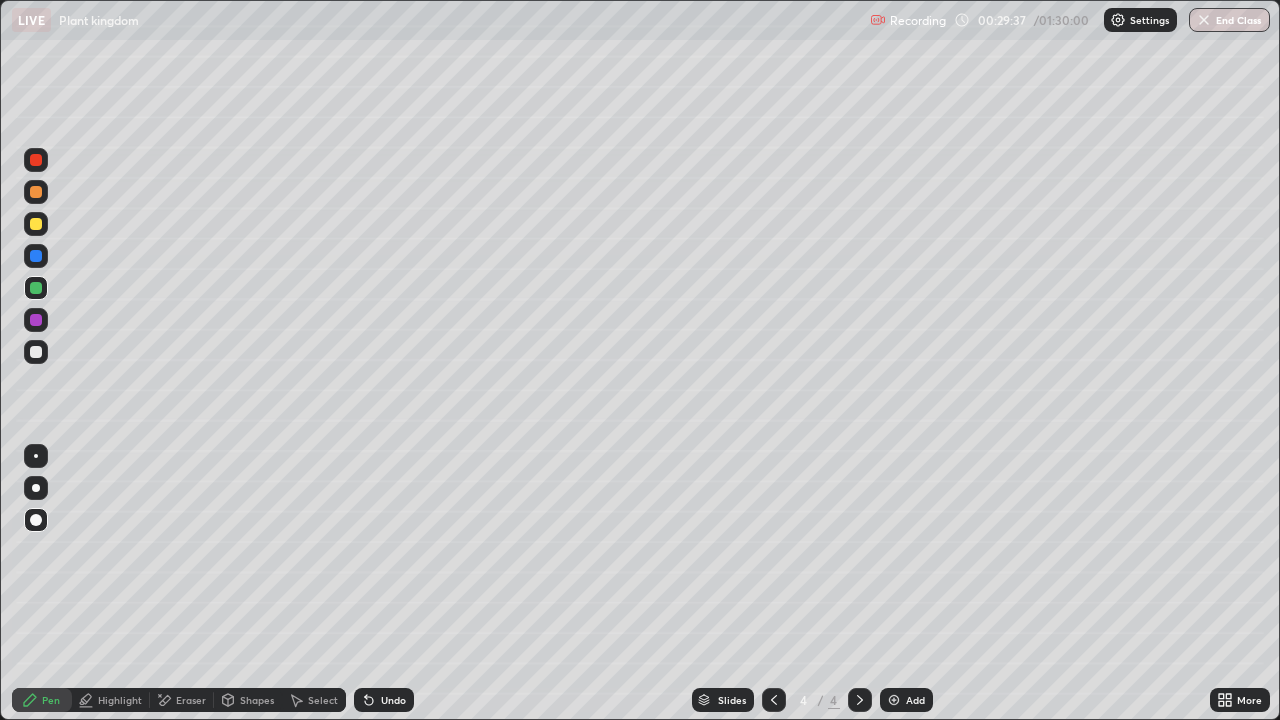 click at bounding box center [36, 456] 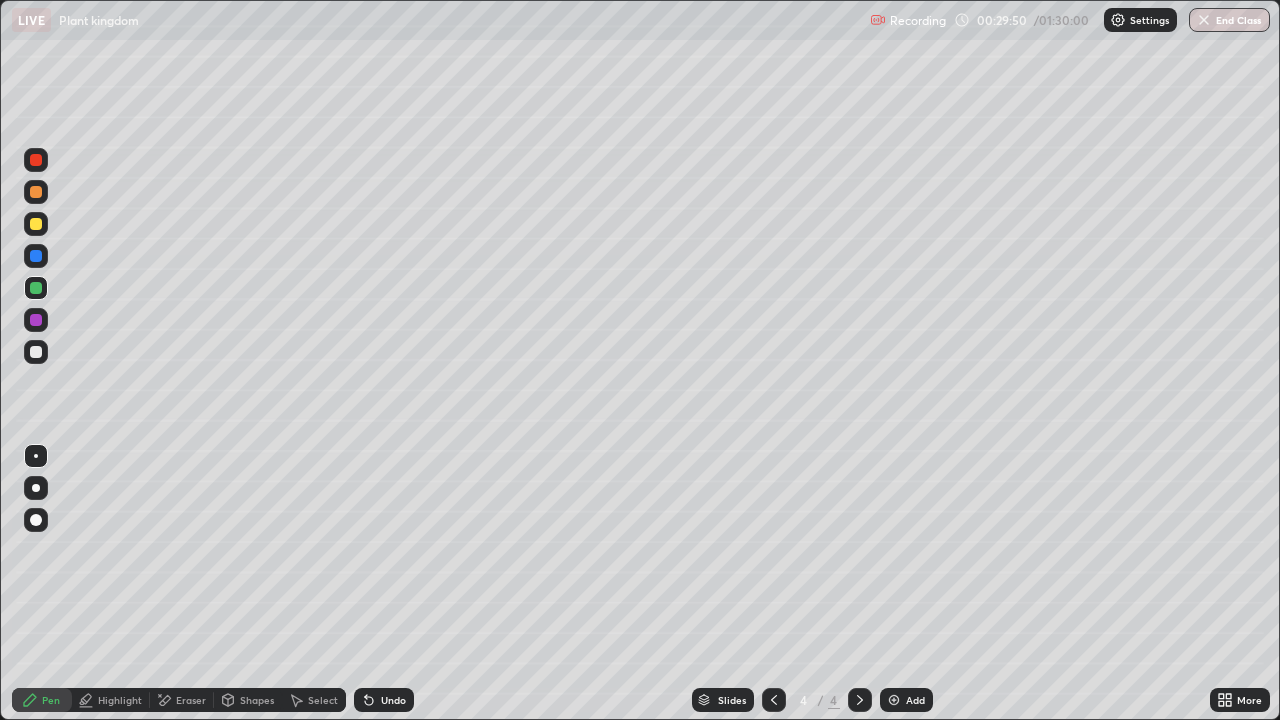 click 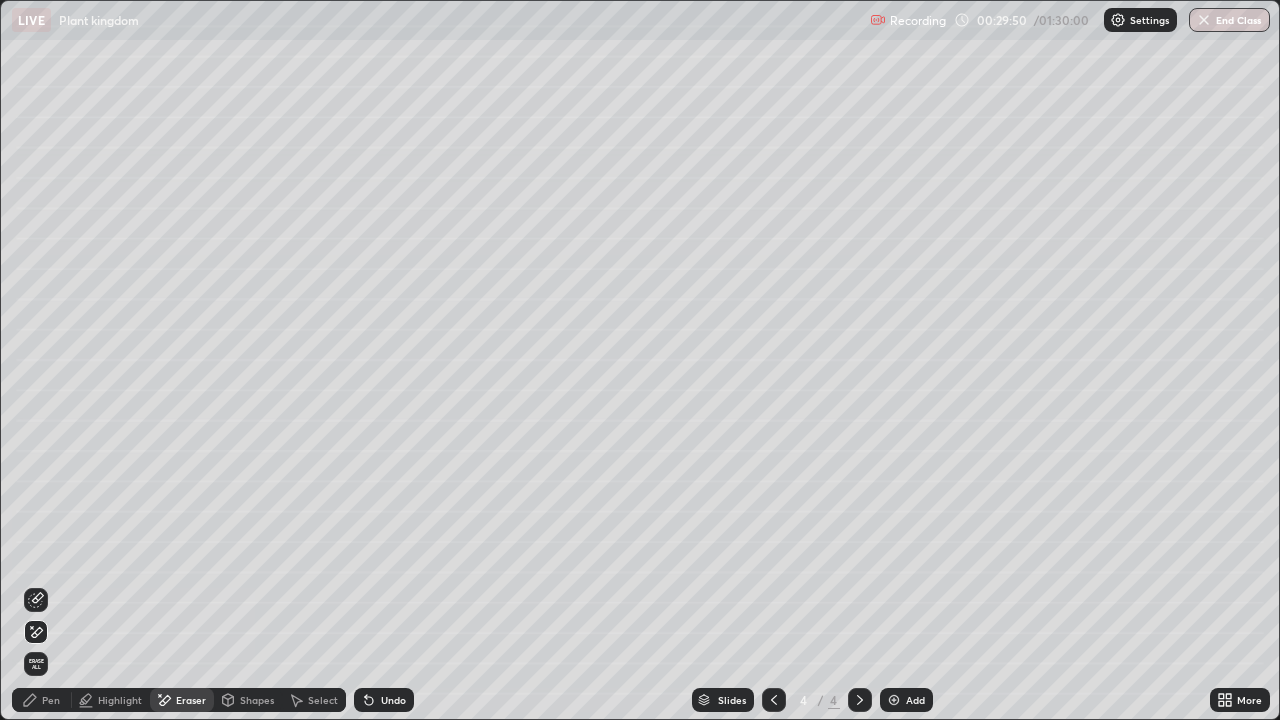 click 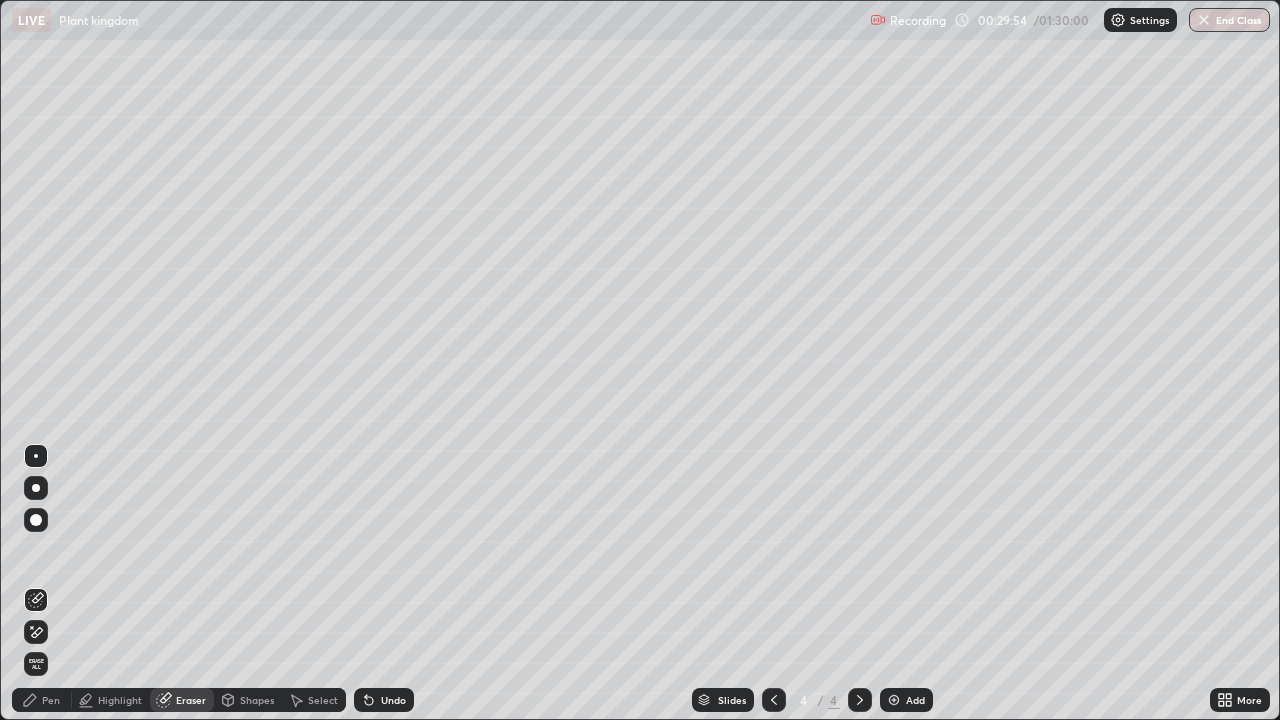 click 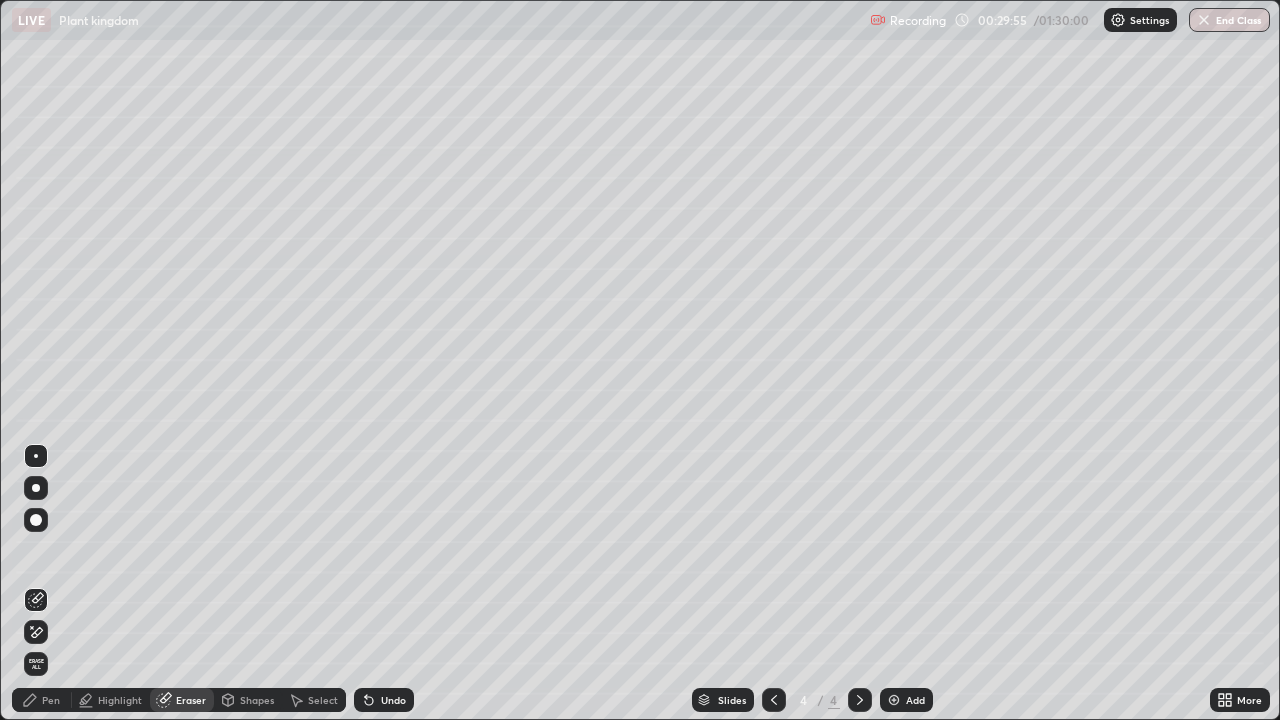 click on "Undo" at bounding box center (384, 700) 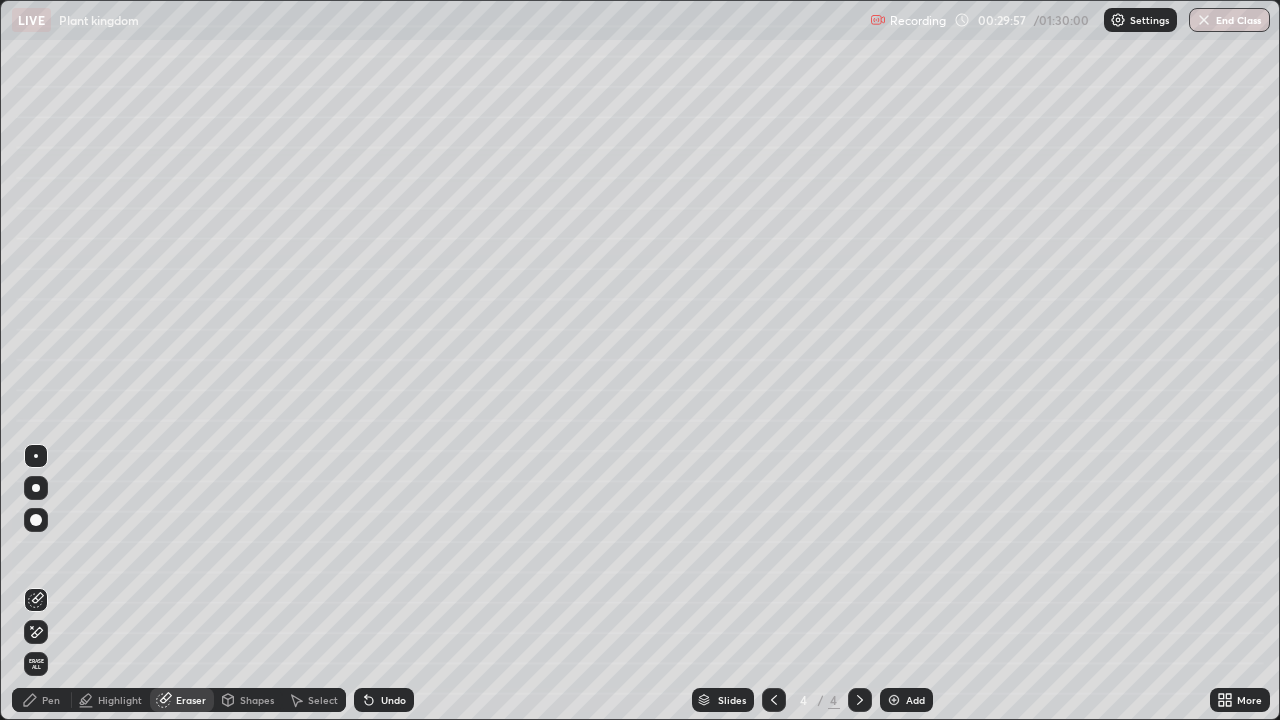 click on "Pen" at bounding box center (42, 700) 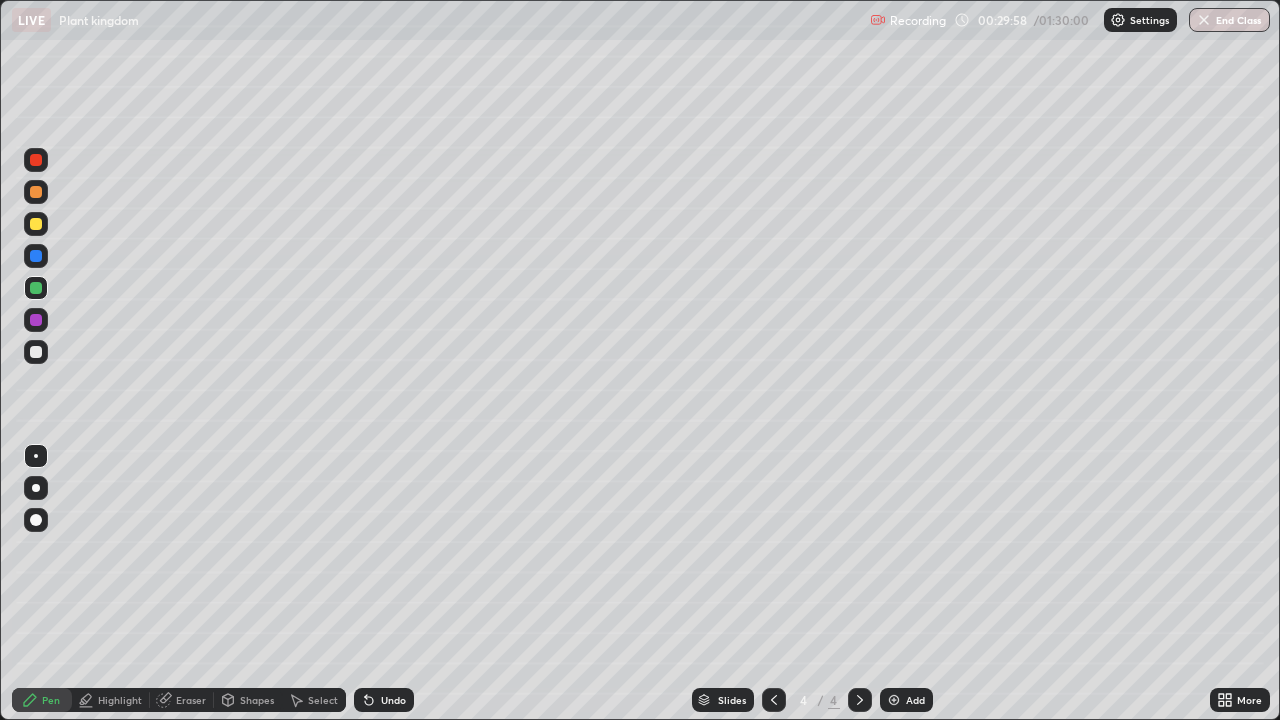 click on "Undo" at bounding box center [384, 700] 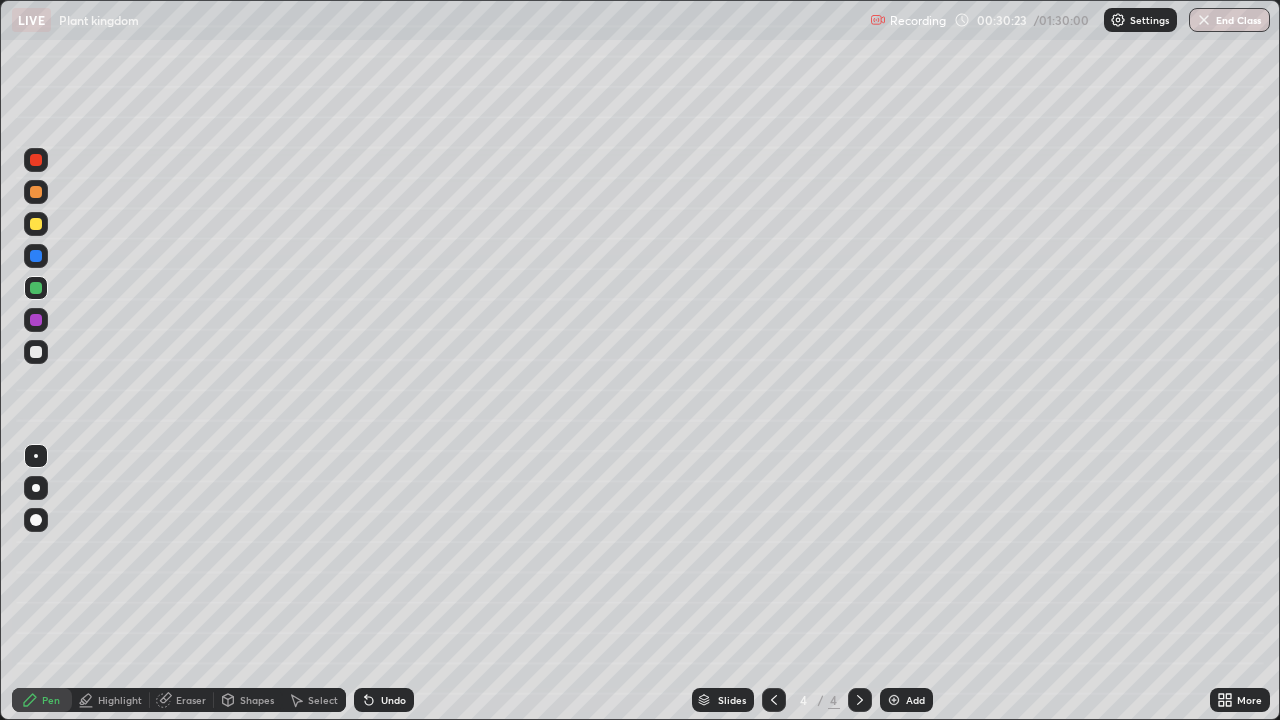 click on "Undo" at bounding box center (393, 700) 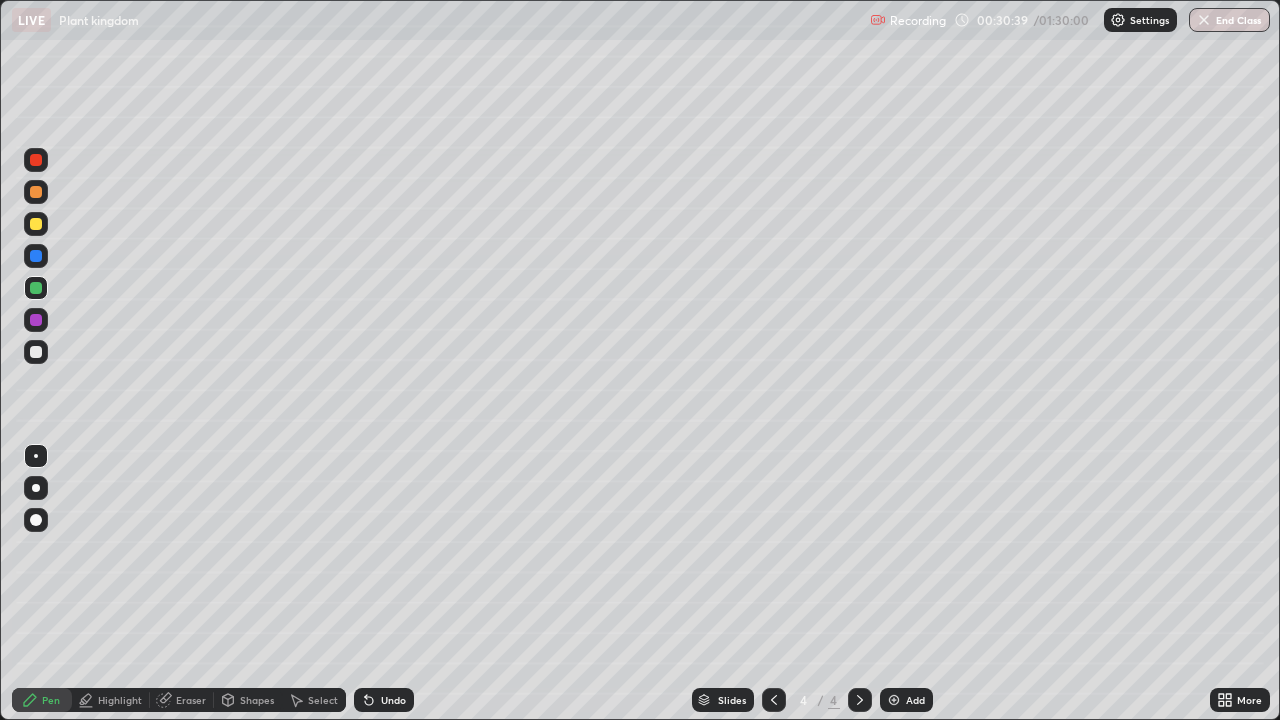 click on "Undo" at bounding box center [393, 700] 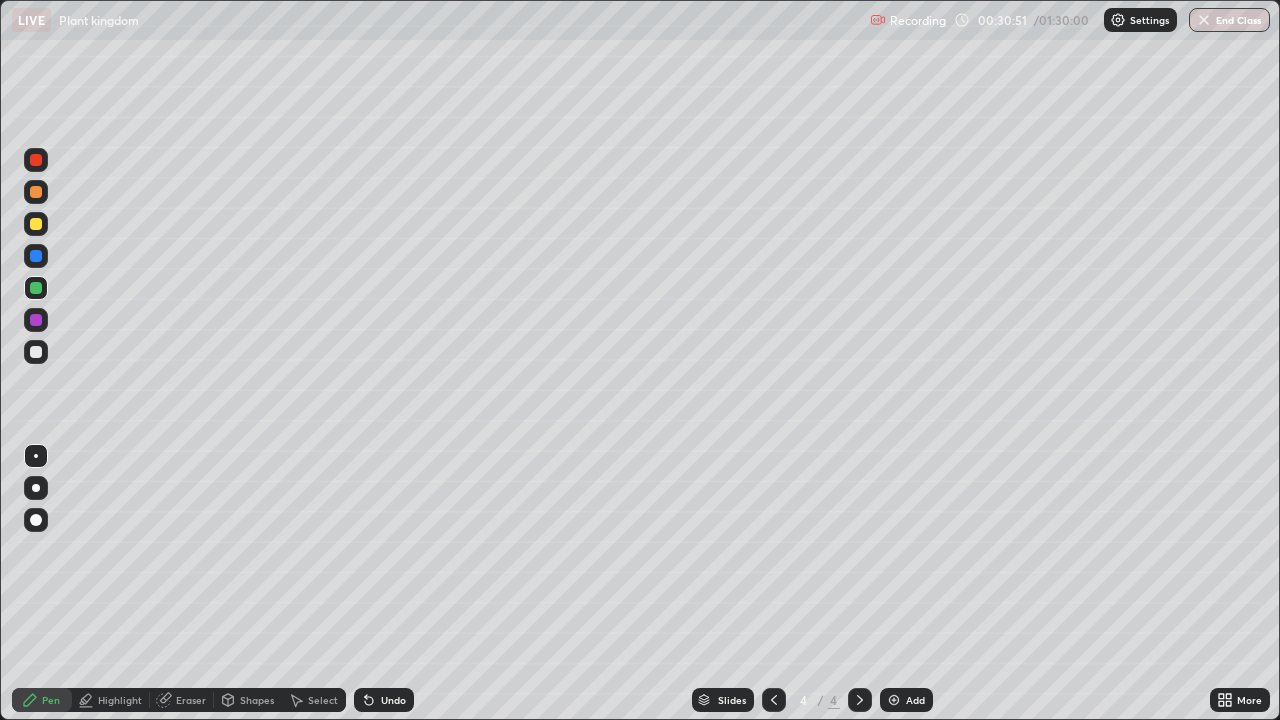 click on "Undo" at bounding box center (384, 700) 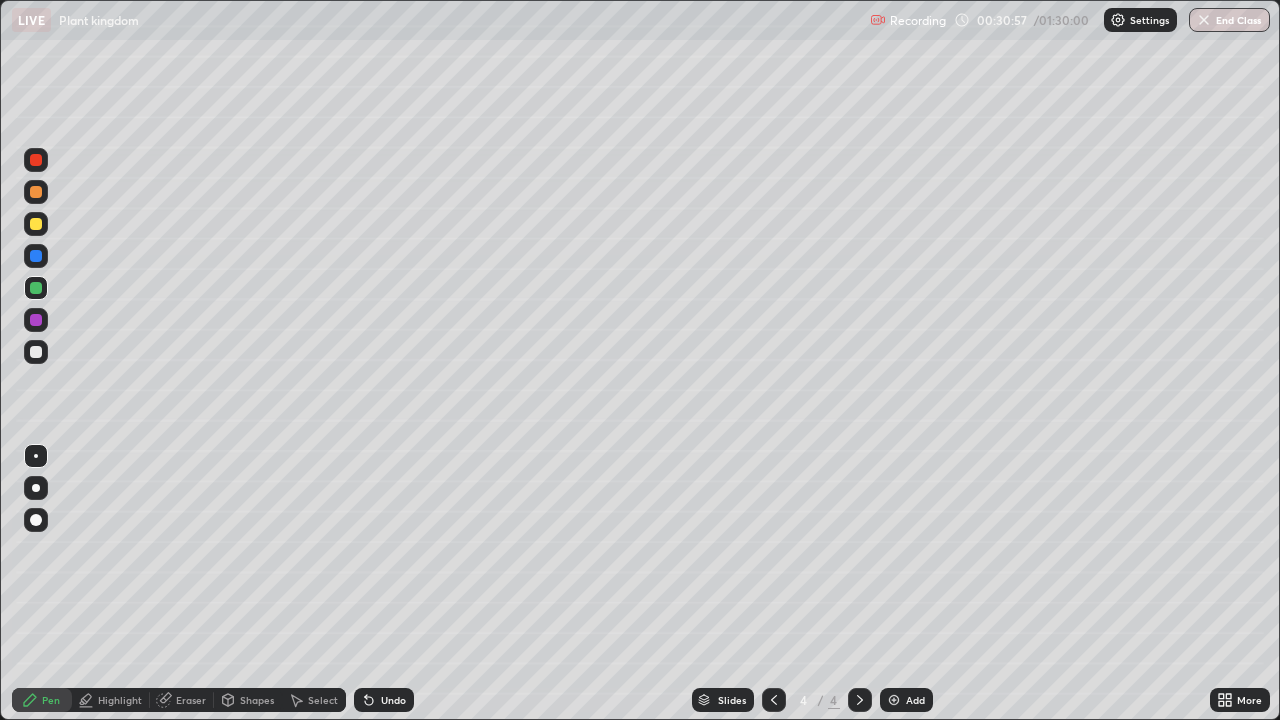 click on "Undo" at bounding box center [393, 700] 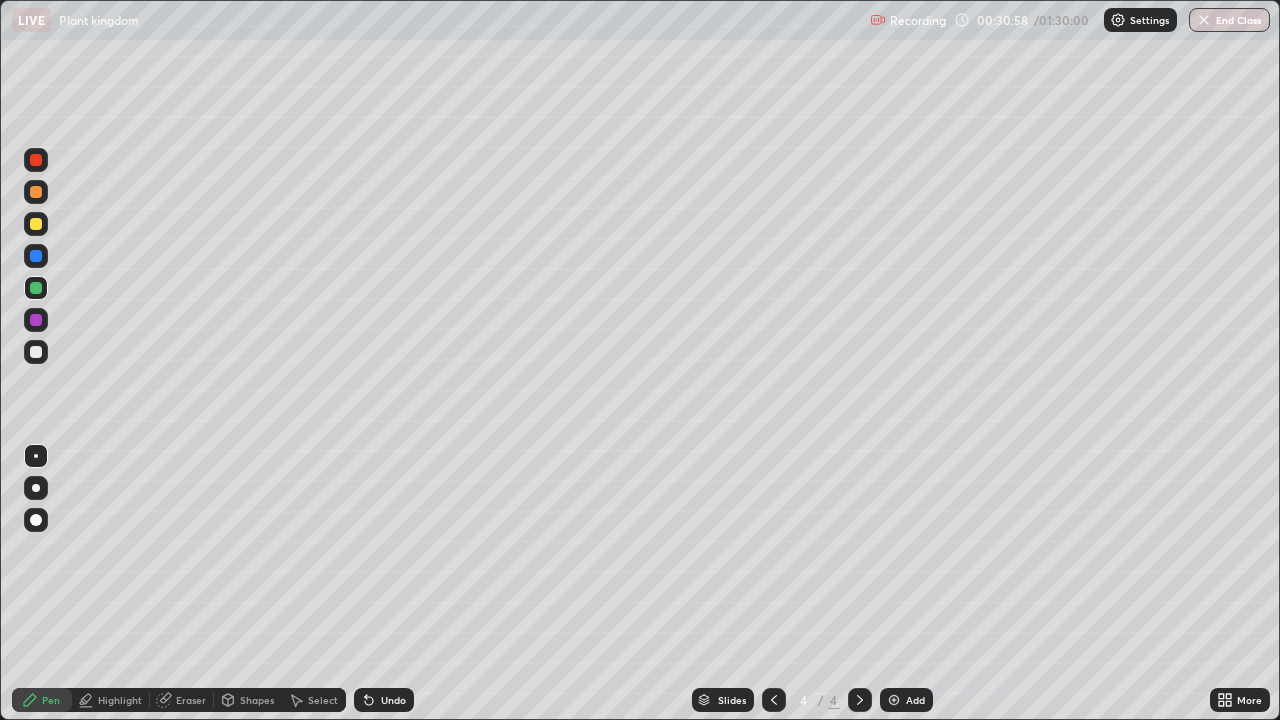 click on "Undo" at bounding box center (393, 700) 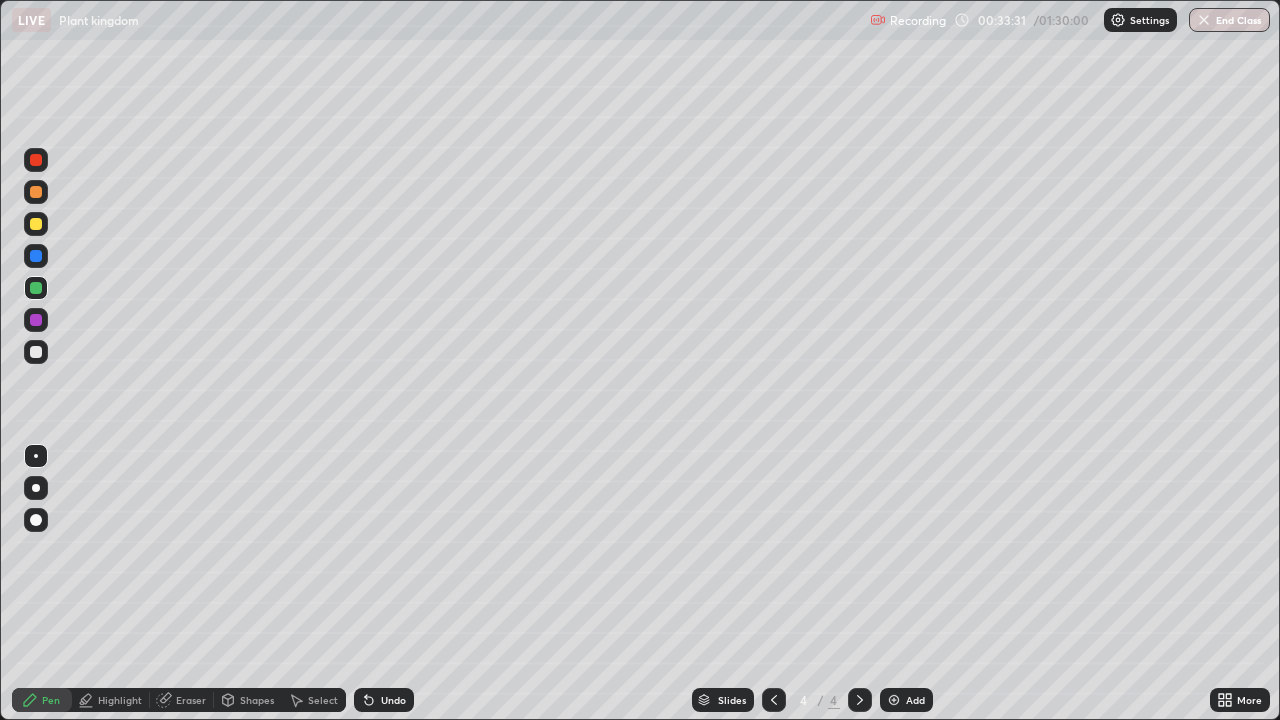 click at bounding box center (36, 192) 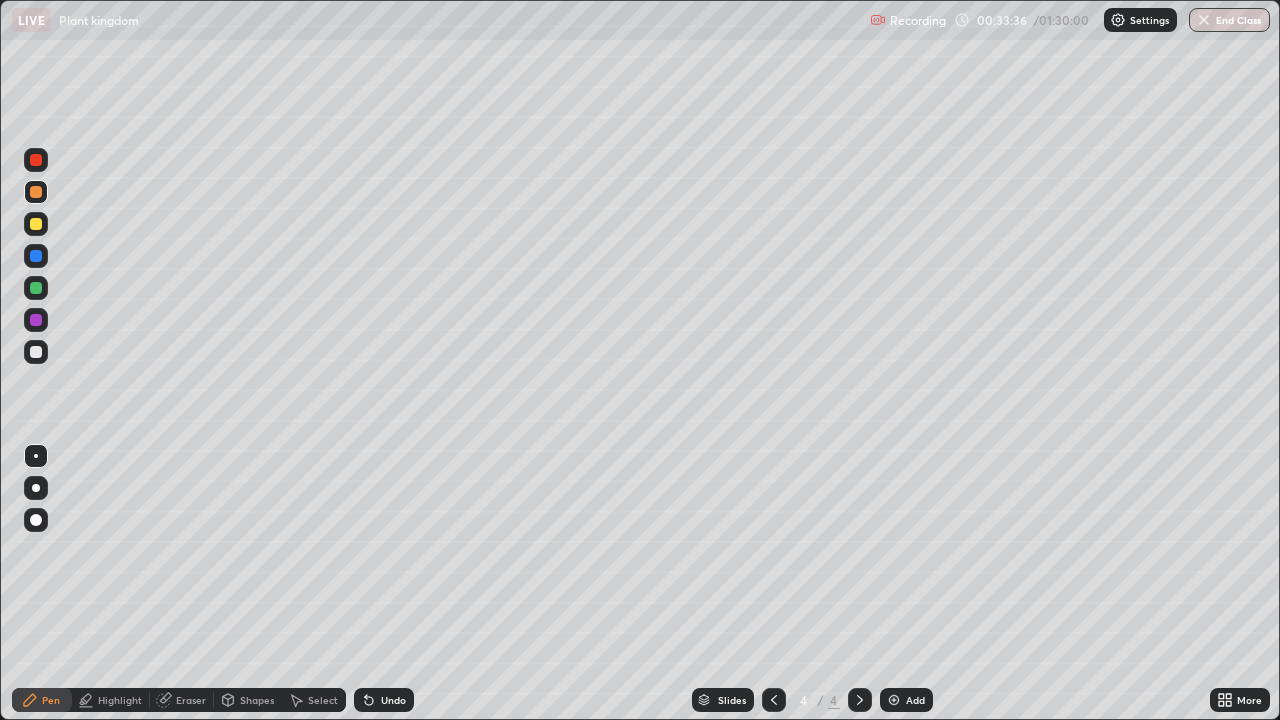 click at bounding box center [36, 160] 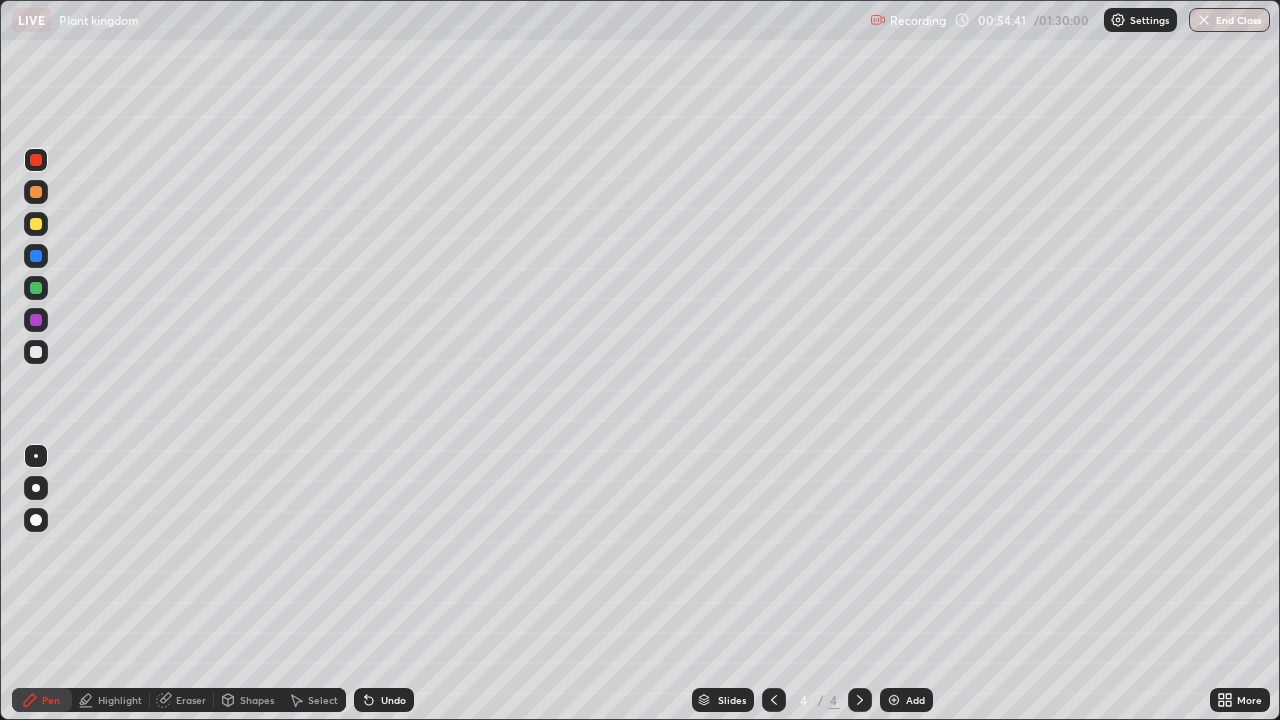 click on "Add" at bounding box center (915, 700) 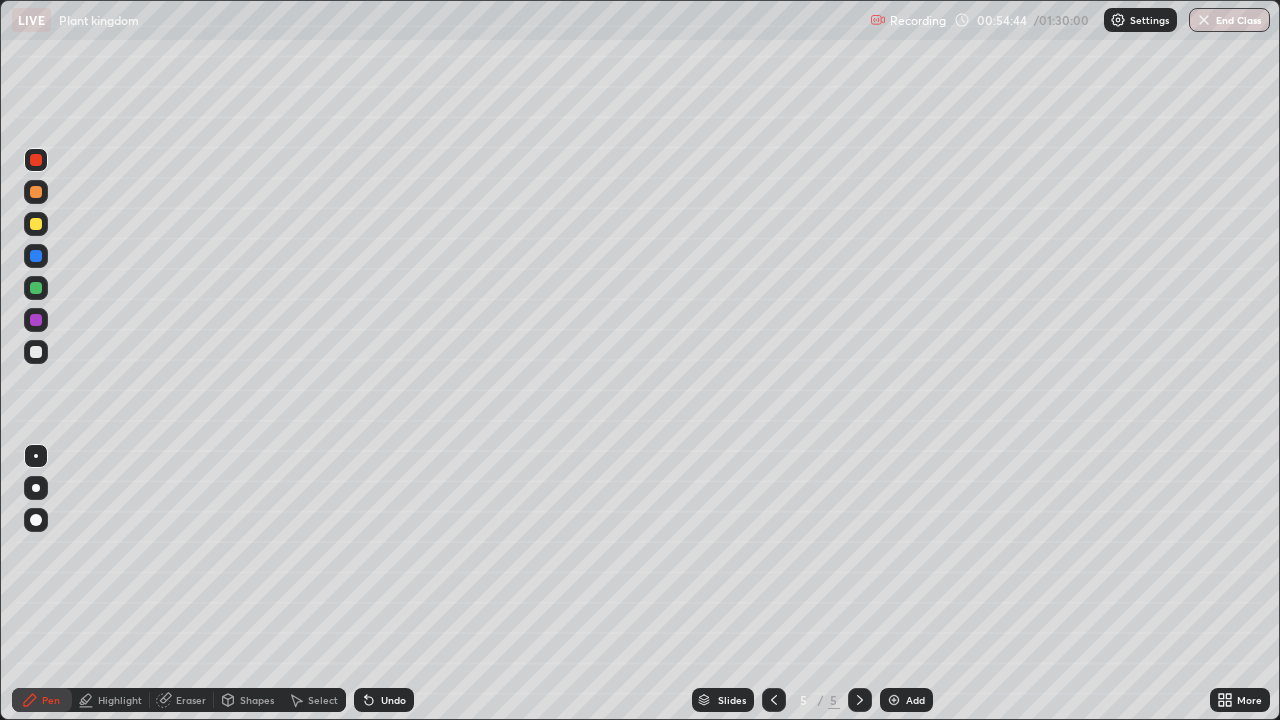 click at bounding box center [36, 288] 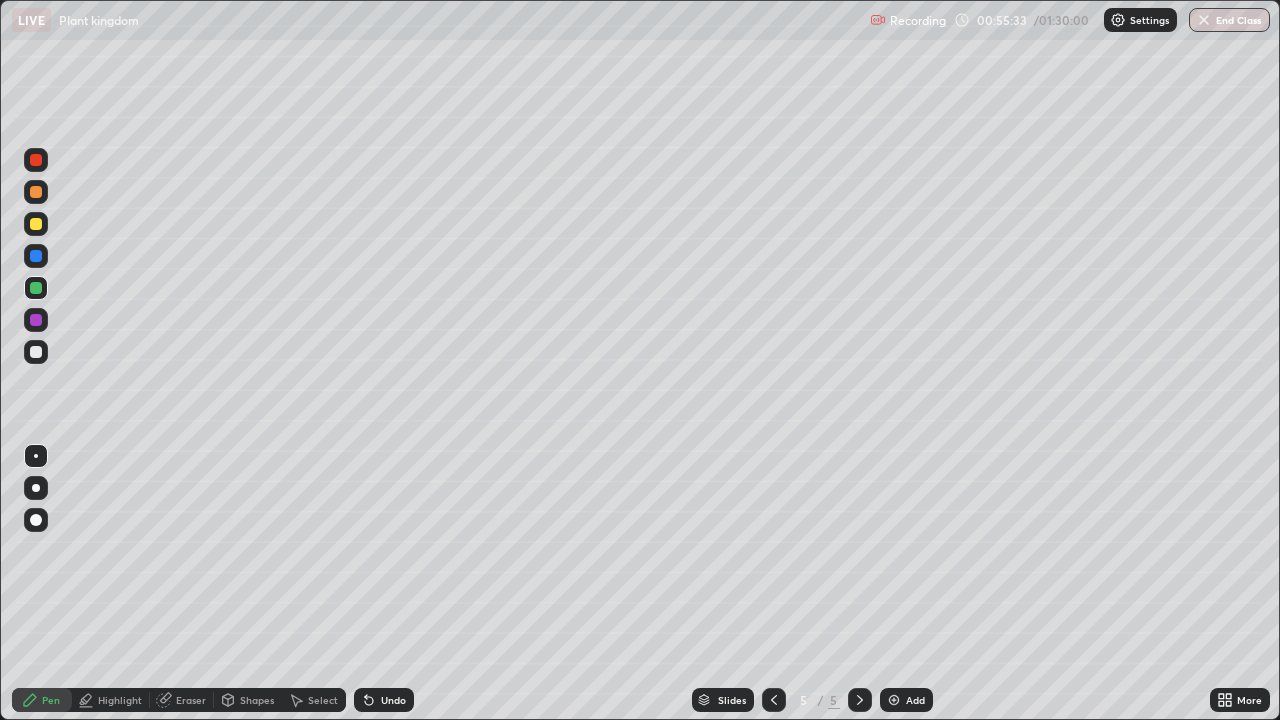 click on "Undo" at bounding box center [384, 700] 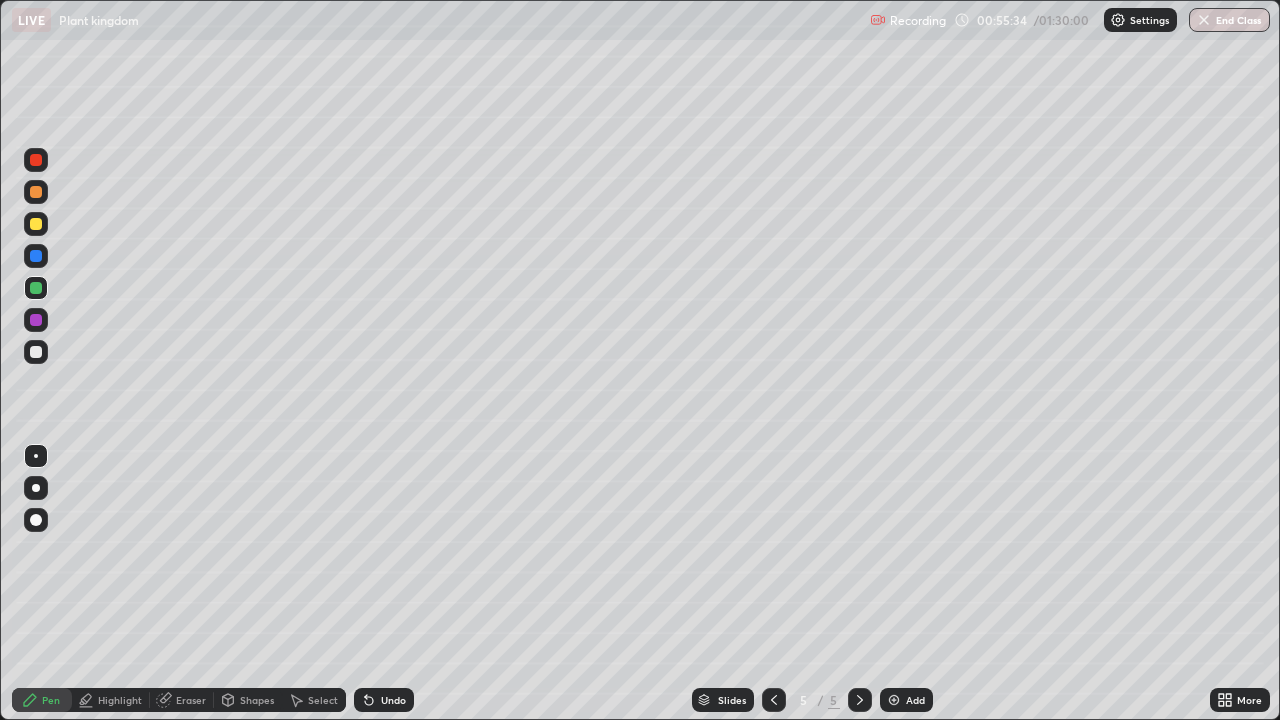click on "Undo" at bounding box center (393, 700) 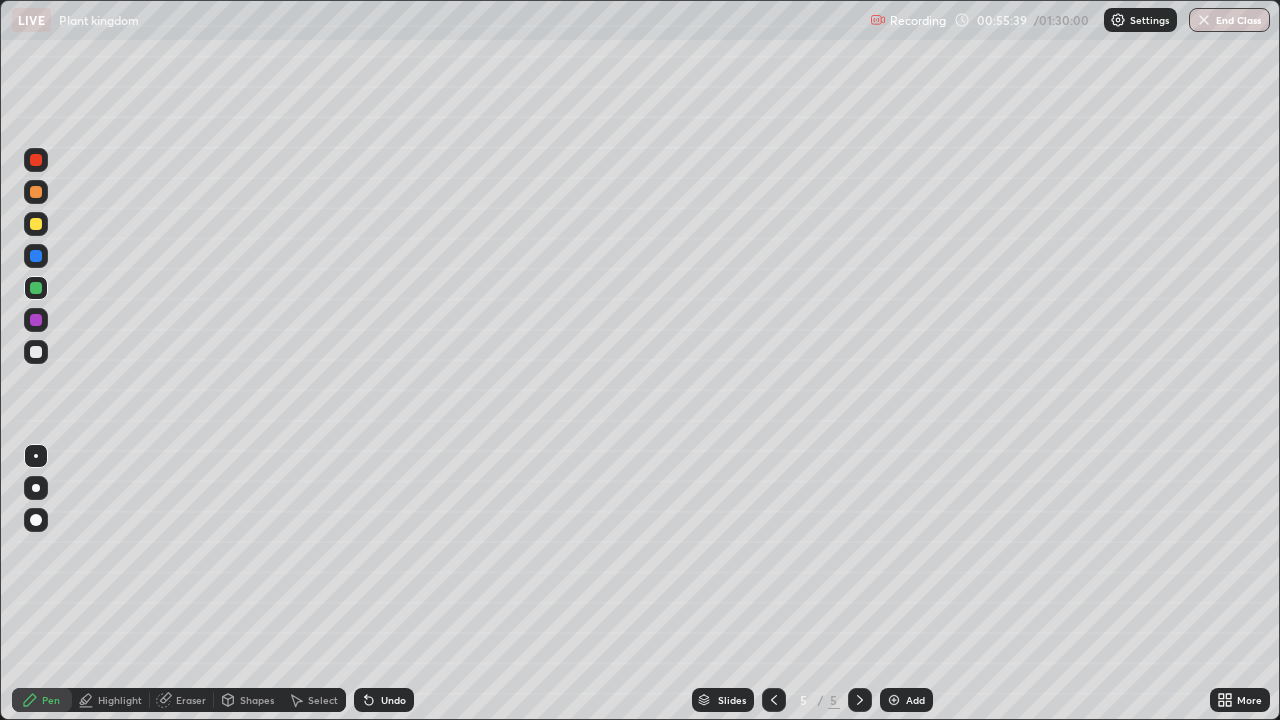 click on "Eraser" at bounding box center (191, 700) 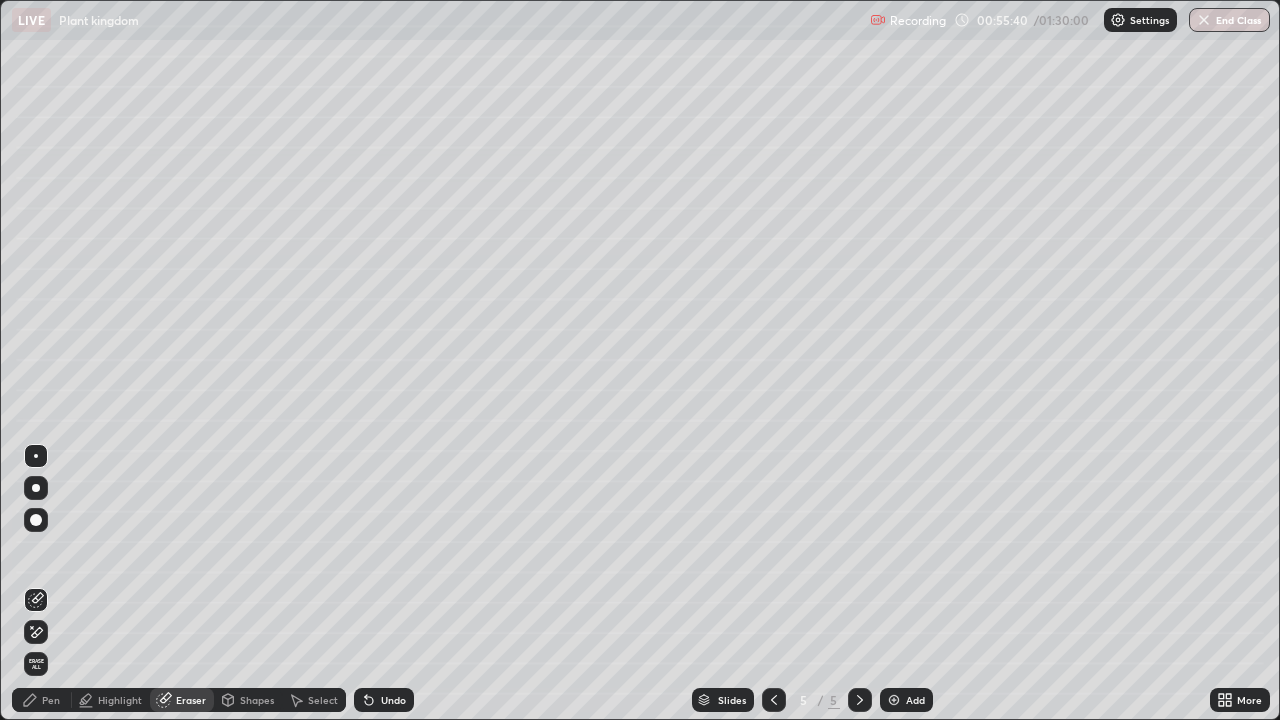 click 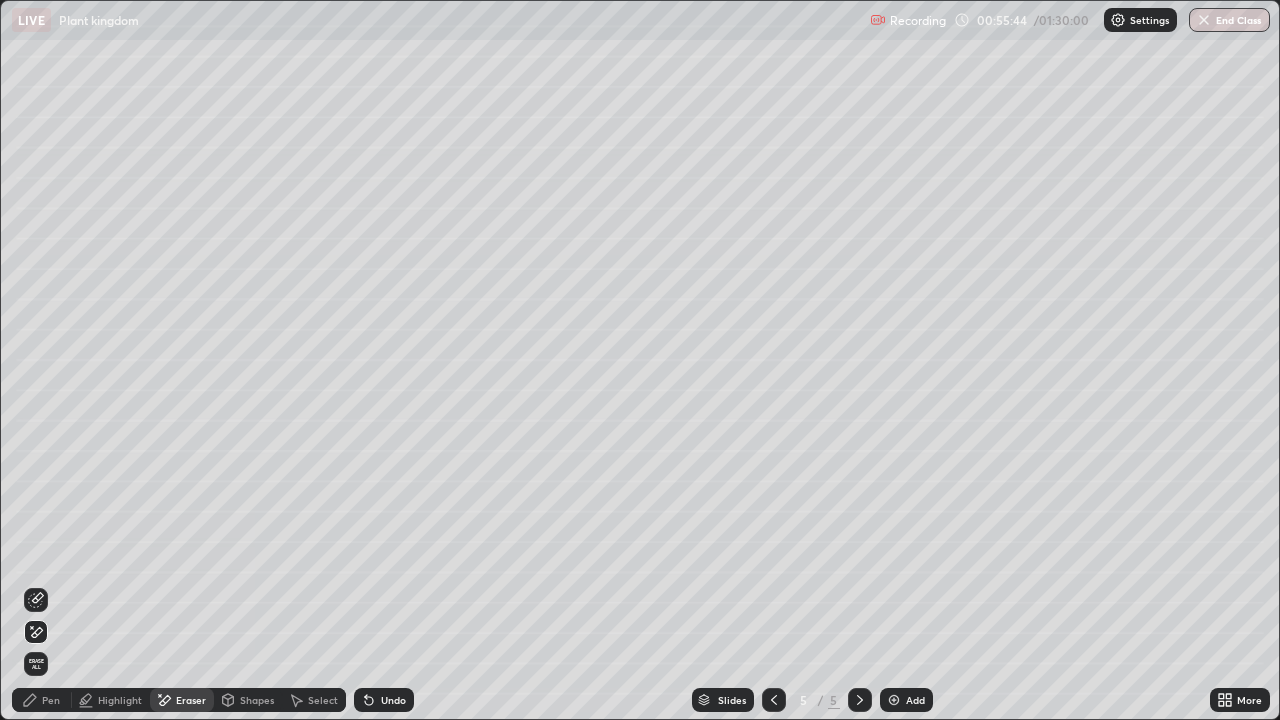 click on "Pen" at bounding box center (51, 700) 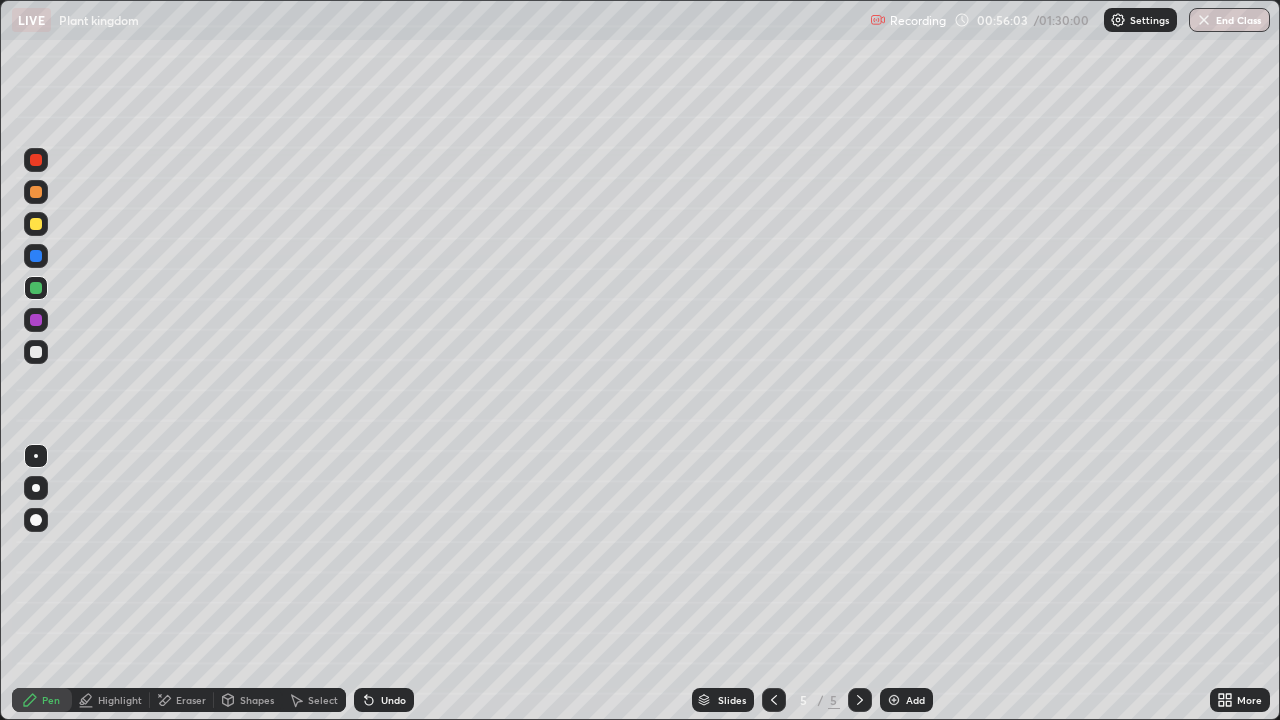 click 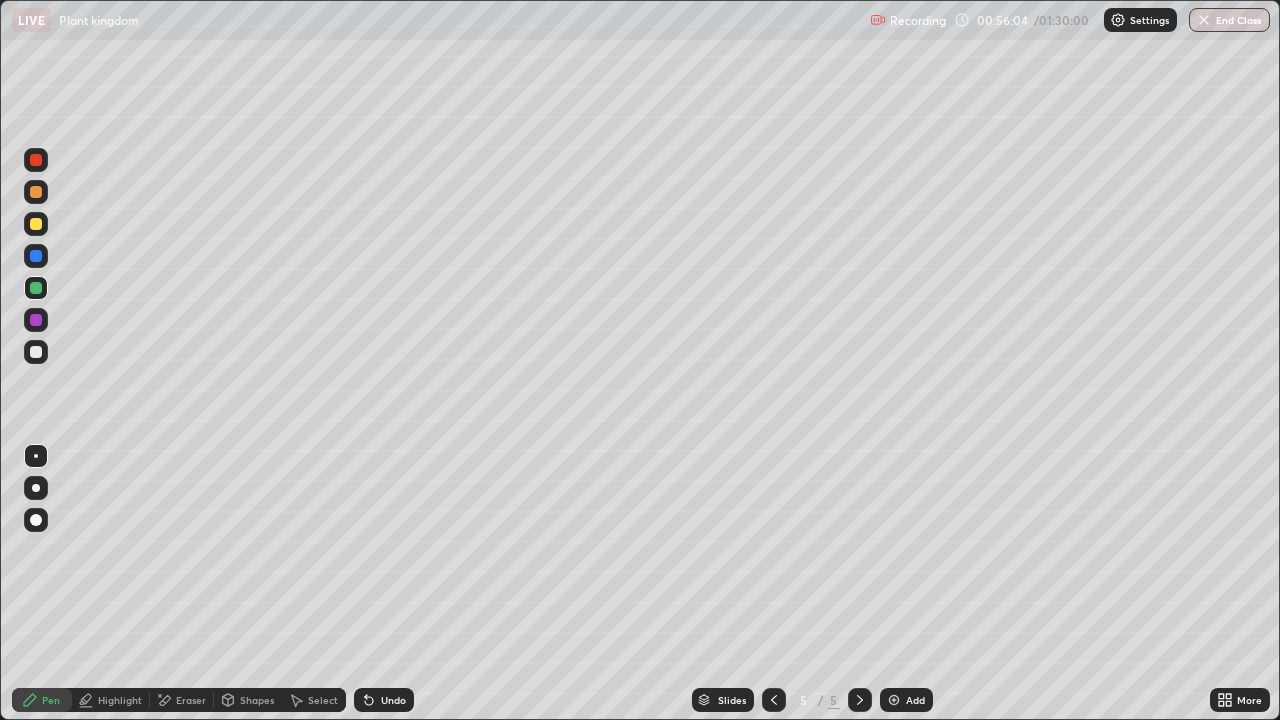 click on "Undo" at bounding box center (393, 700) 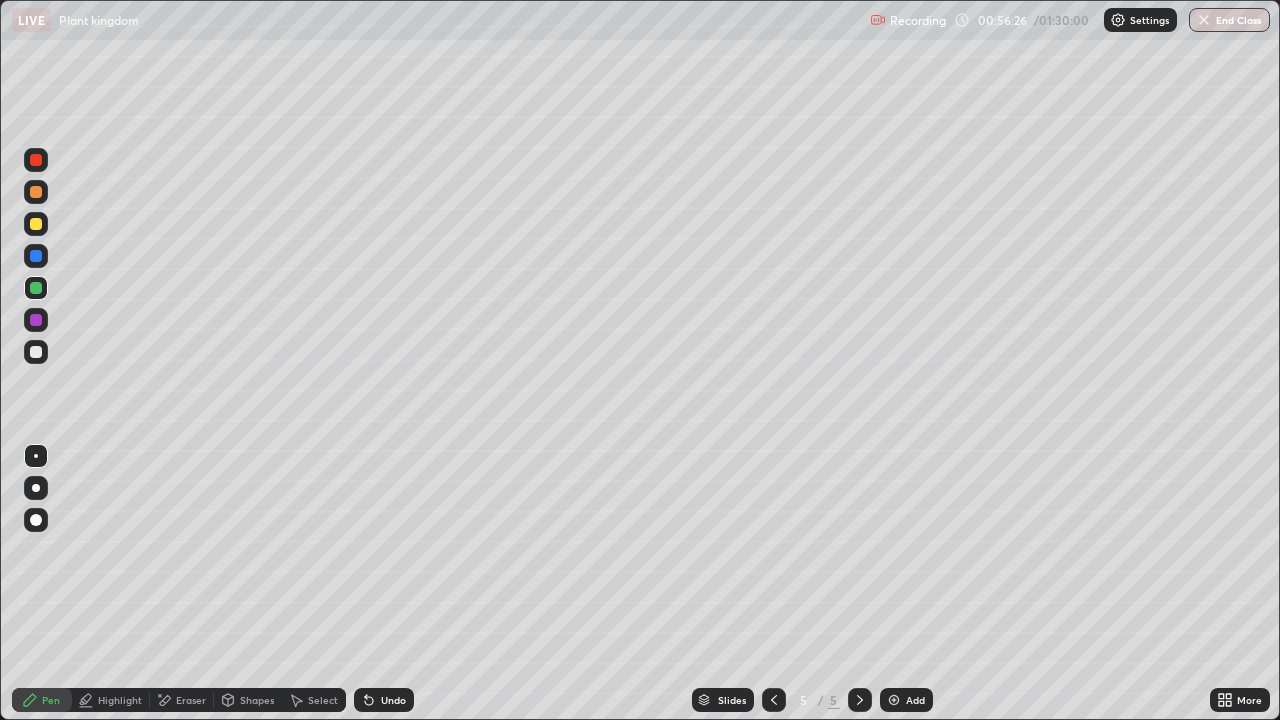 click at bounding box center [36, 352] 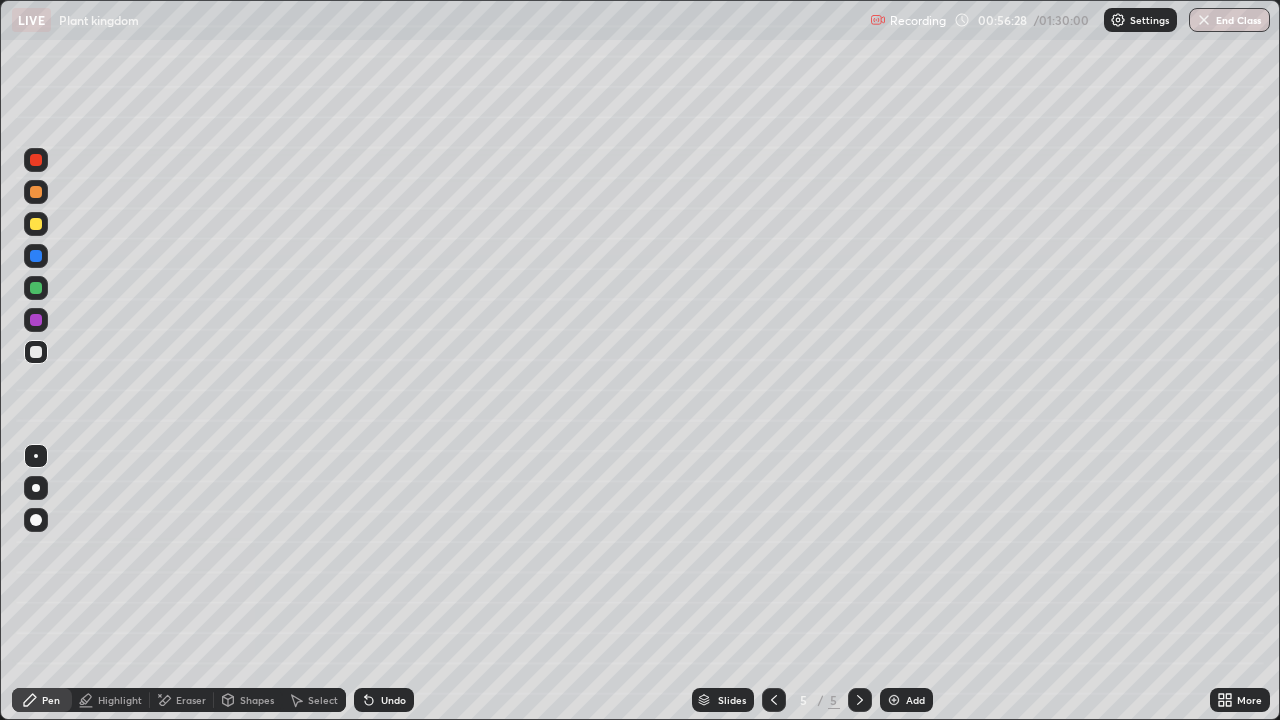 click at bounding box center (36, 224) 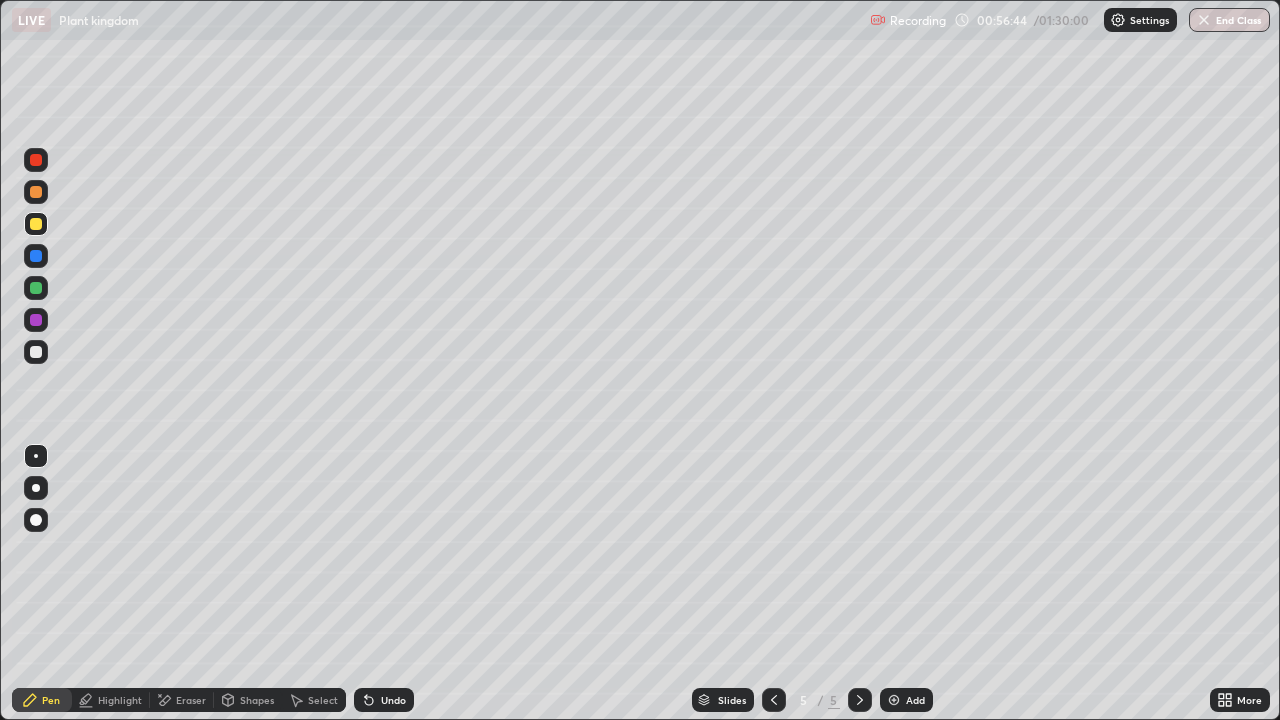 click on "Undo" at bounding box center (393, 700) 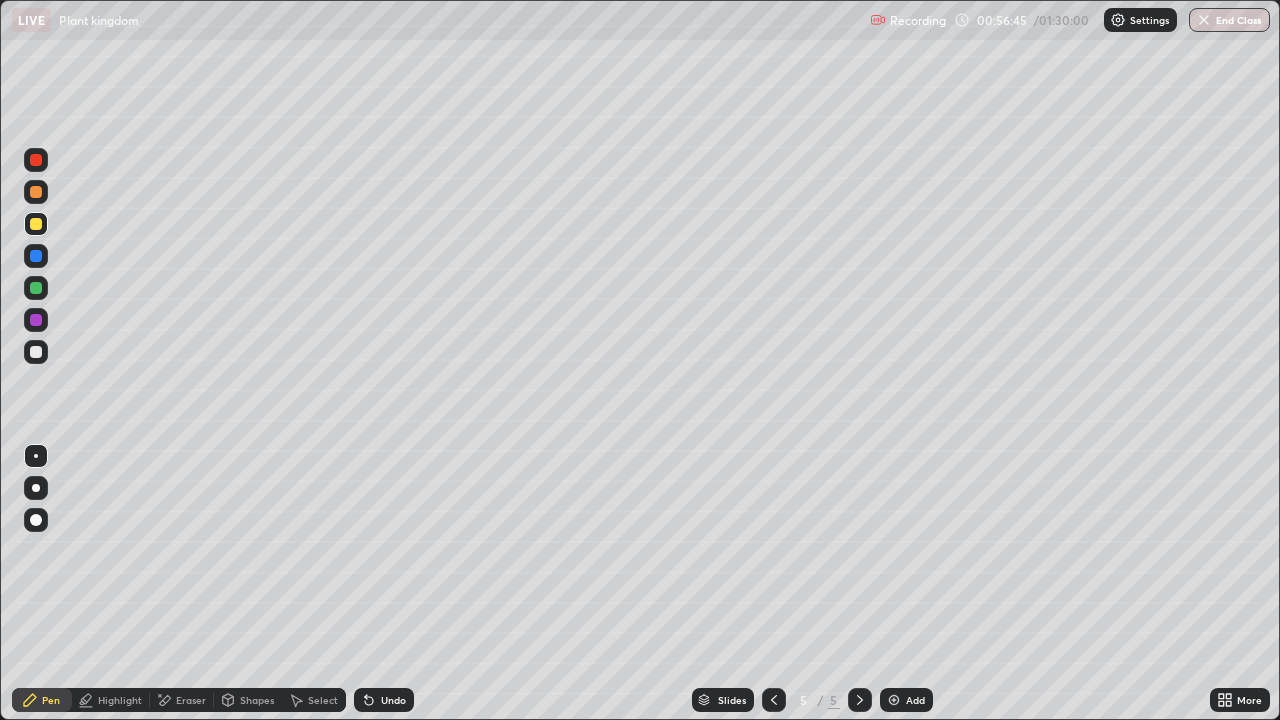 click on "Undo" at bounding box center [393, 700] 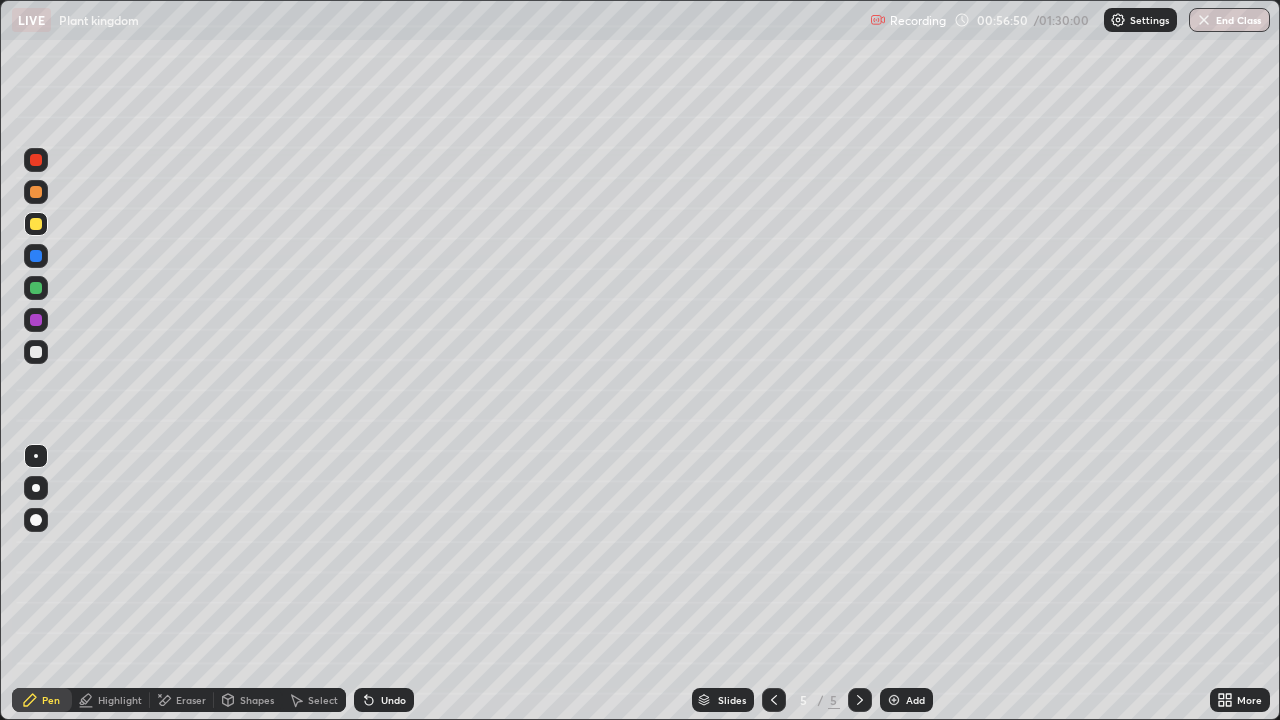 click 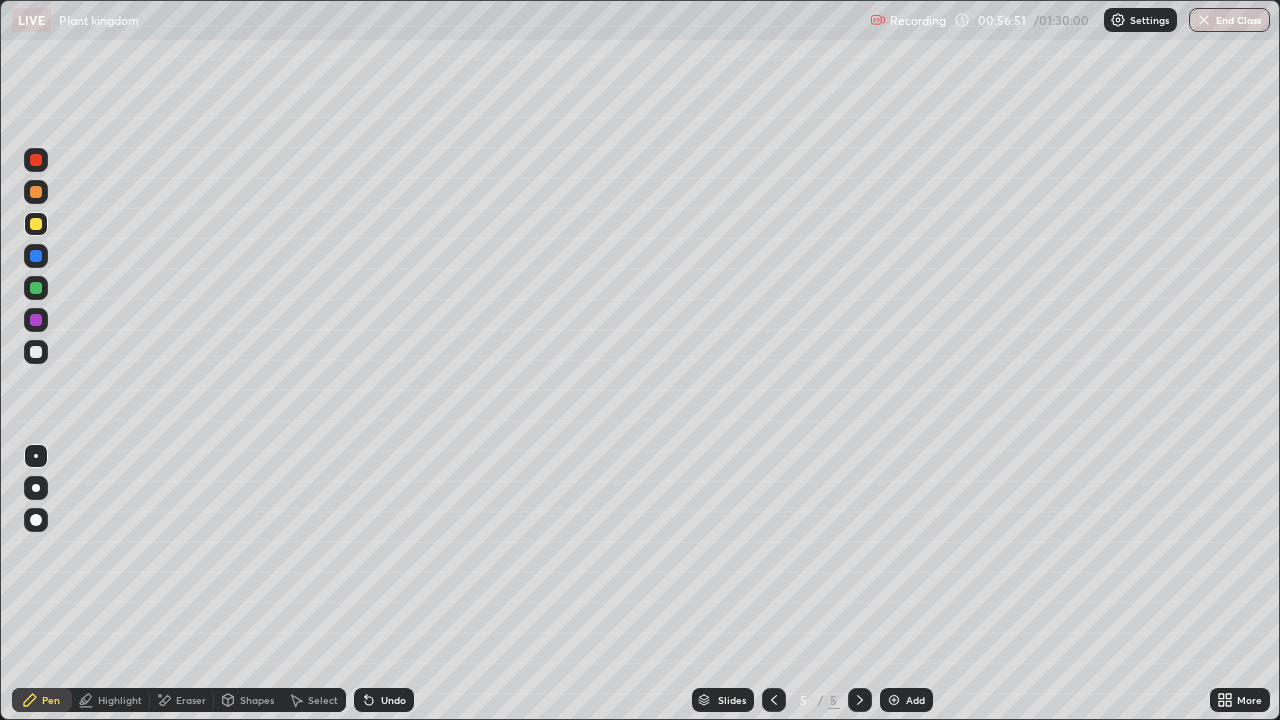 click 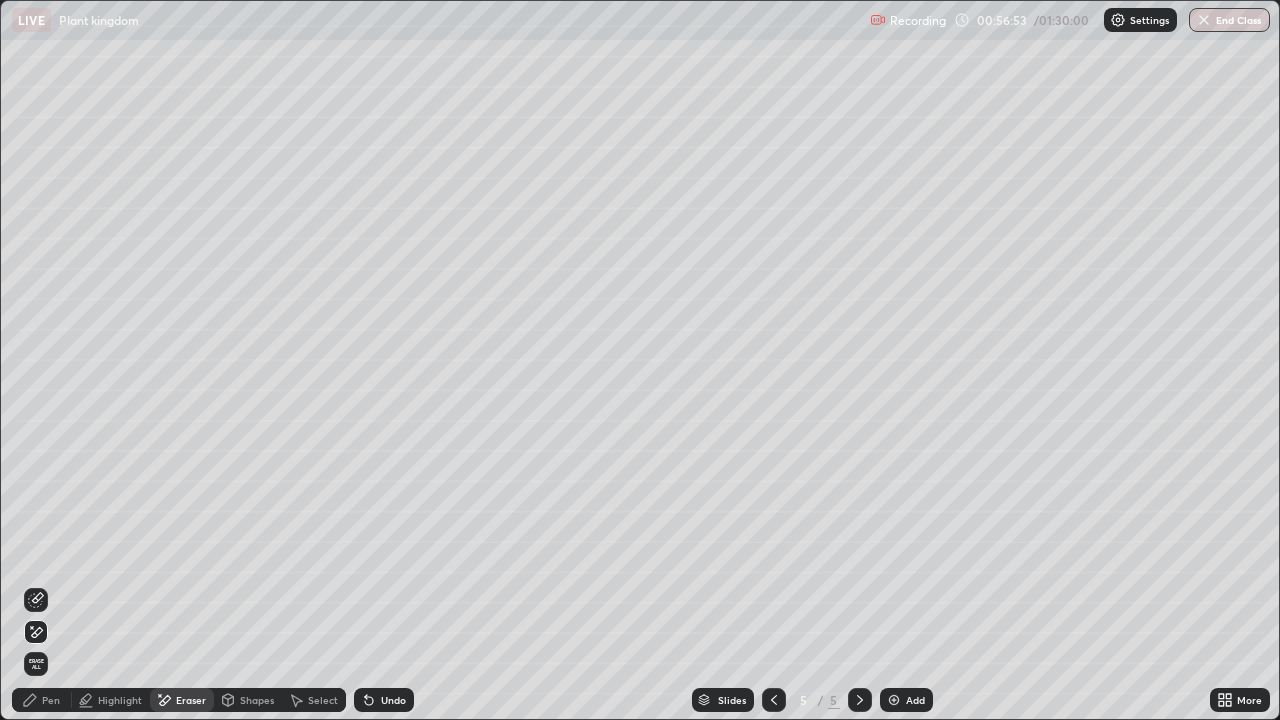 click on "Pen" at bounding box center (51, 700) 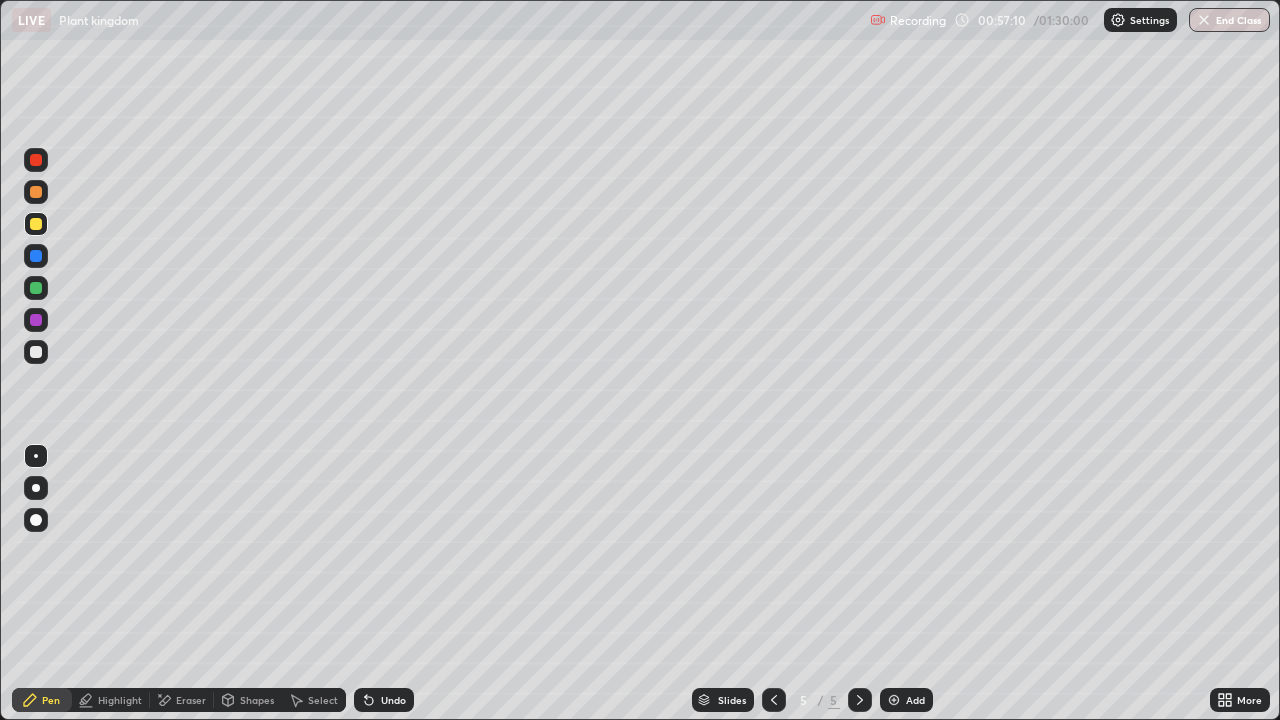 click at bounding box center [36, 288] 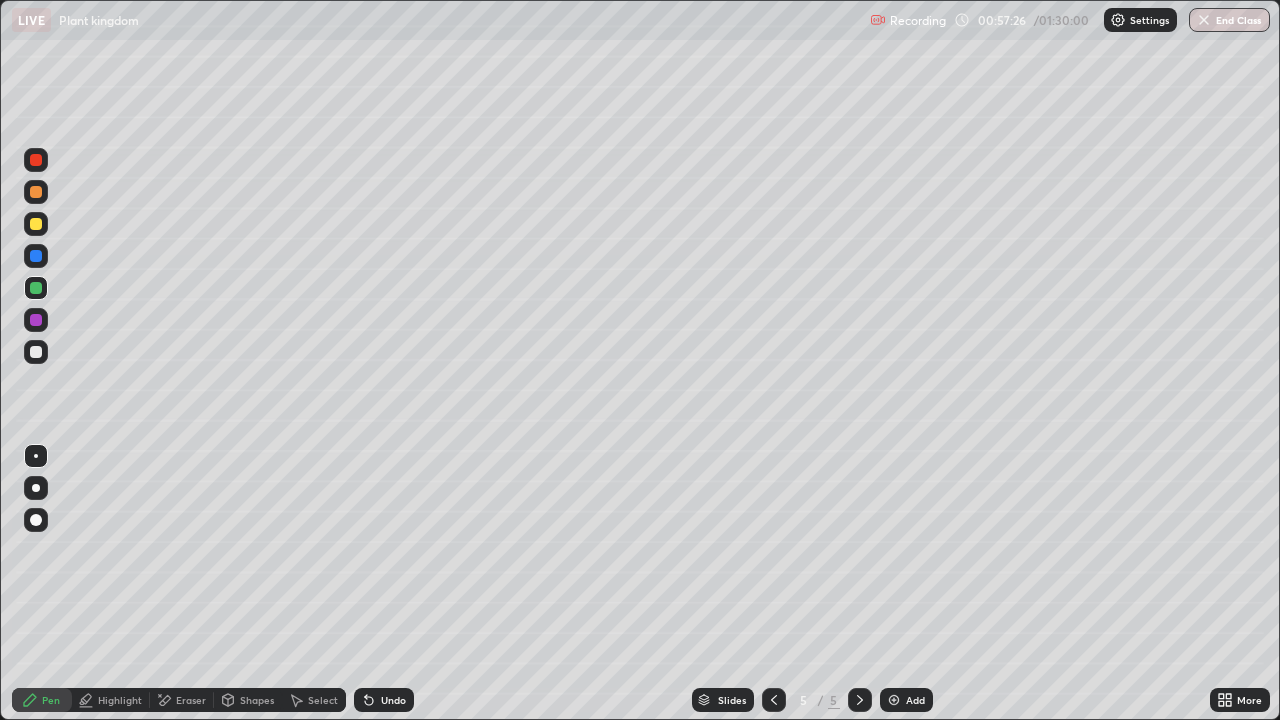 click at bounding box center [36, 352] 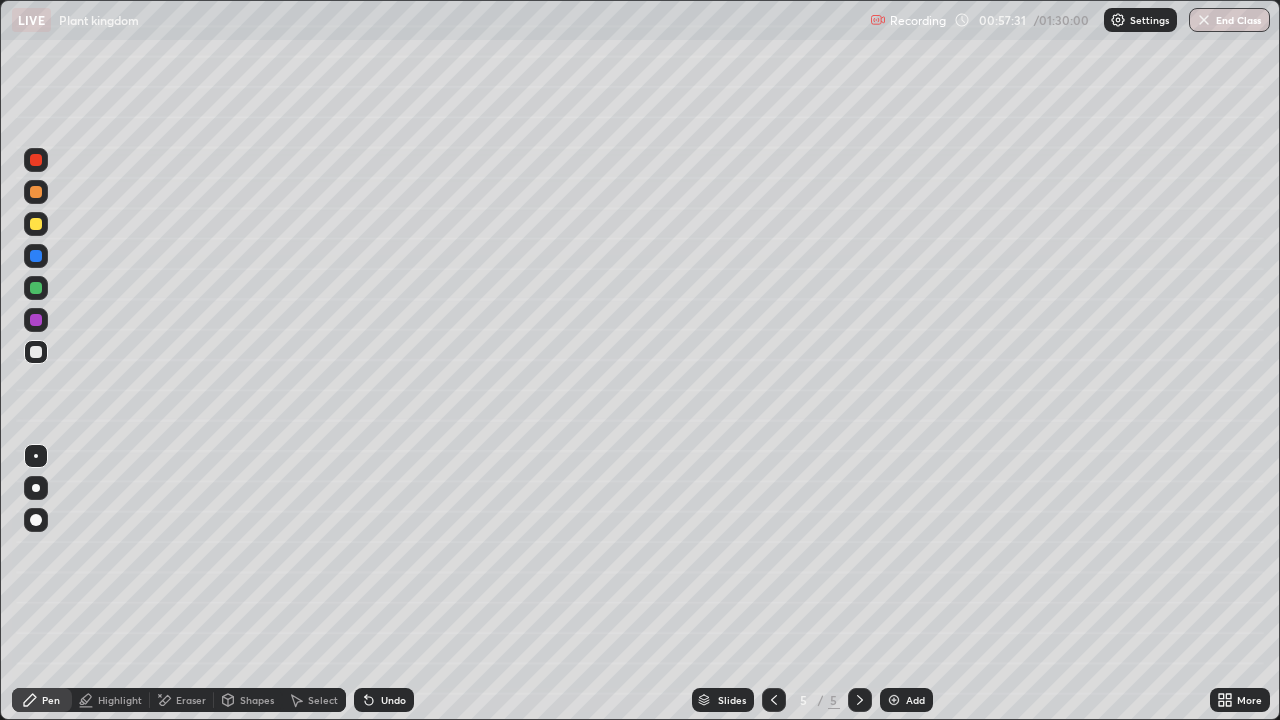 click 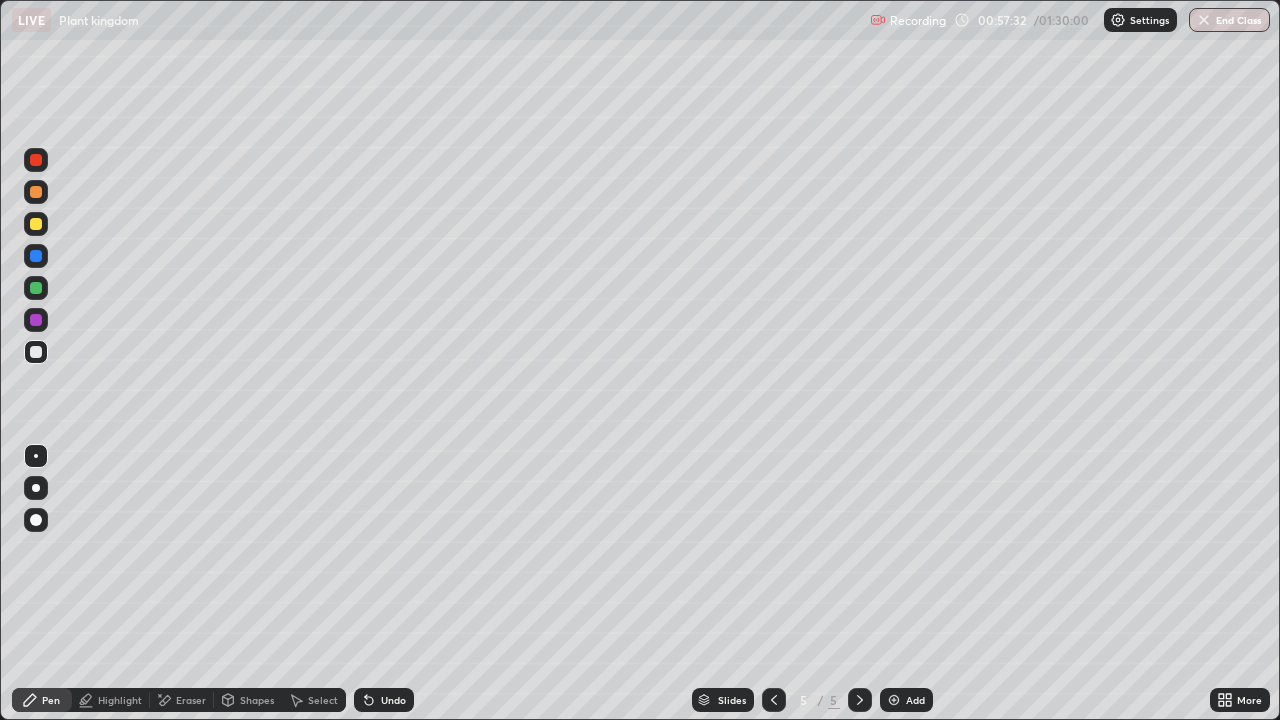 click on "Undo" at bounding box center [384, 700] 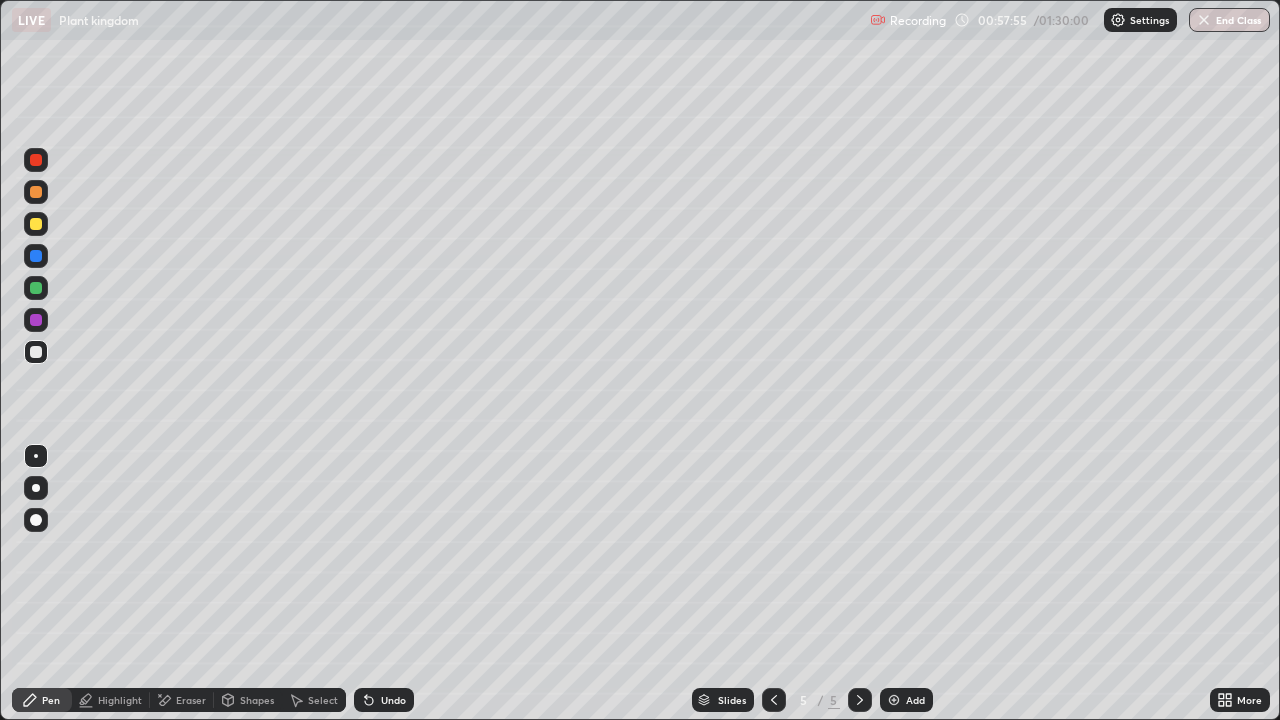 click at bounding box center [36, 160] 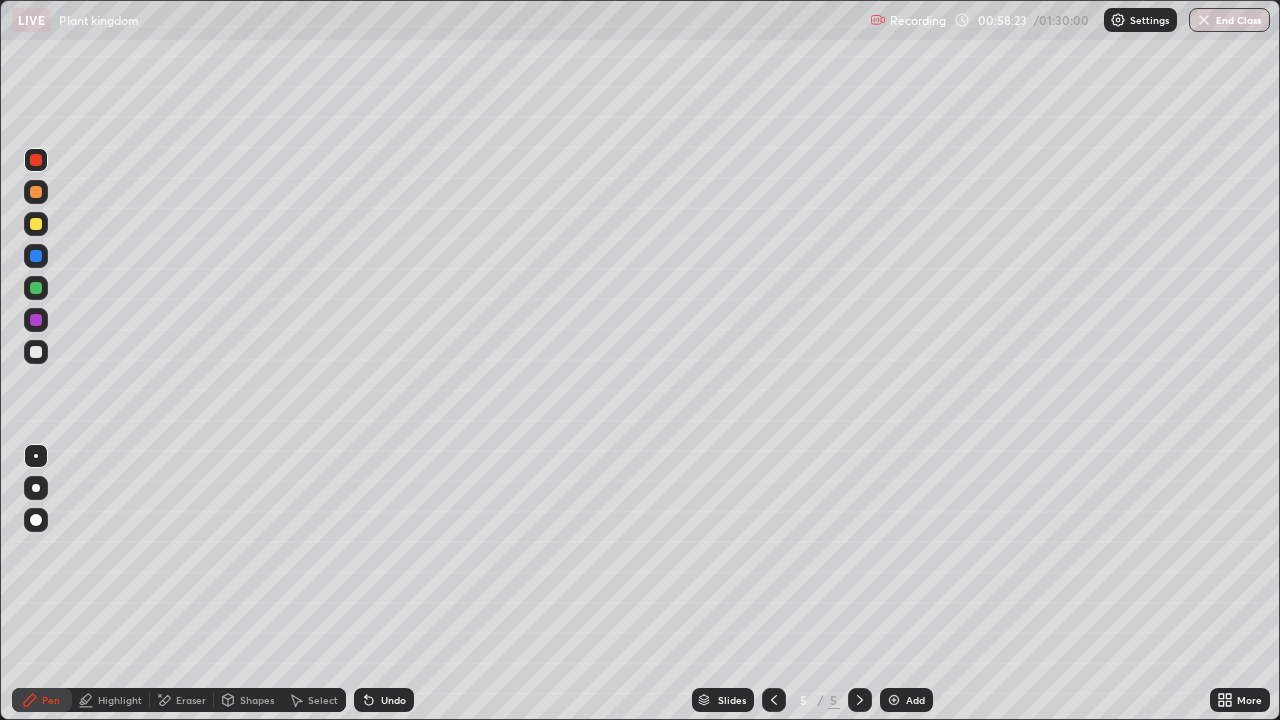 click at bounding box center [36, 192] 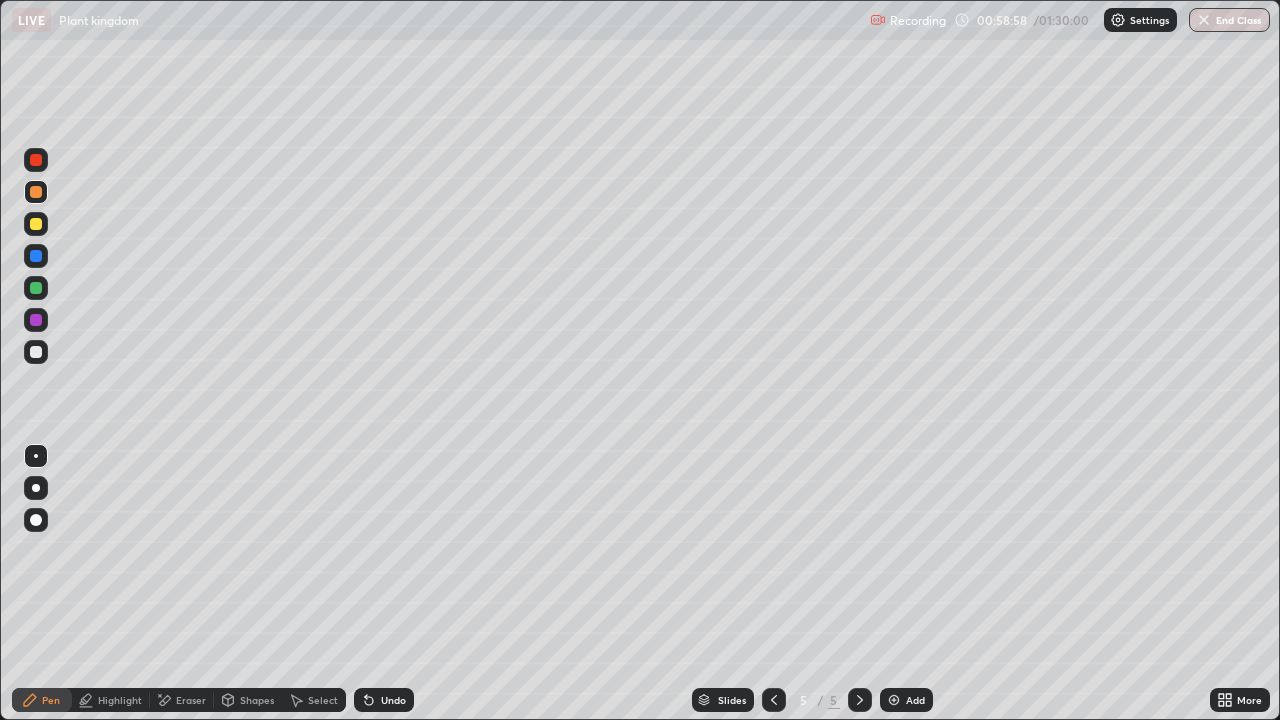 click at bounding box center (36, 288) 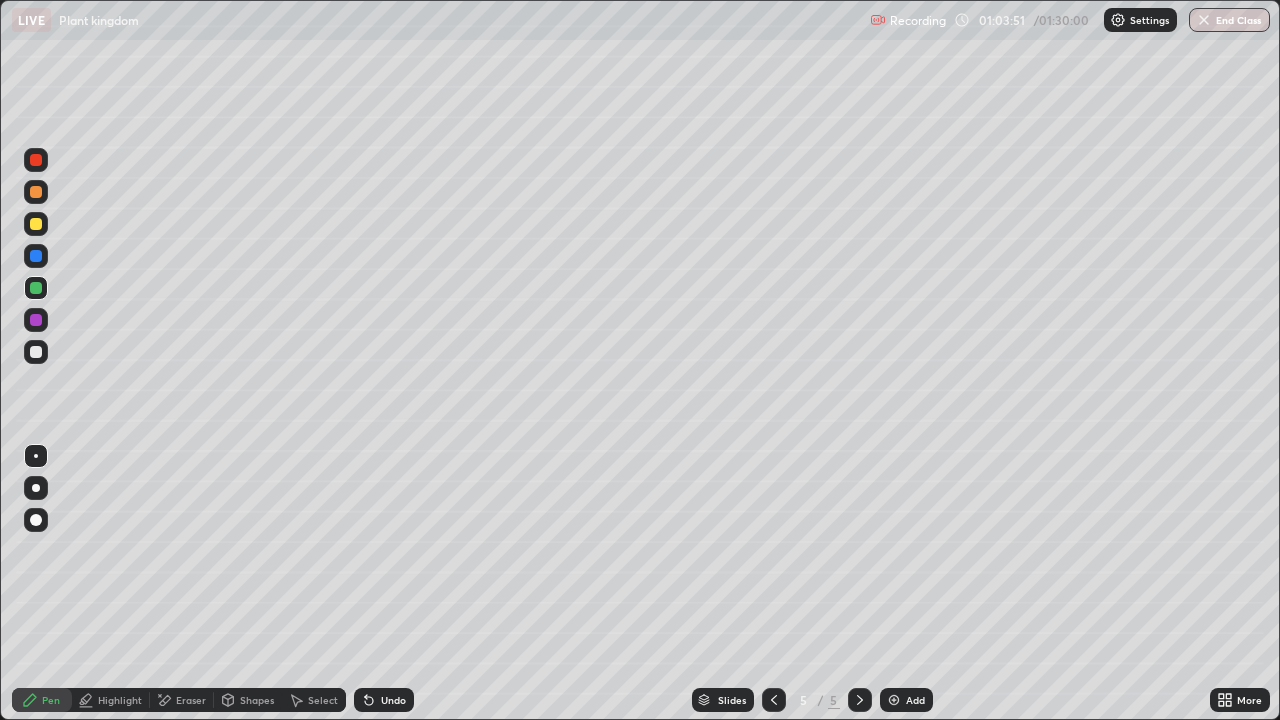 click on "Add" at bounding box center [906, 700] 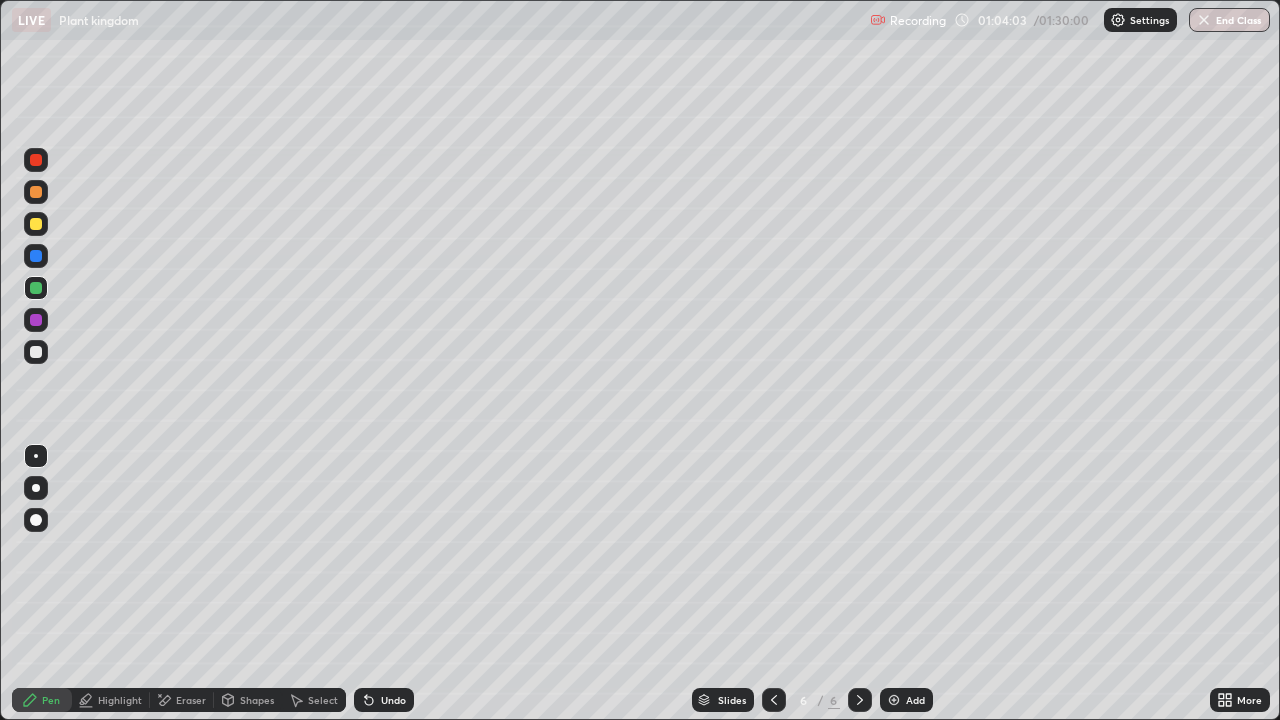 click at bounding box center [36, 288] 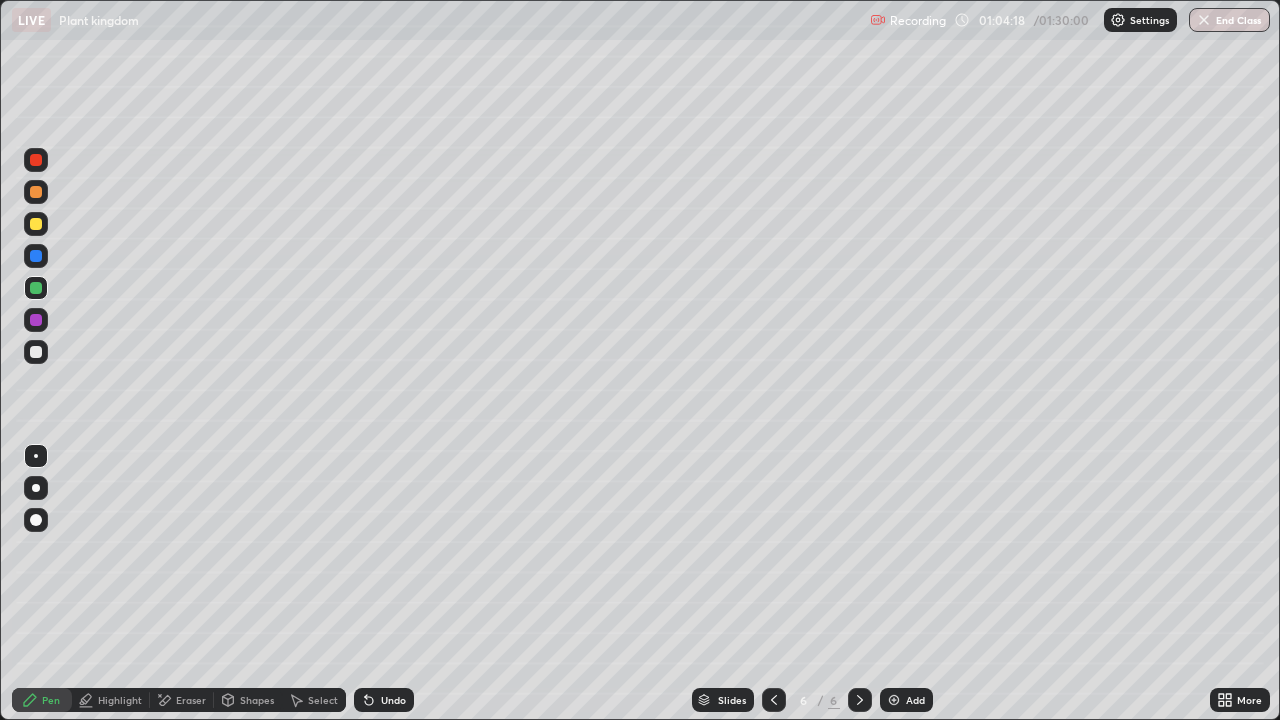 click at bounding box center (36, 288) 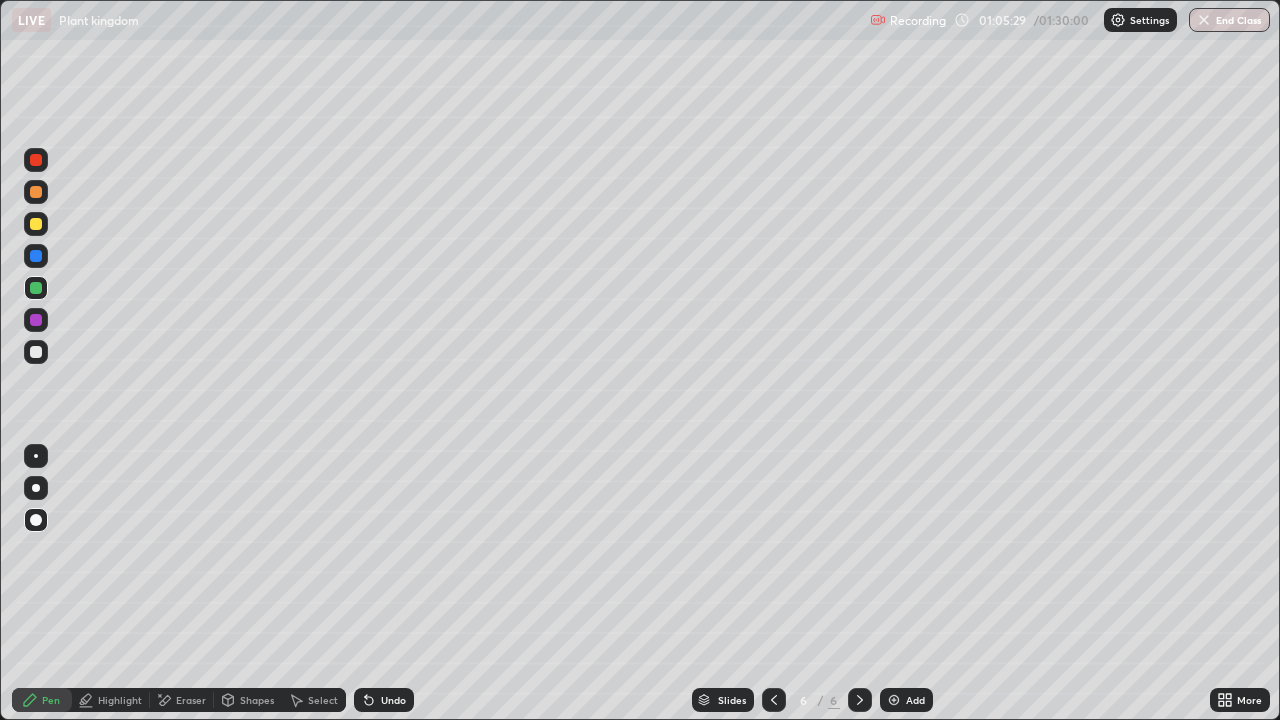 click at bounding box center [36, 192] 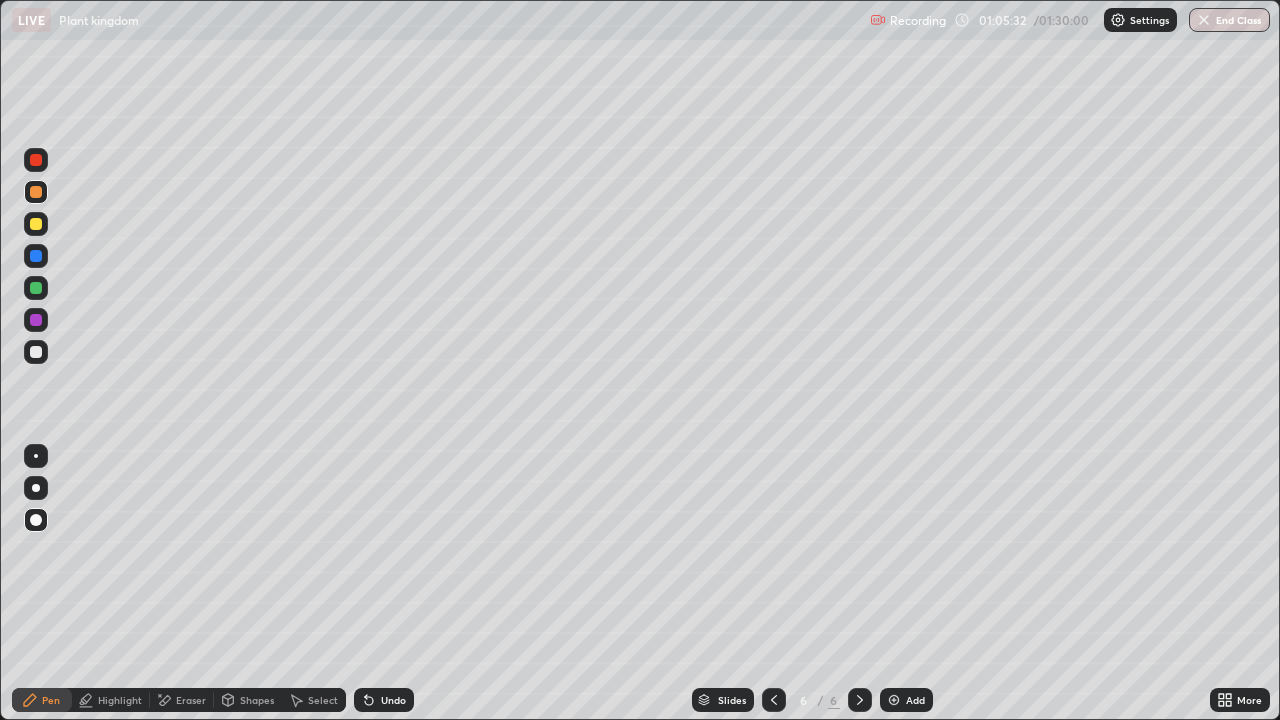 click on "Undo" at bounding box center [393, 700] 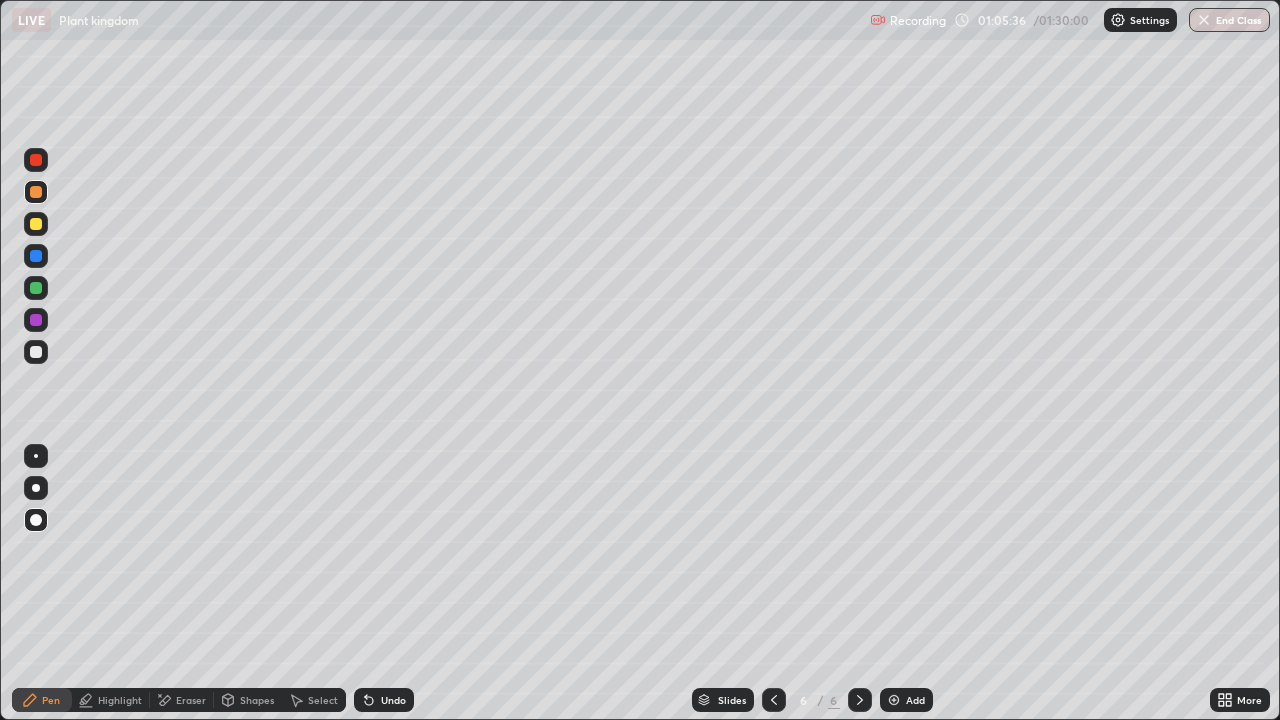 click at bounding box center (36, 288) 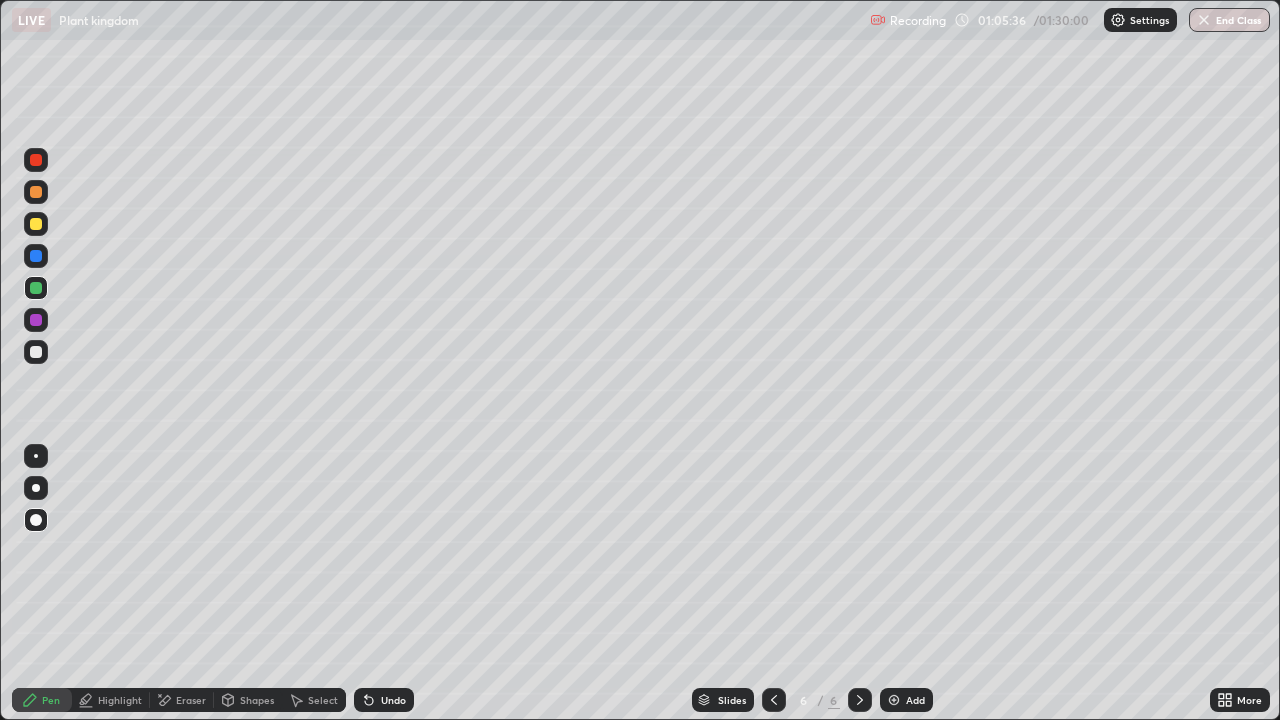 click at bounding box center [36, 456] 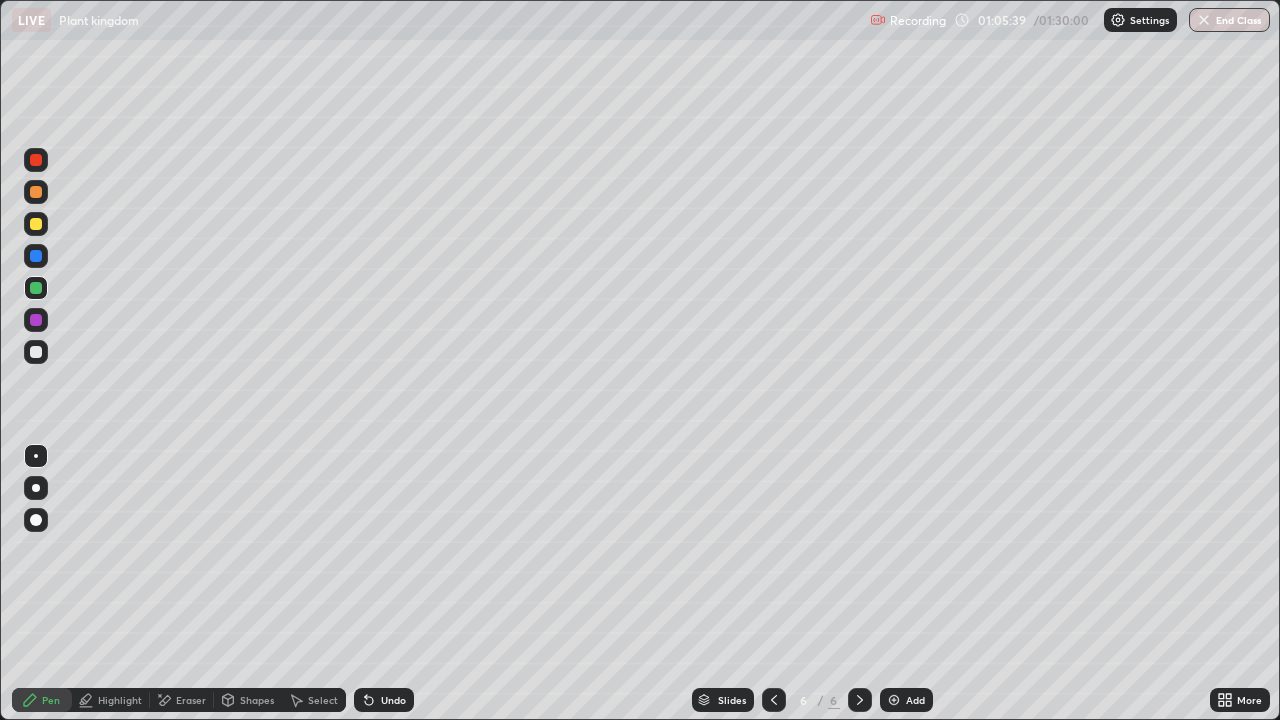 click at bounding box center (36, 192) 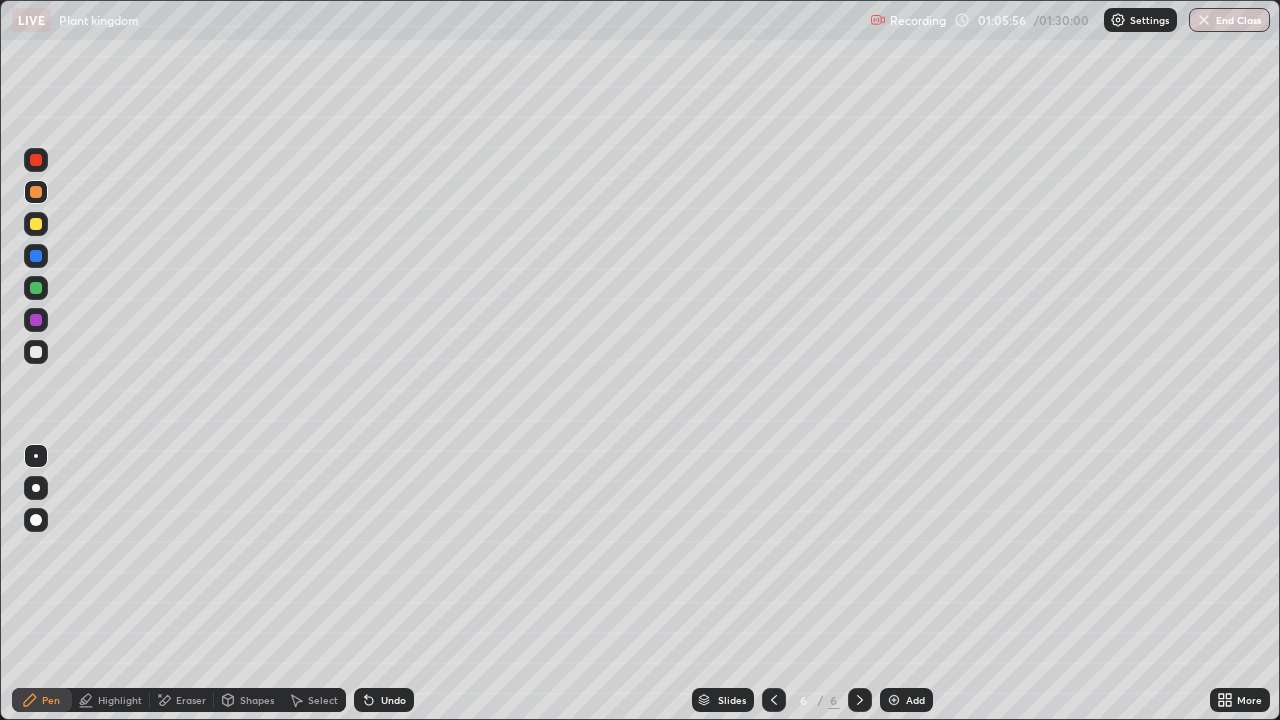 click at bounding box center [36, 288] 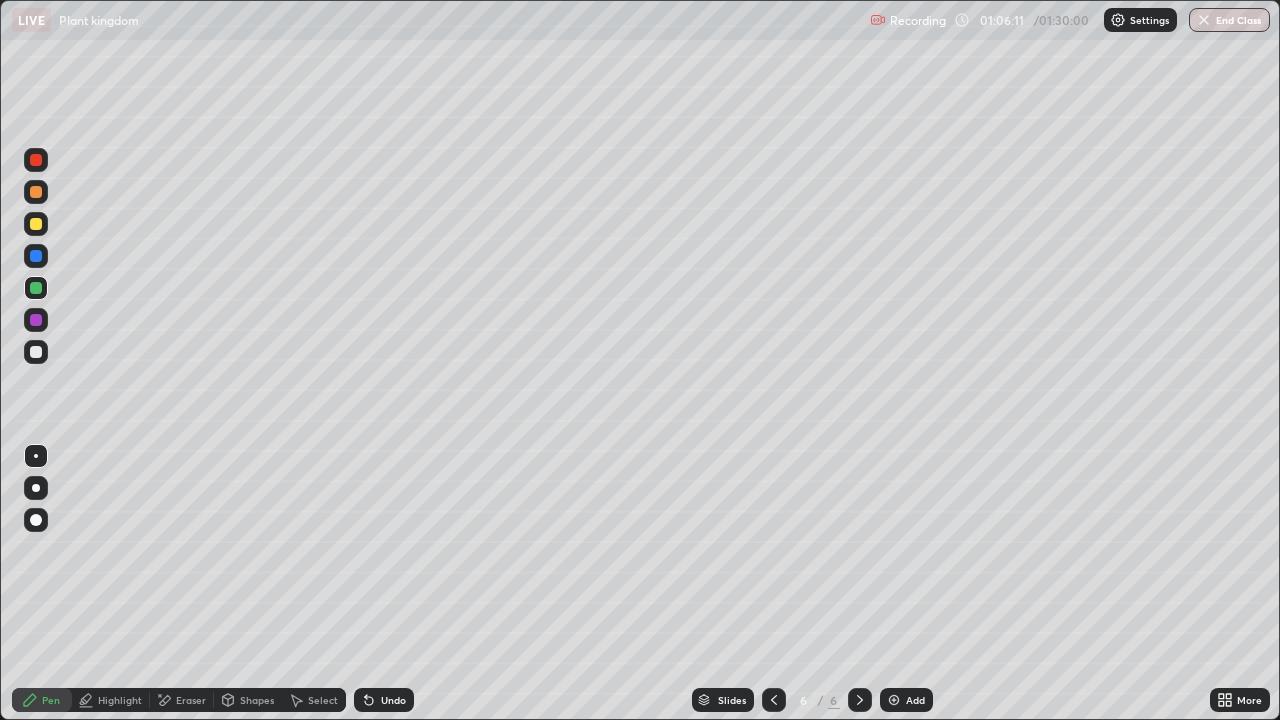 click on "Undo" at bounding box center [393, 700] 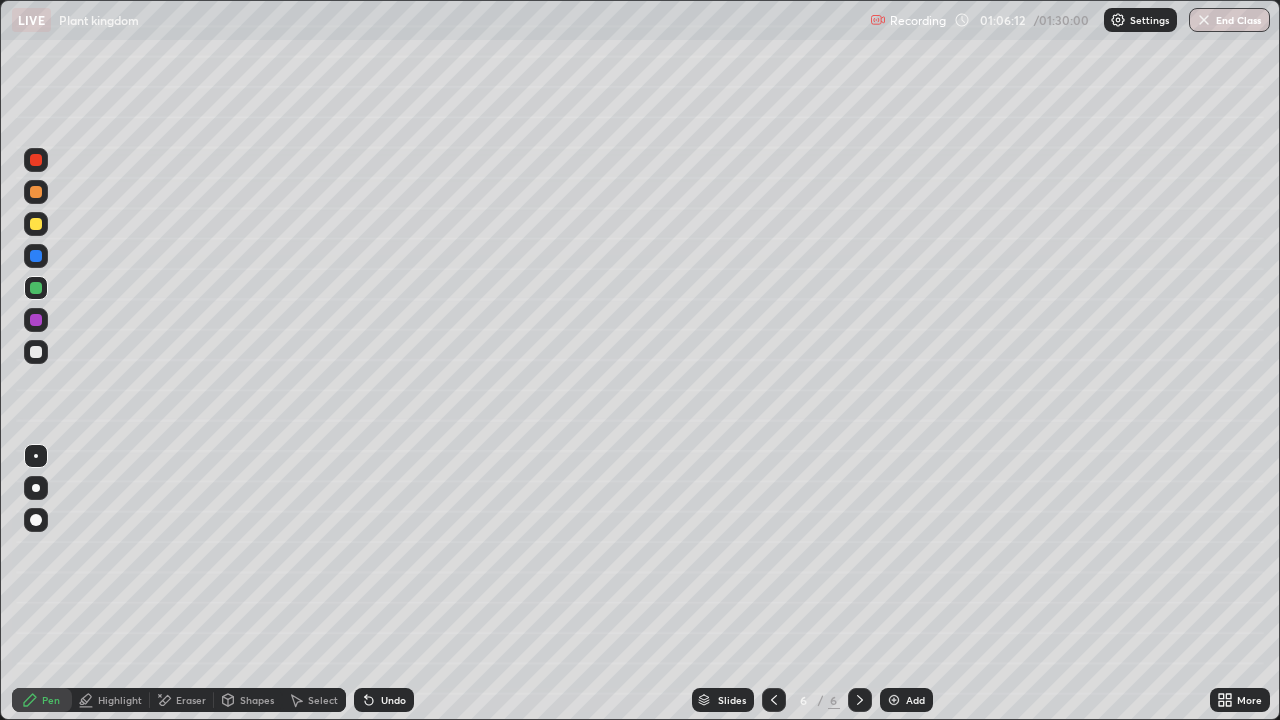 click on "Undo" at bounding box center [384, 700] 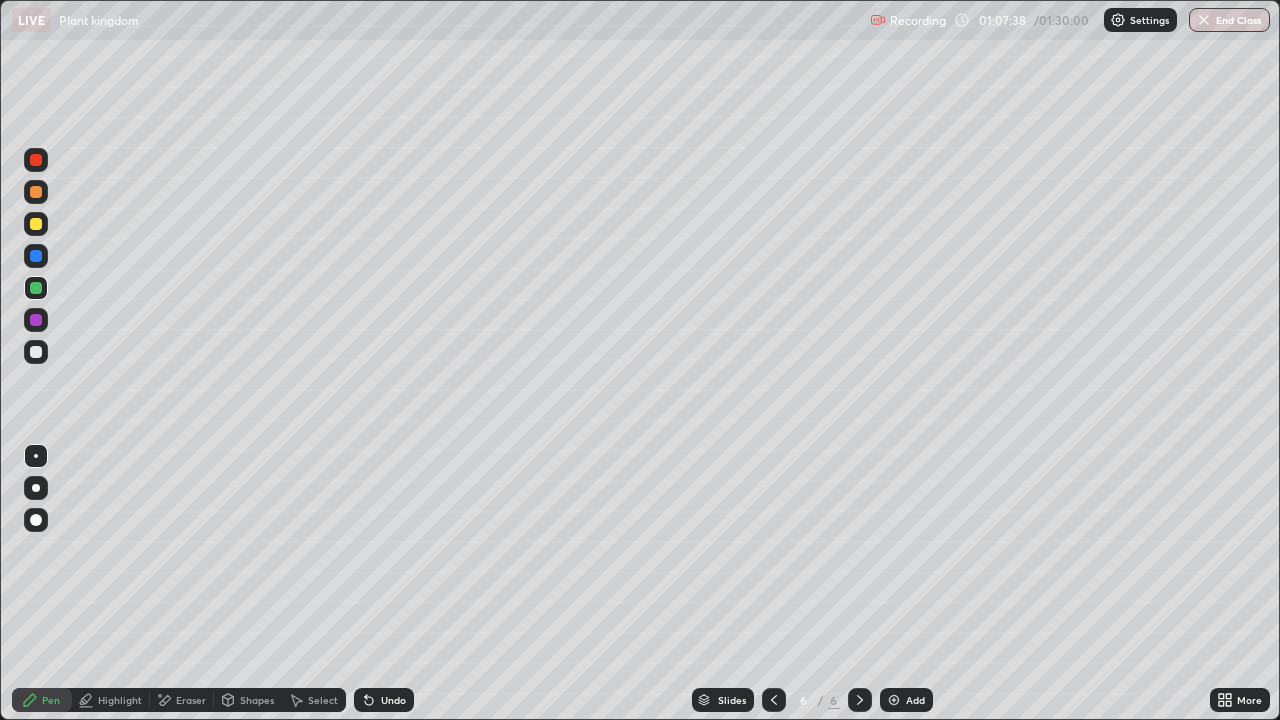 click on "Undo" at bounding box center [393, 700] 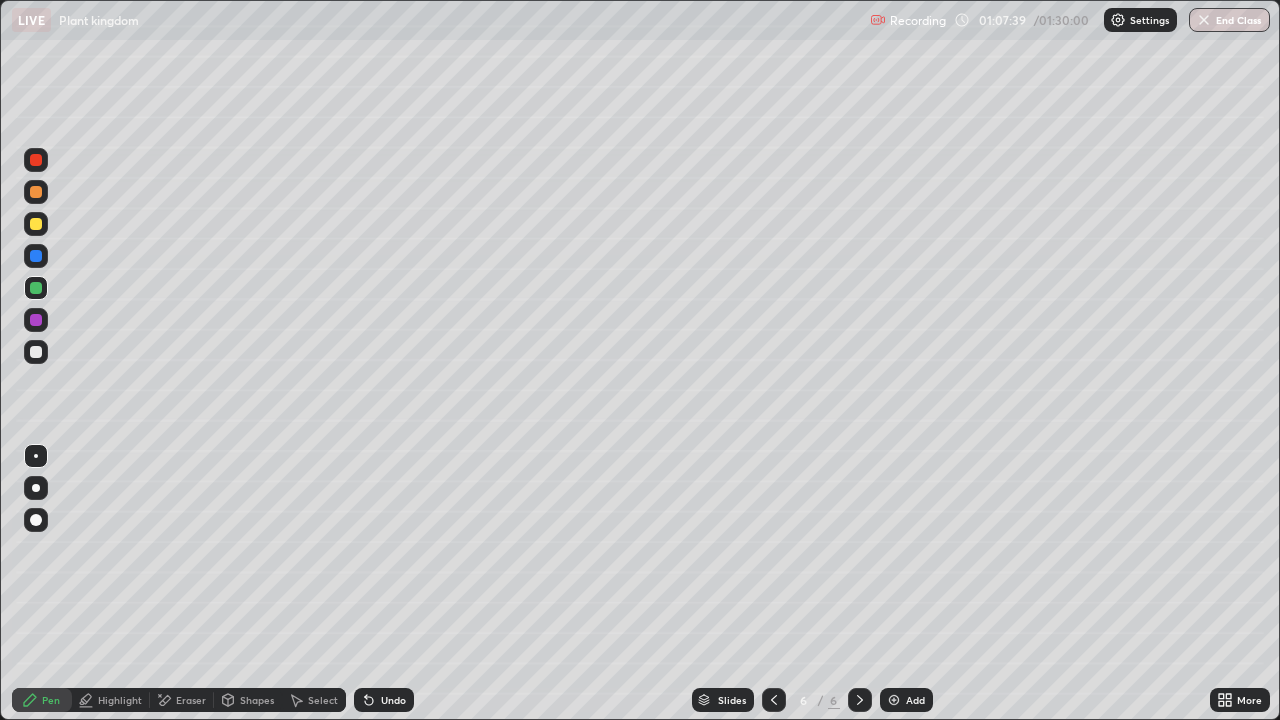 click on "Undo" at bounding box center [393, 700] 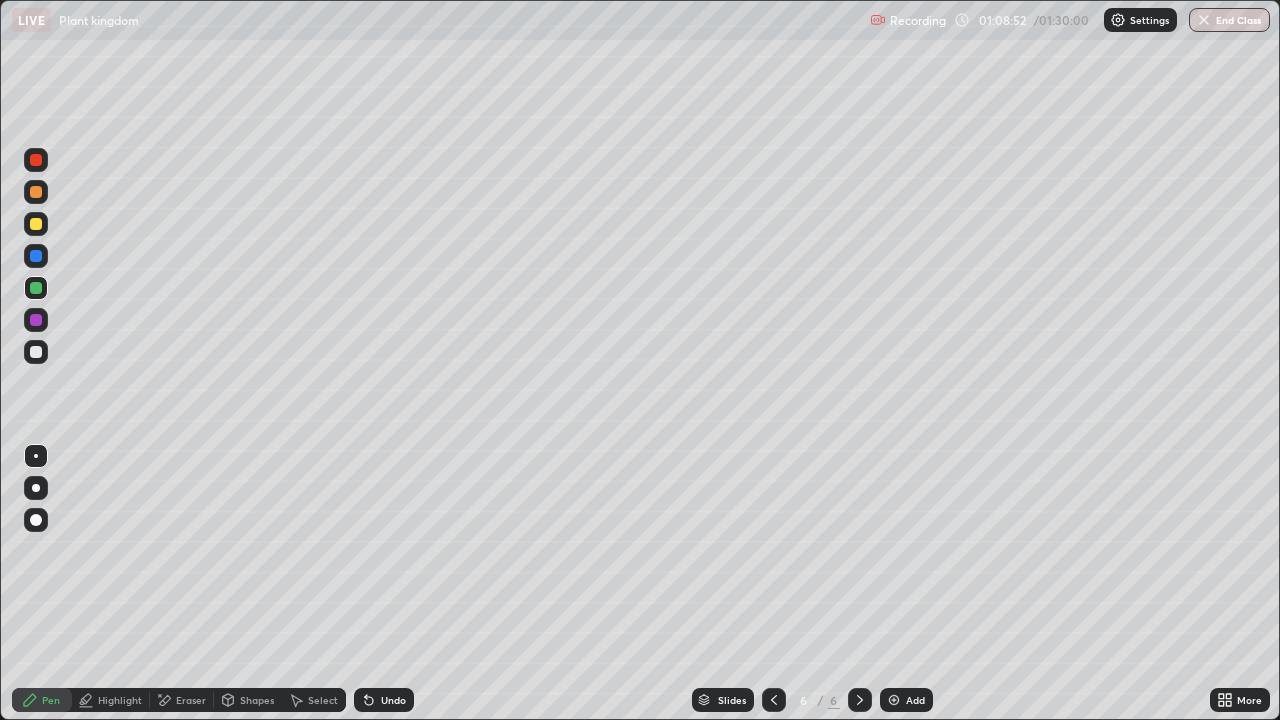 click on "Undo" at bounding box center [393, 700] 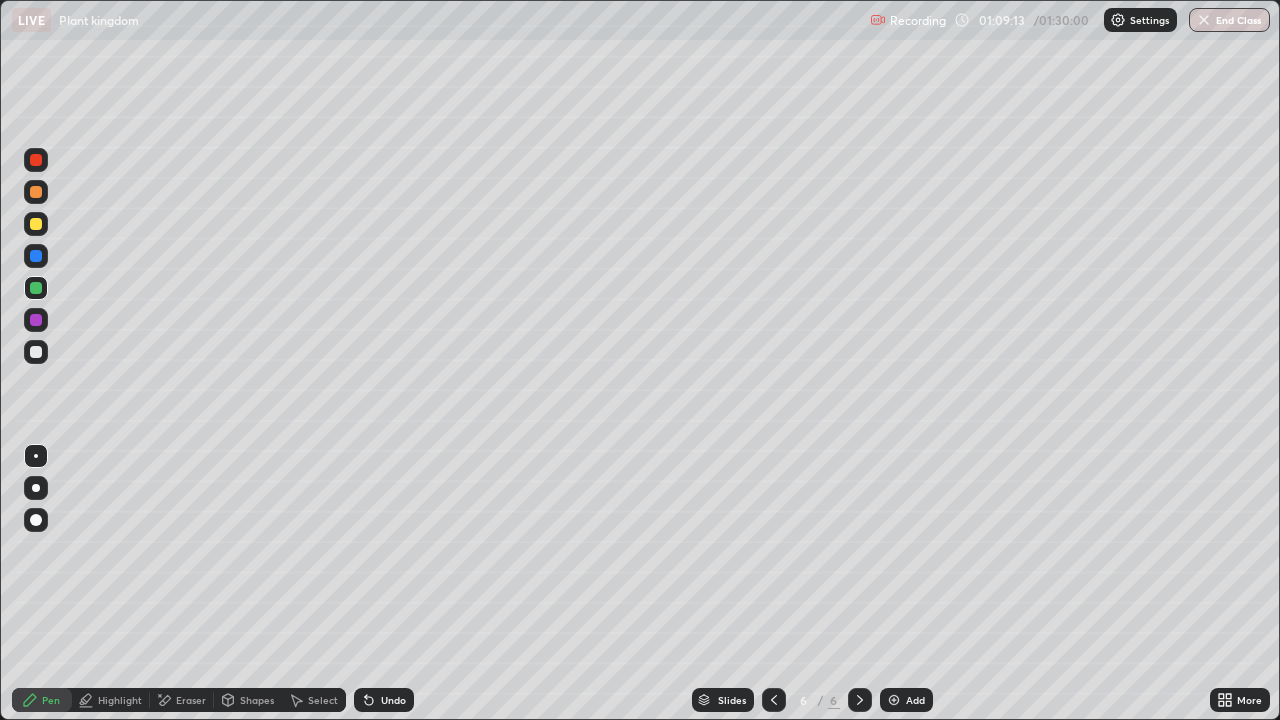 click on "Undo" at bounding box center (393, 700) 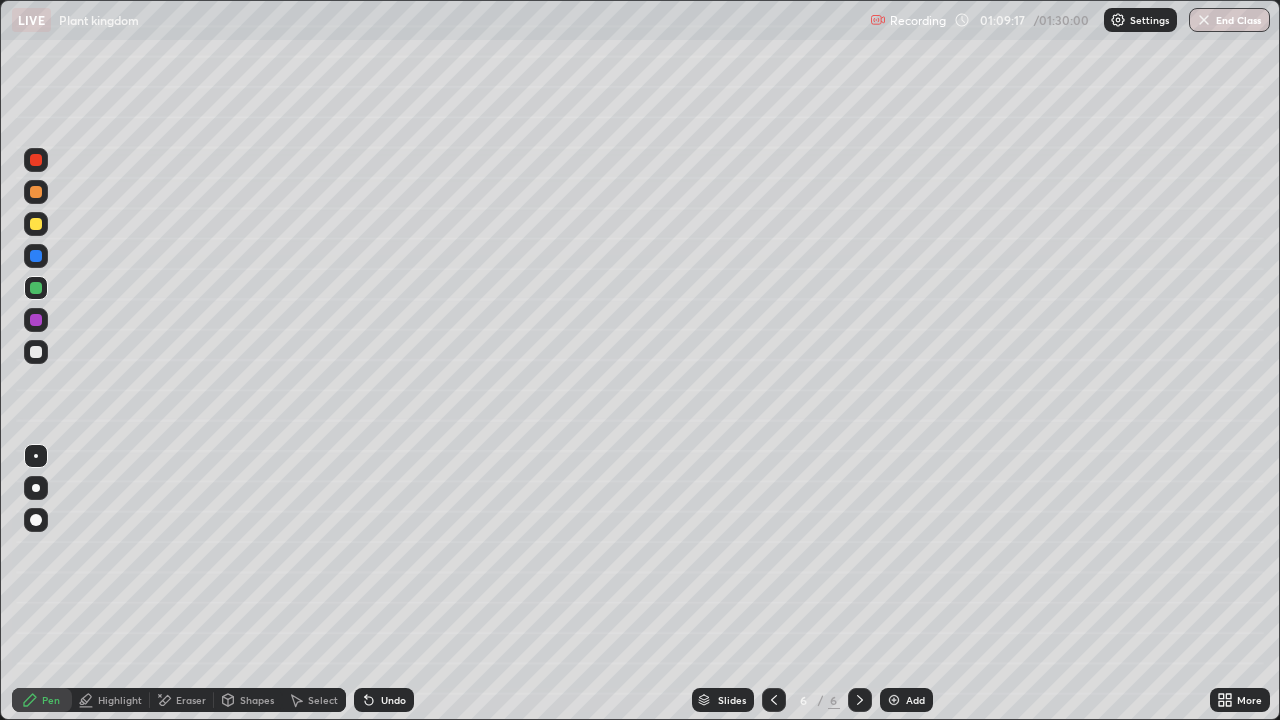 click on "More" at bounding box center (1249, 700) 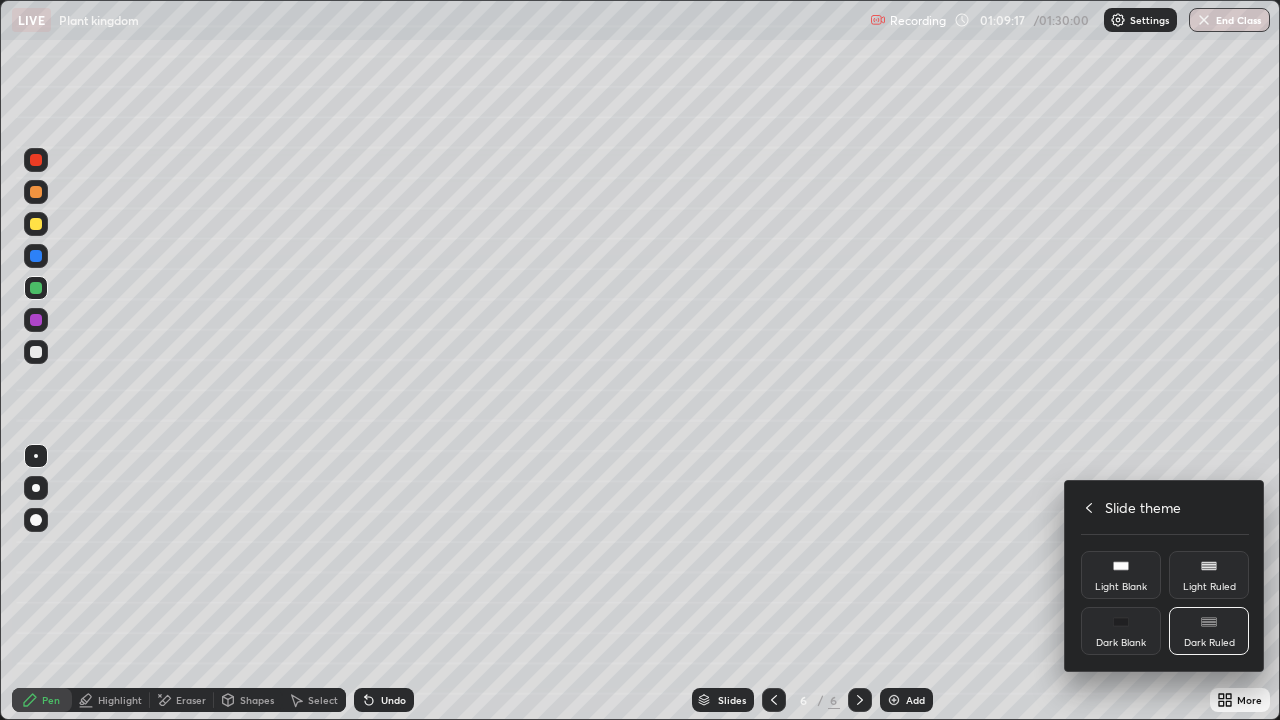 click 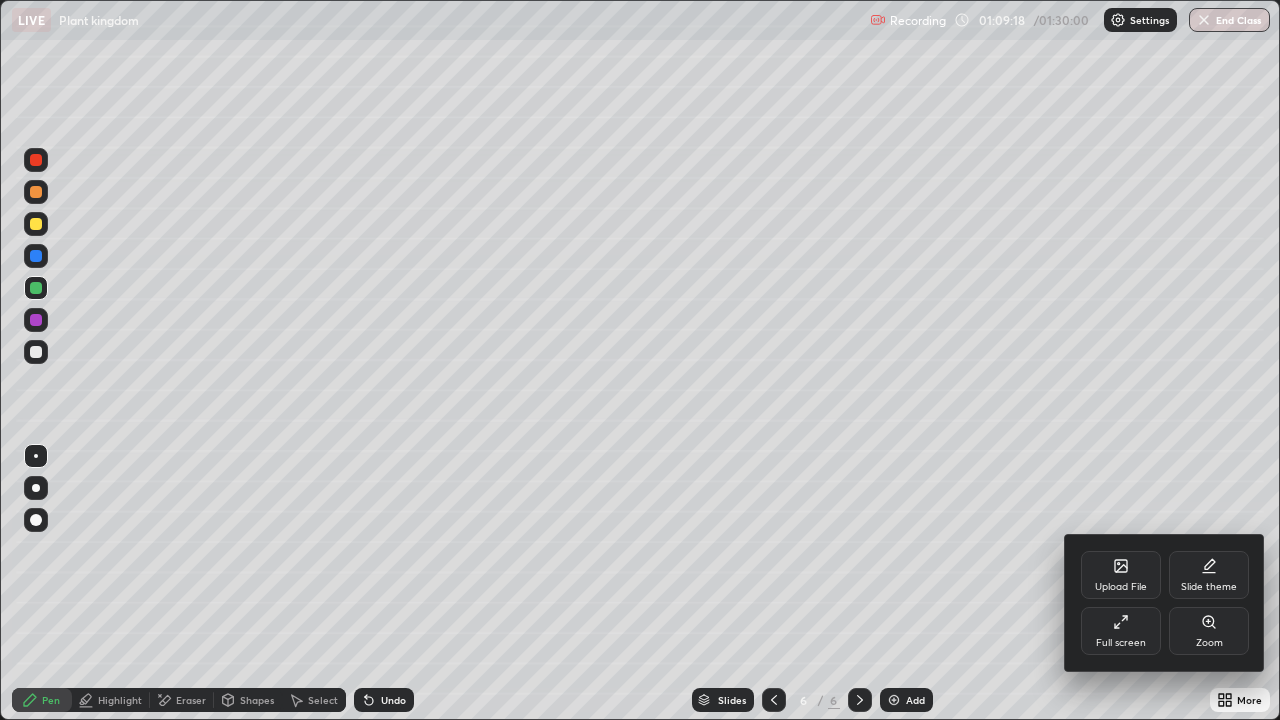 click on "Full screen" at bounding box center [1121, 643] 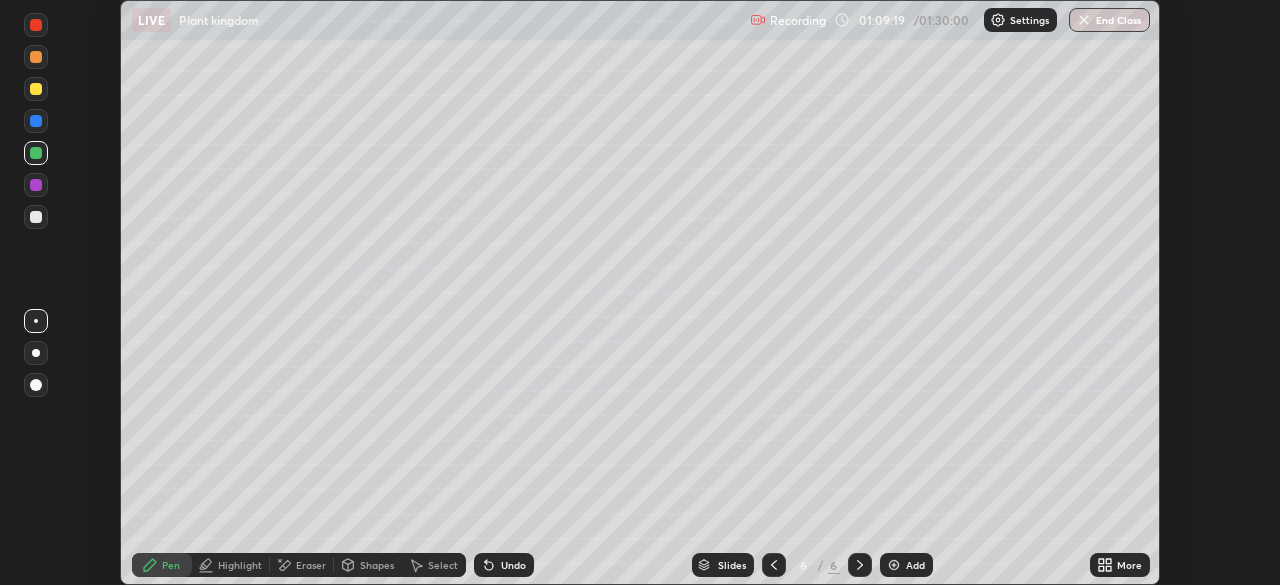 scroll, scrollTop: 585, scrollLeft: 1280, axis: both 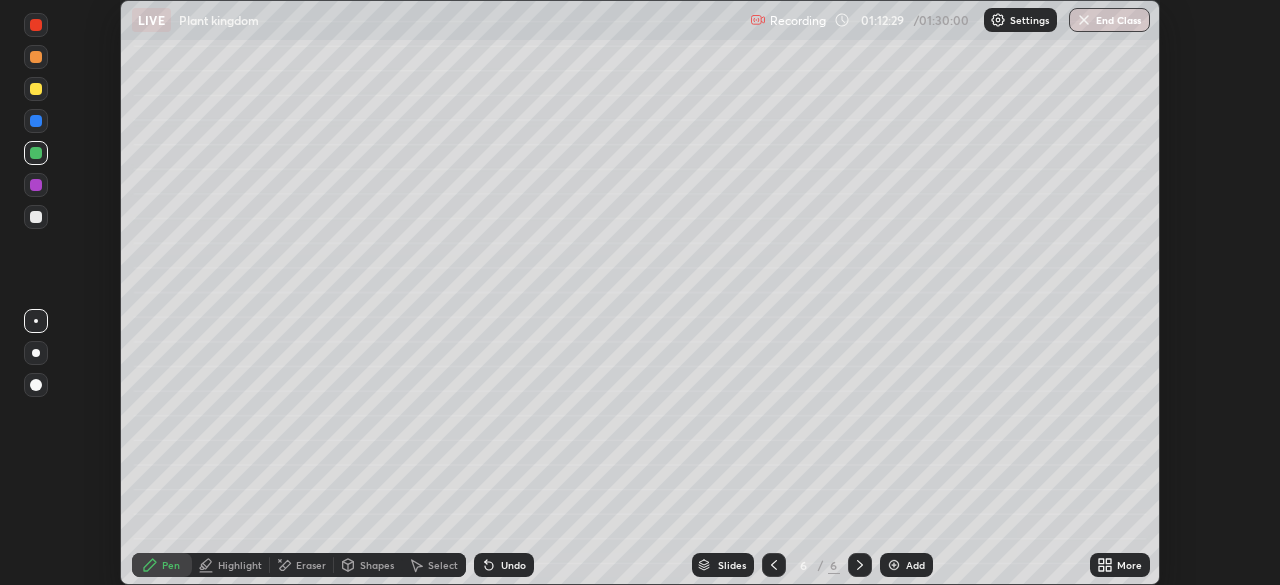 click on "More" at bounding box center [1129, 565] 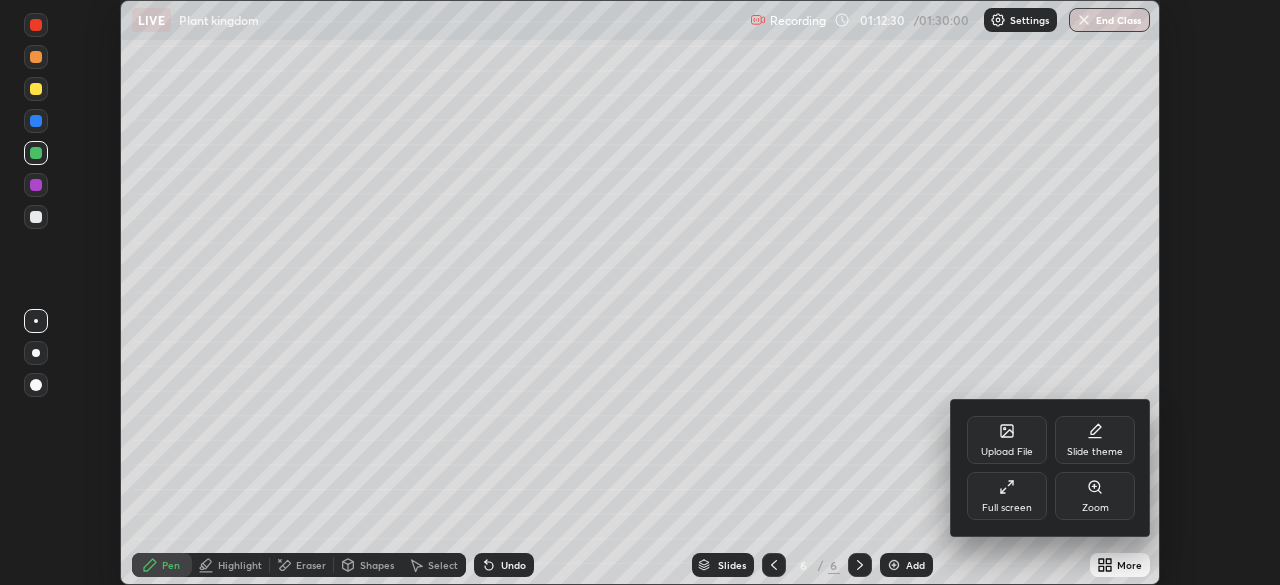 click on "Full screen" at bounding box center (1007, 496) 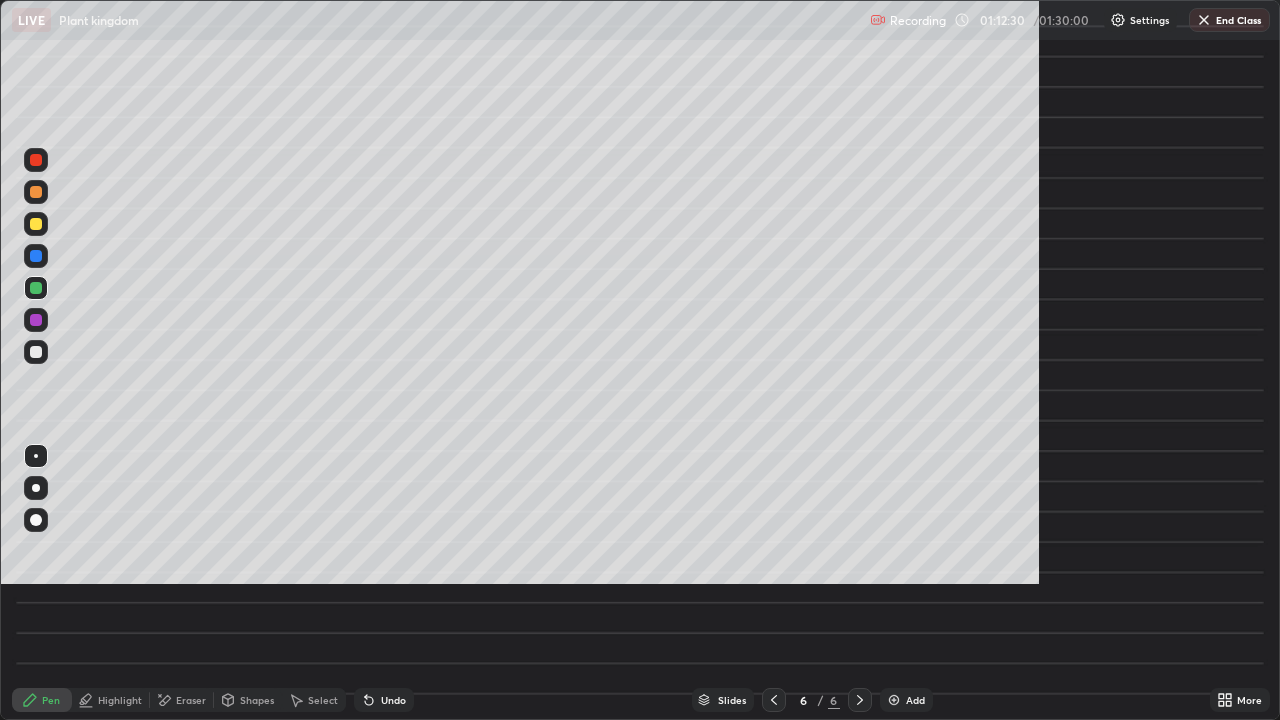 scroll, scrollTop: 99280, scrollLeft: 98720, axis: both 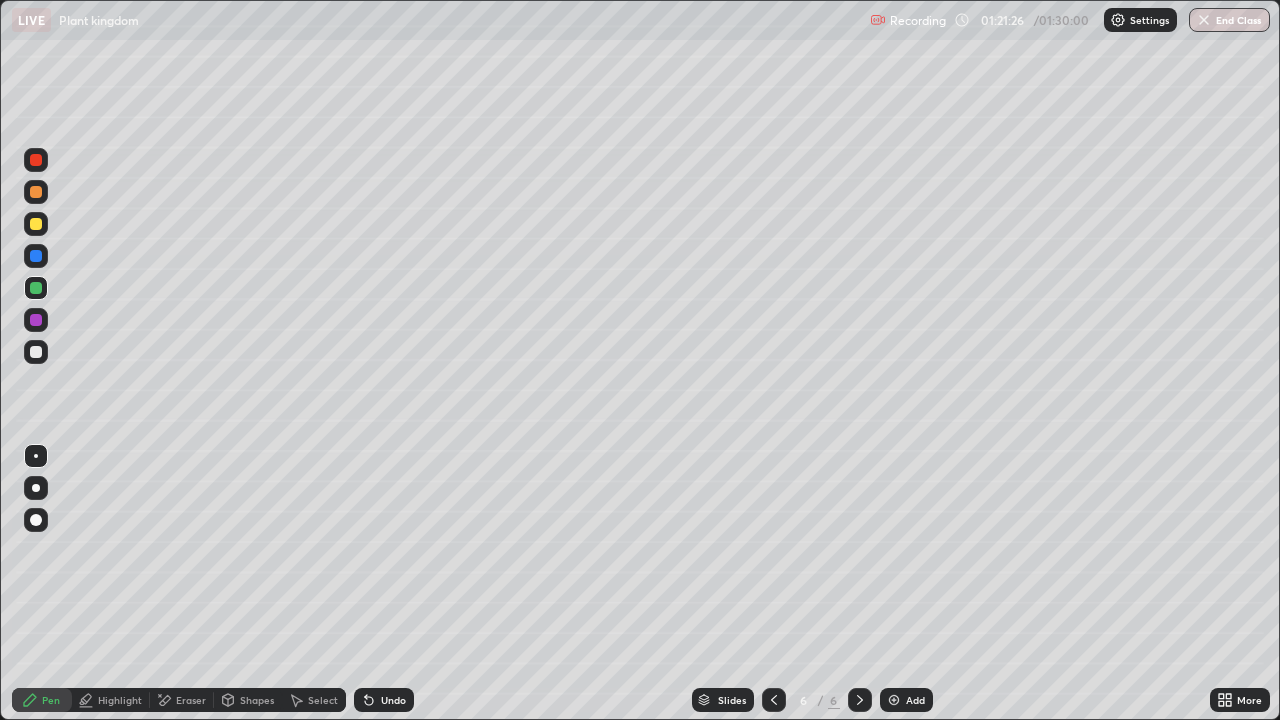 click on "Eraser" at bounding box center (182, 700) 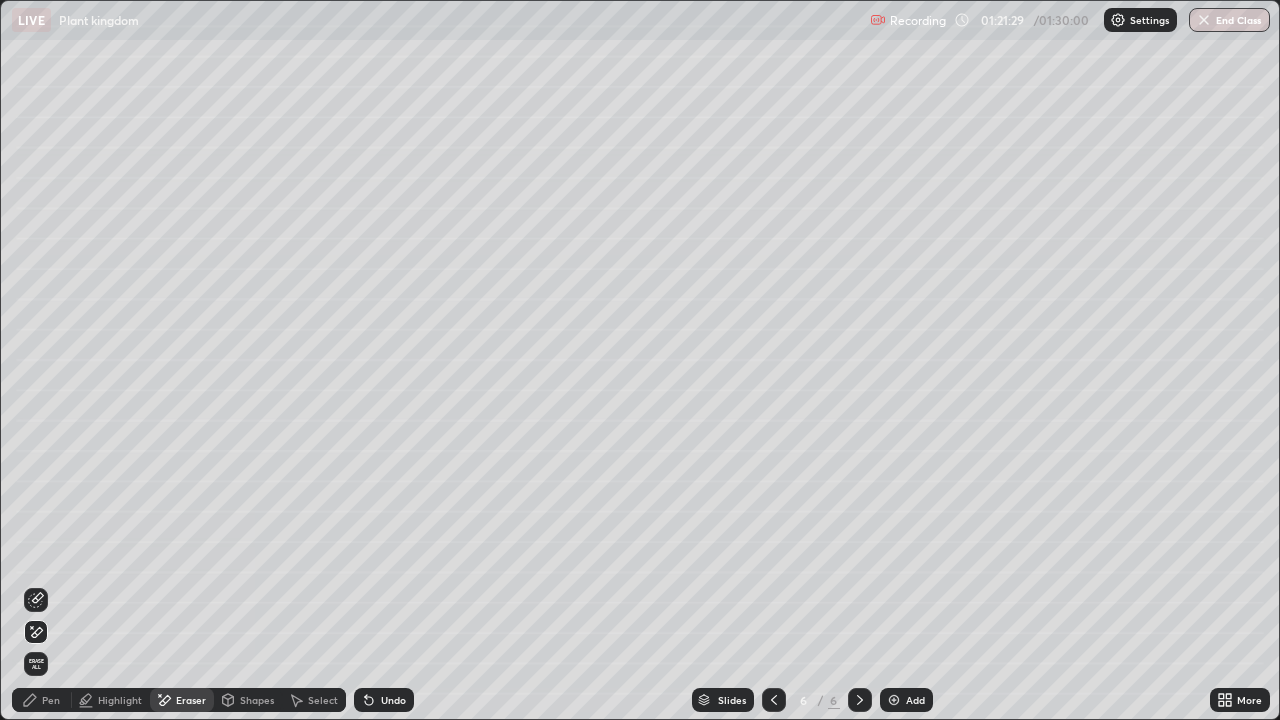 click on "Pen" at bounding box center (51, 700) 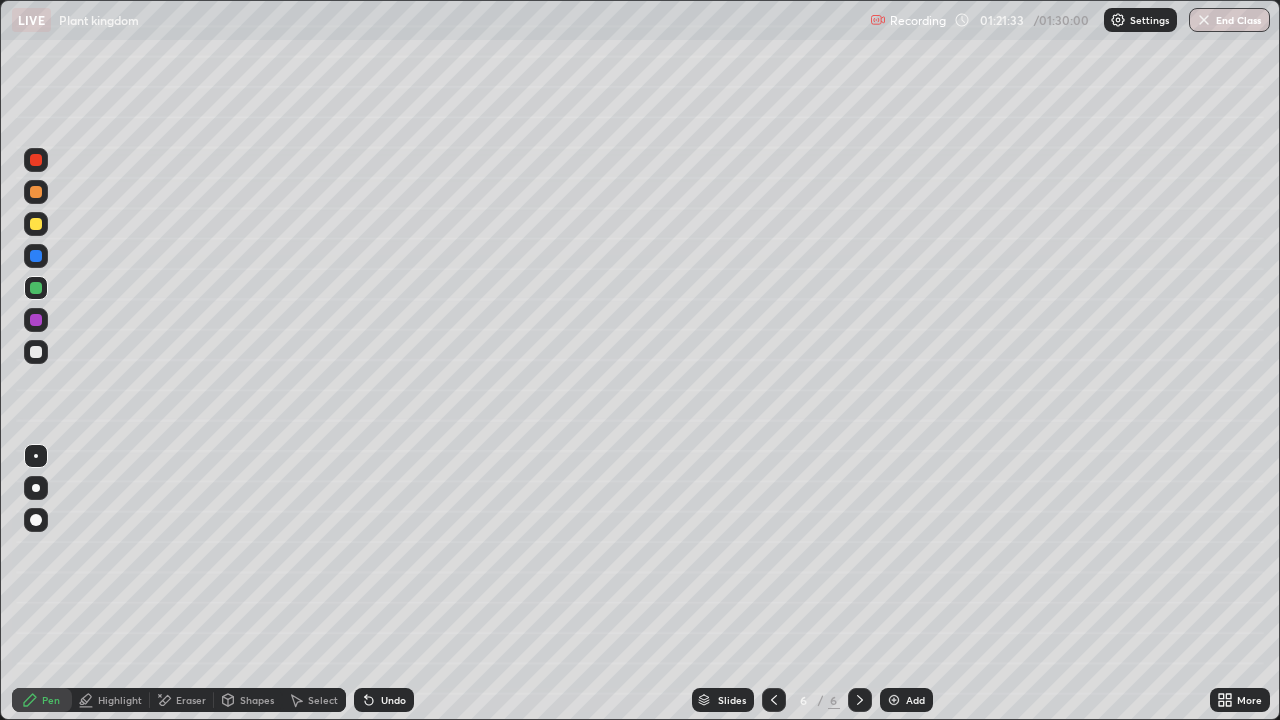 click at bounding box center [36, 288] 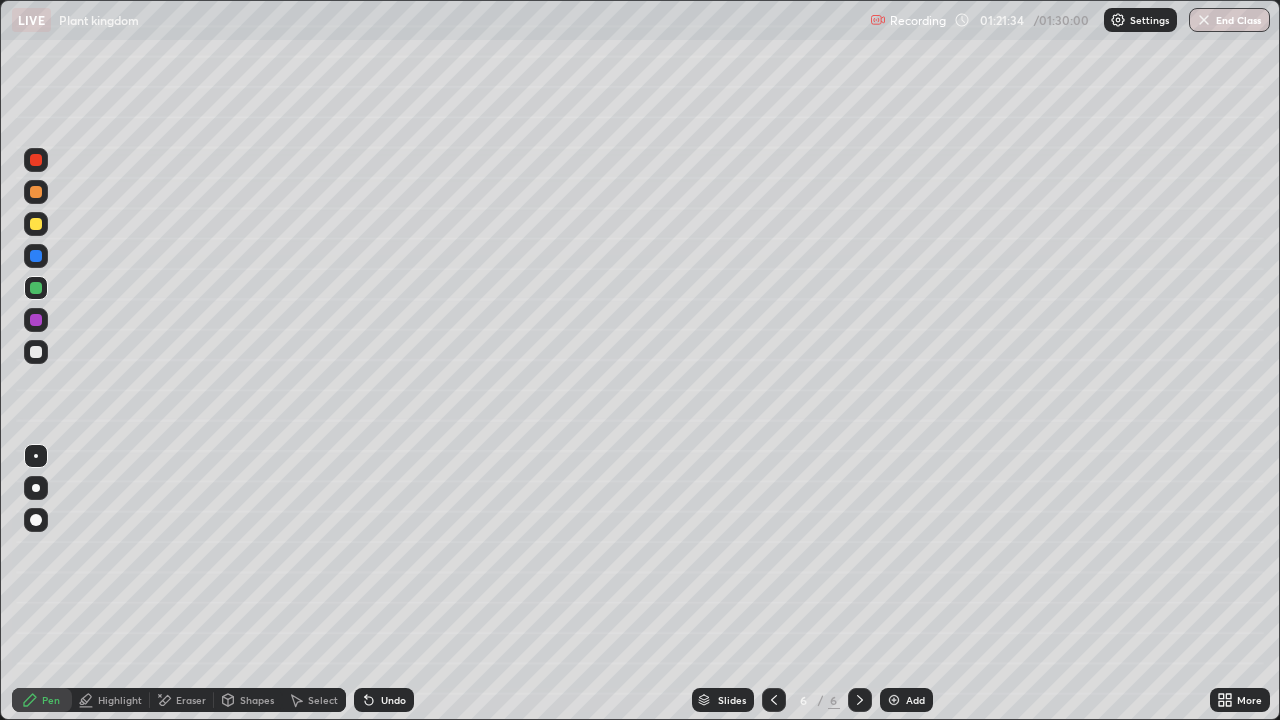 click at bounding box center (36, 352) 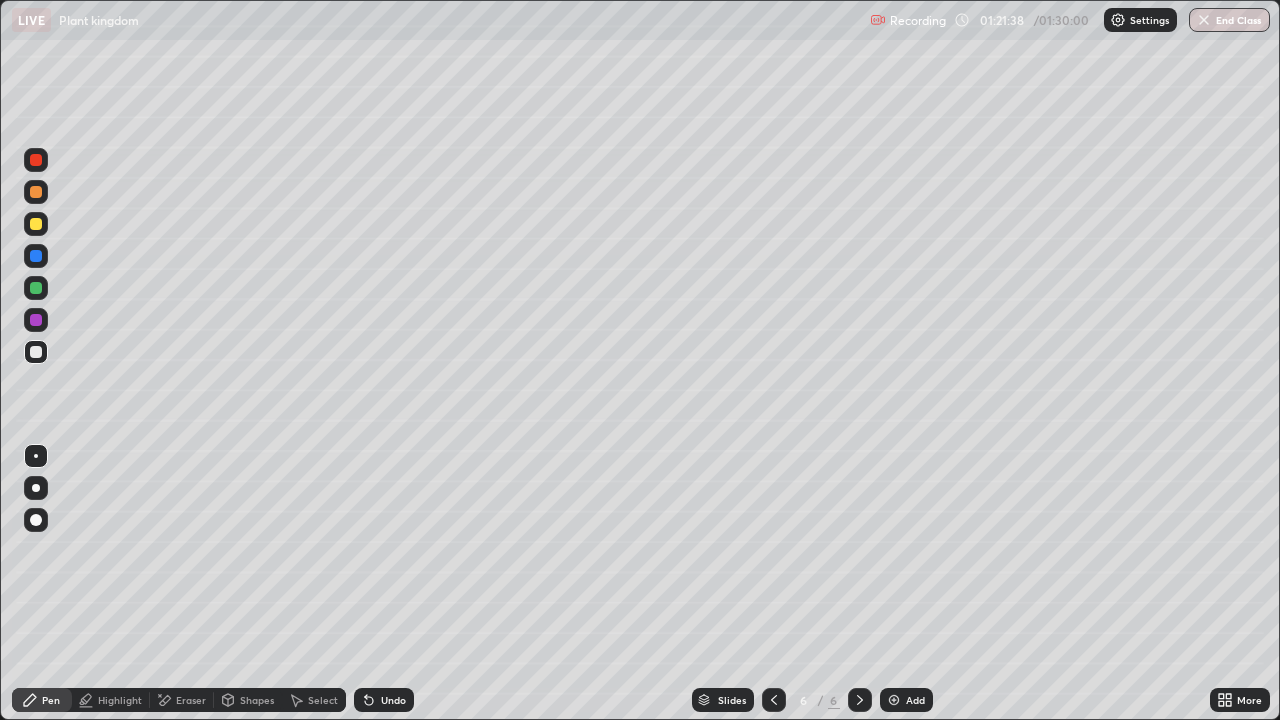click 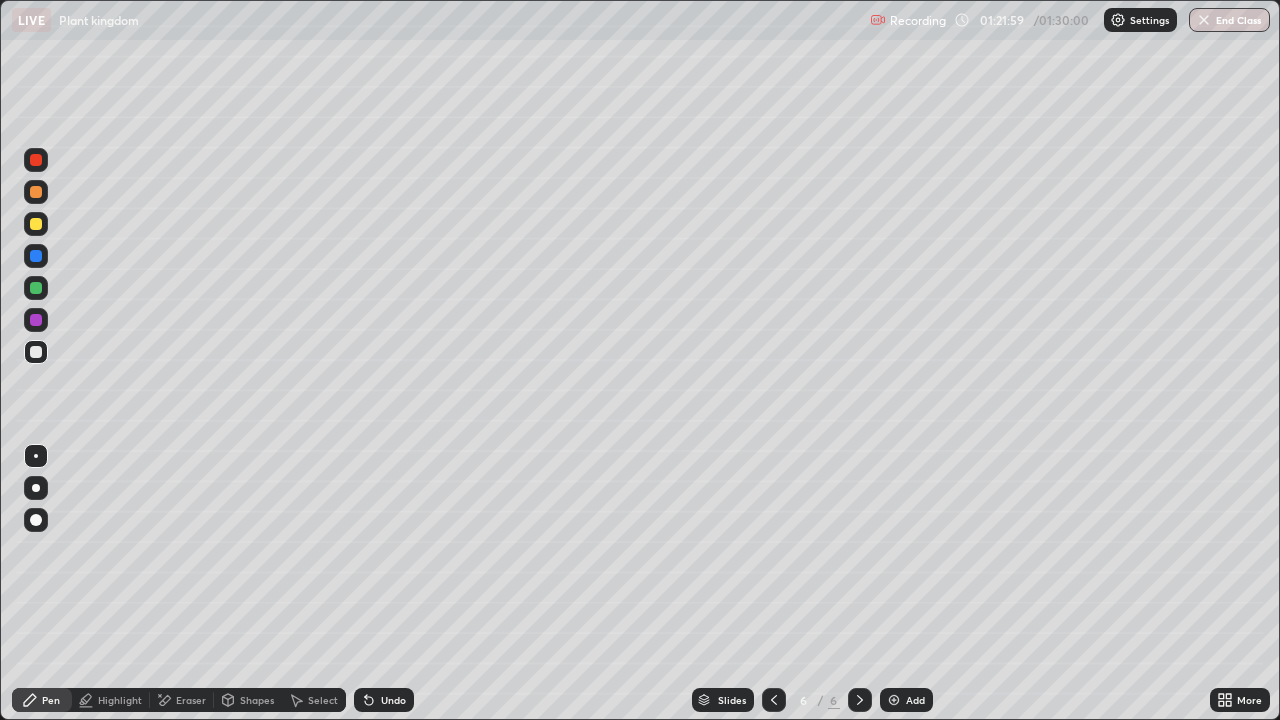 click on "Undo" at bounding box center (384, 700) 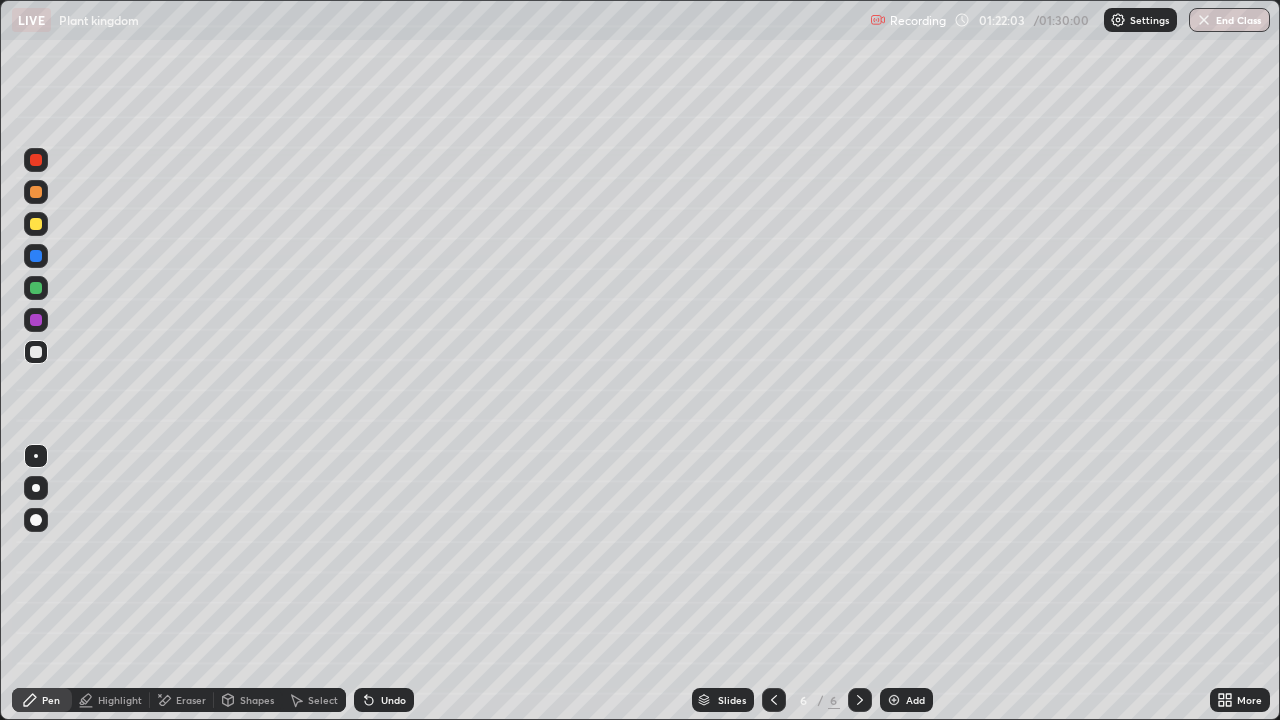click on "Undo" at bounding box center [384, 700] 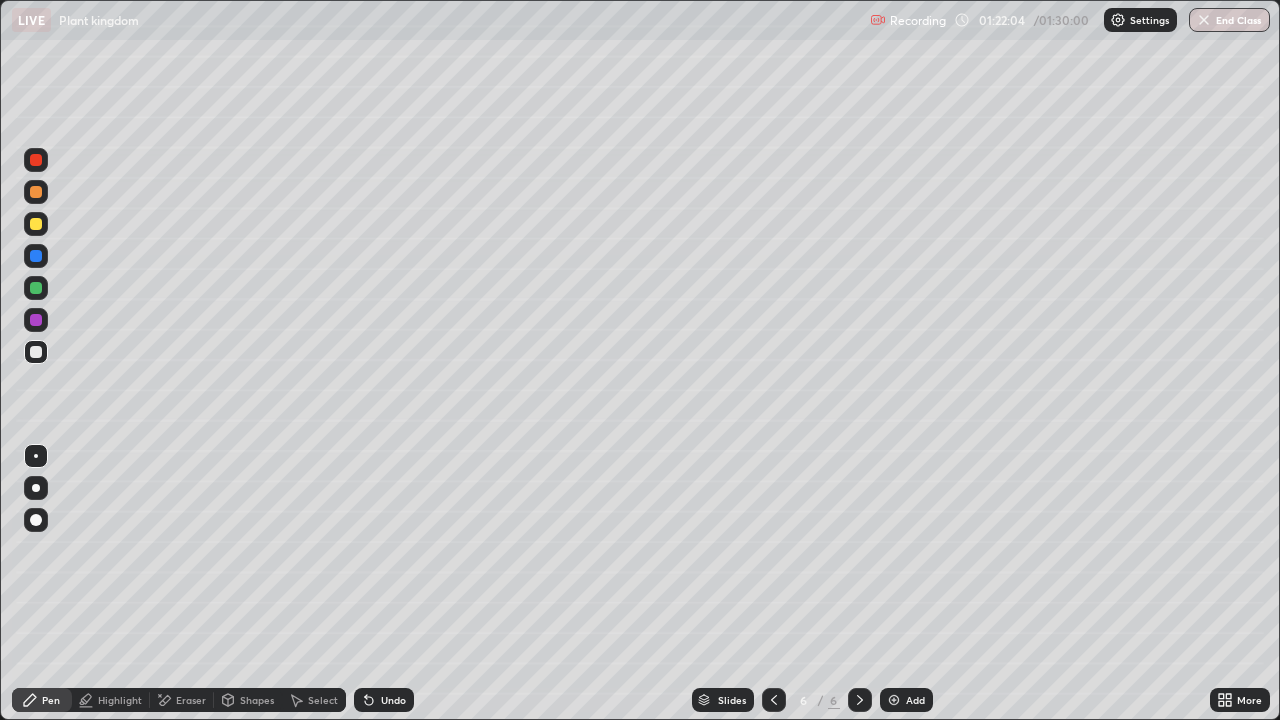click on "Undo" at bounding box center [384, 700] 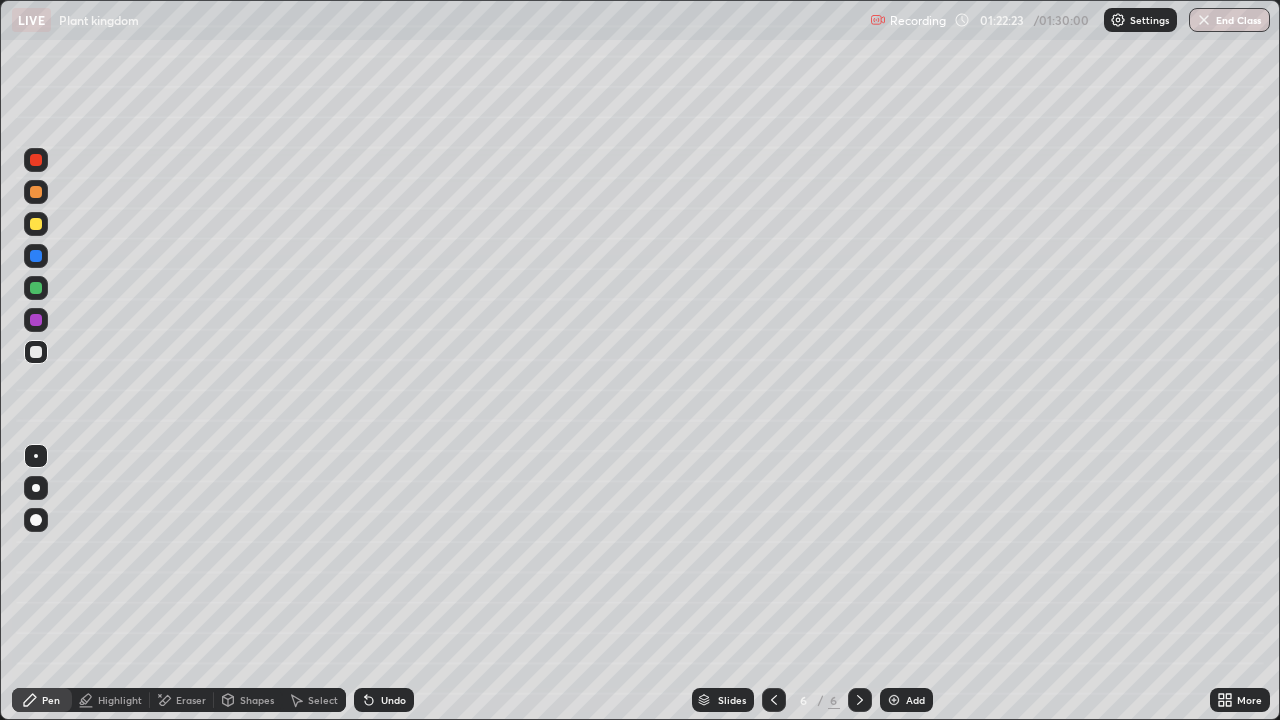 click on "Undo" at bounding box center (393, 700) 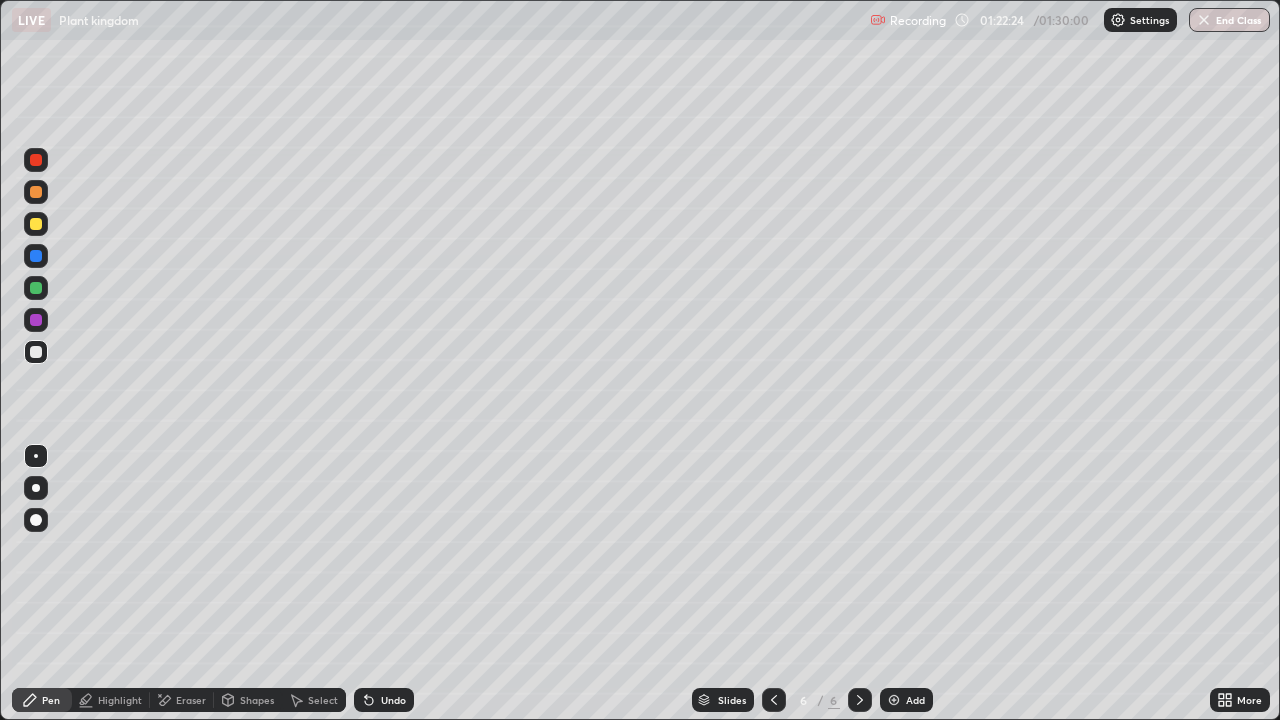 click on "Undo" at bounding box center (384, 700) 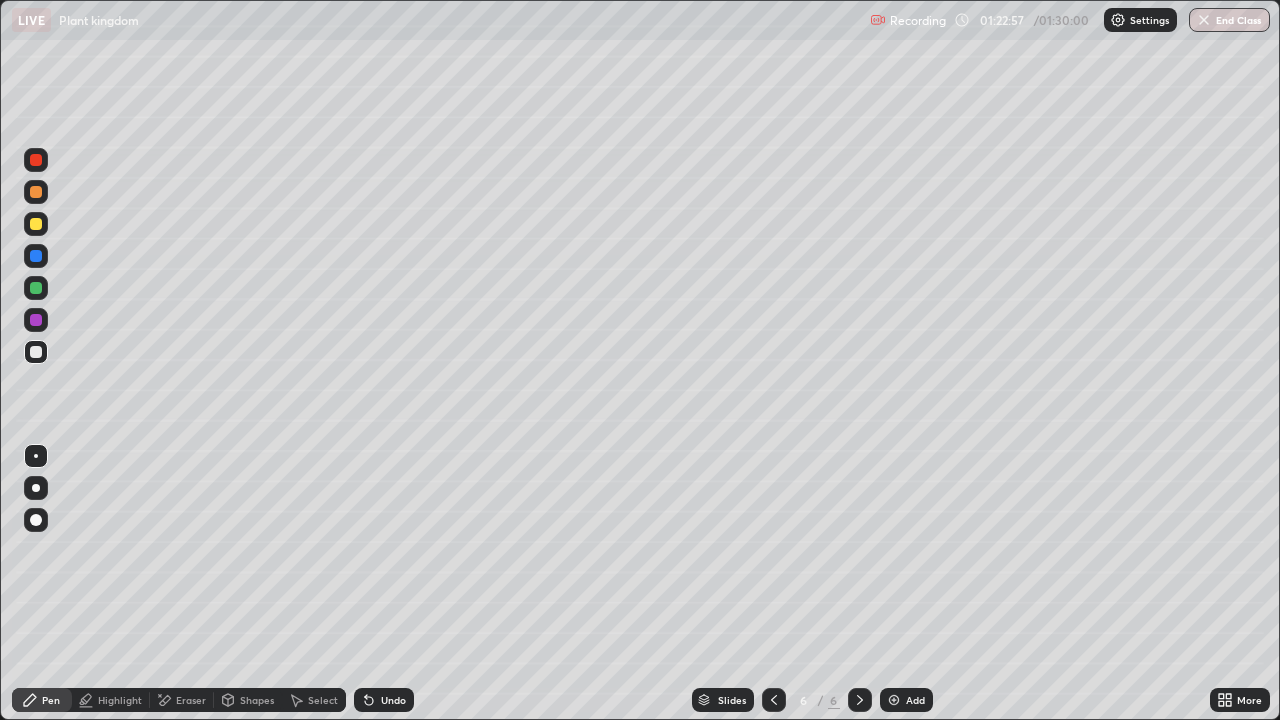 click at bounding box center (36, 224) 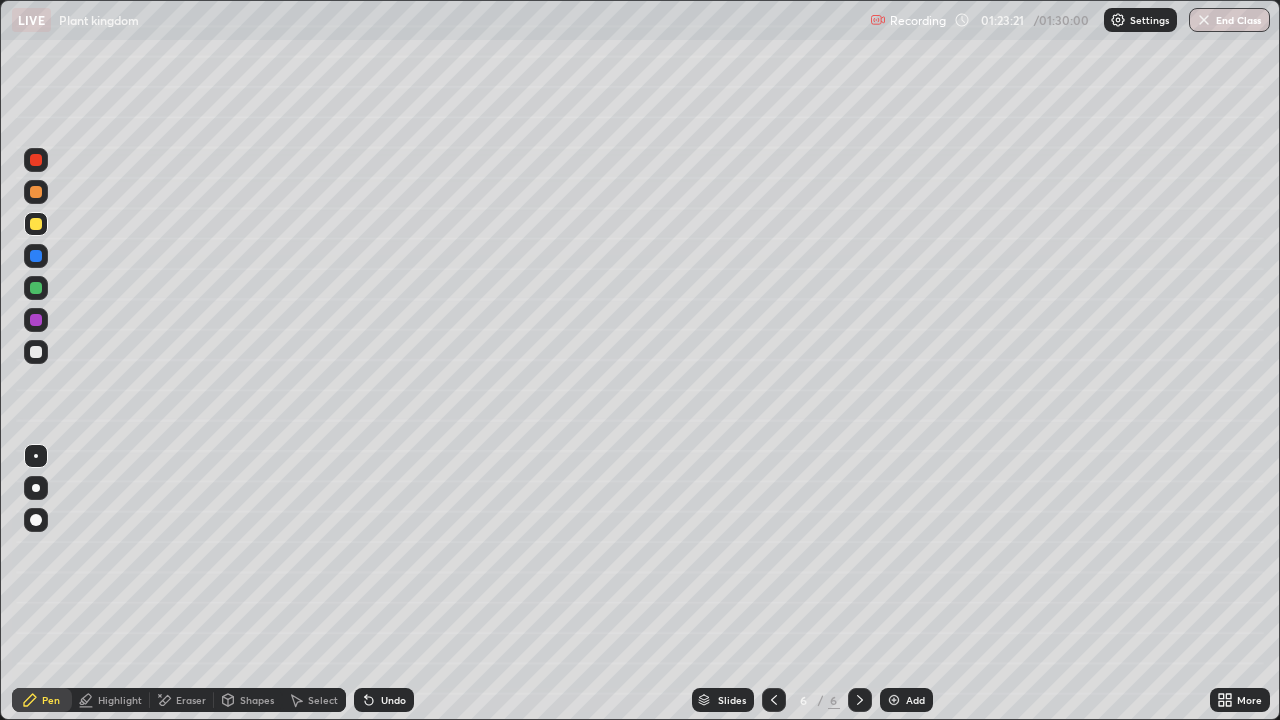 click on "Undo" at bounding box center [384, 700] 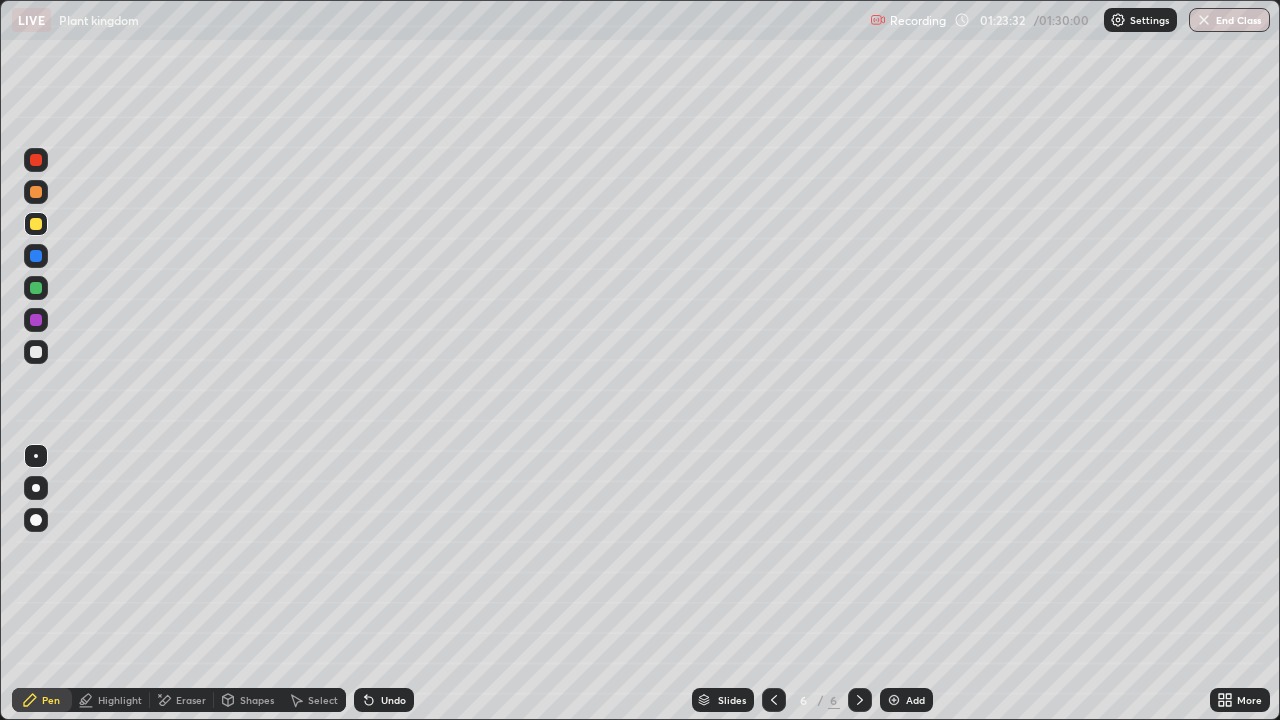 click at bounding box center (36, 352) 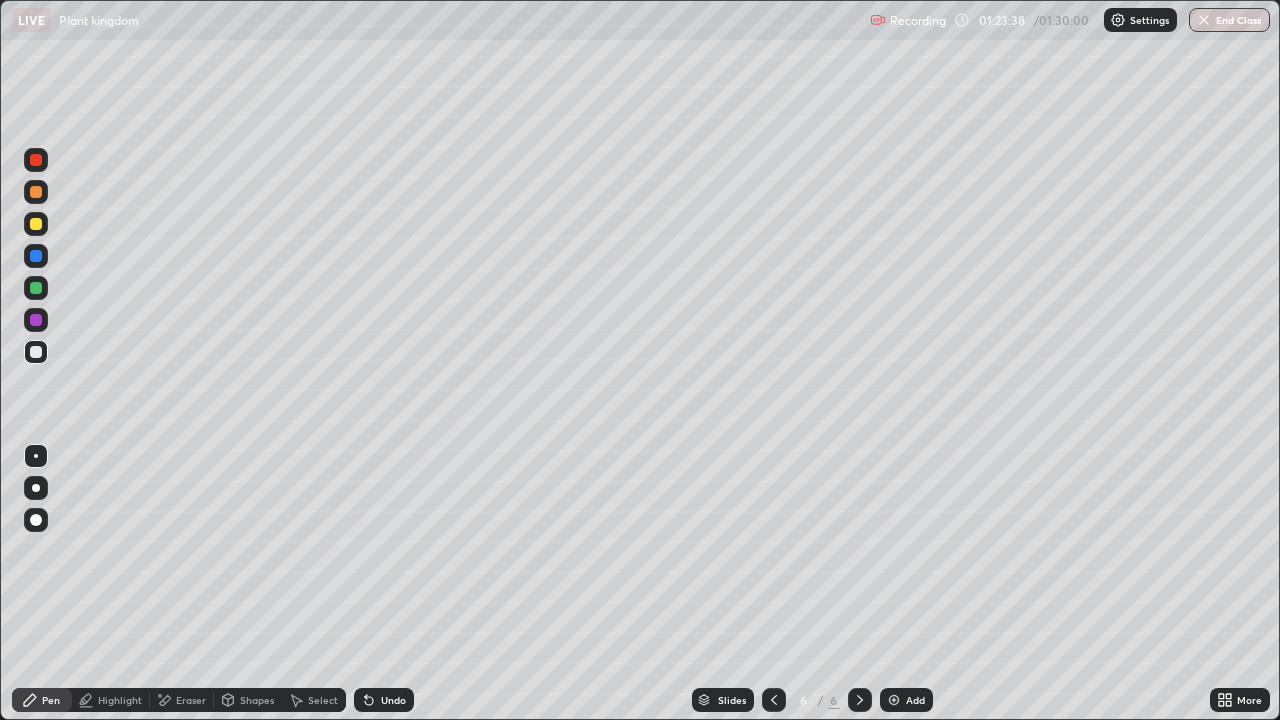click at bounding box center [36, 160] 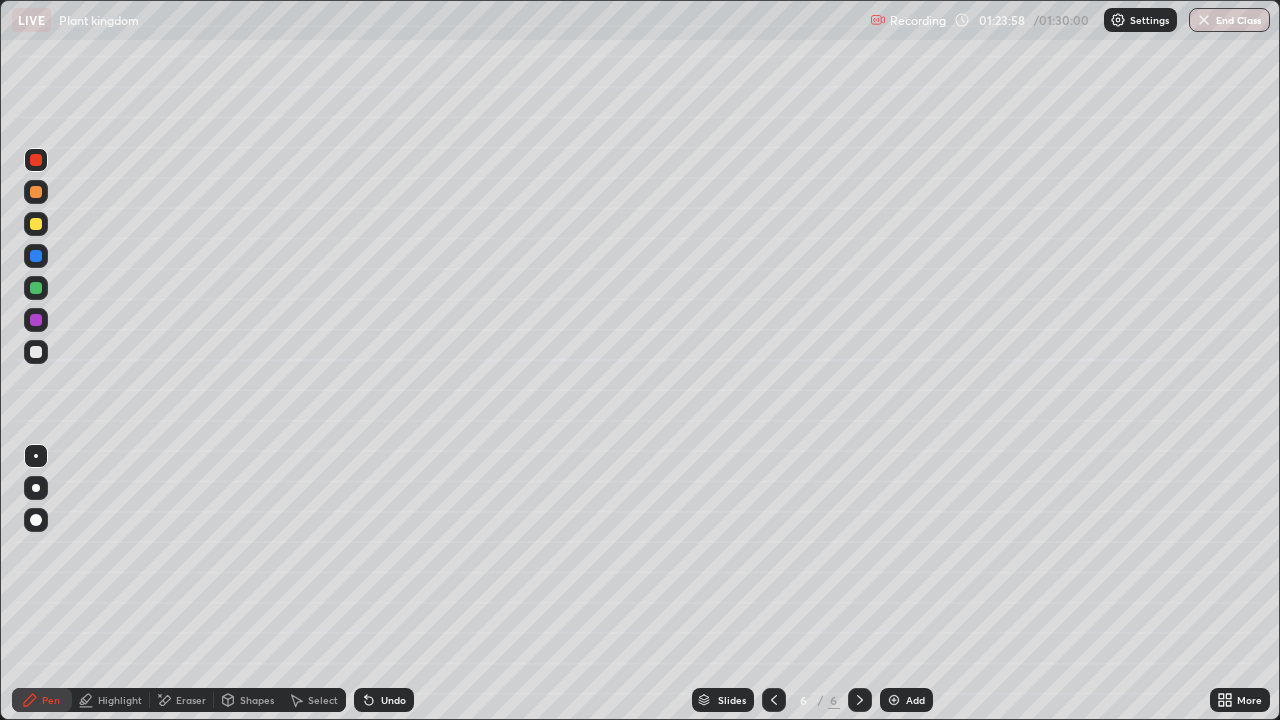 click at bounding box center (36, 352) 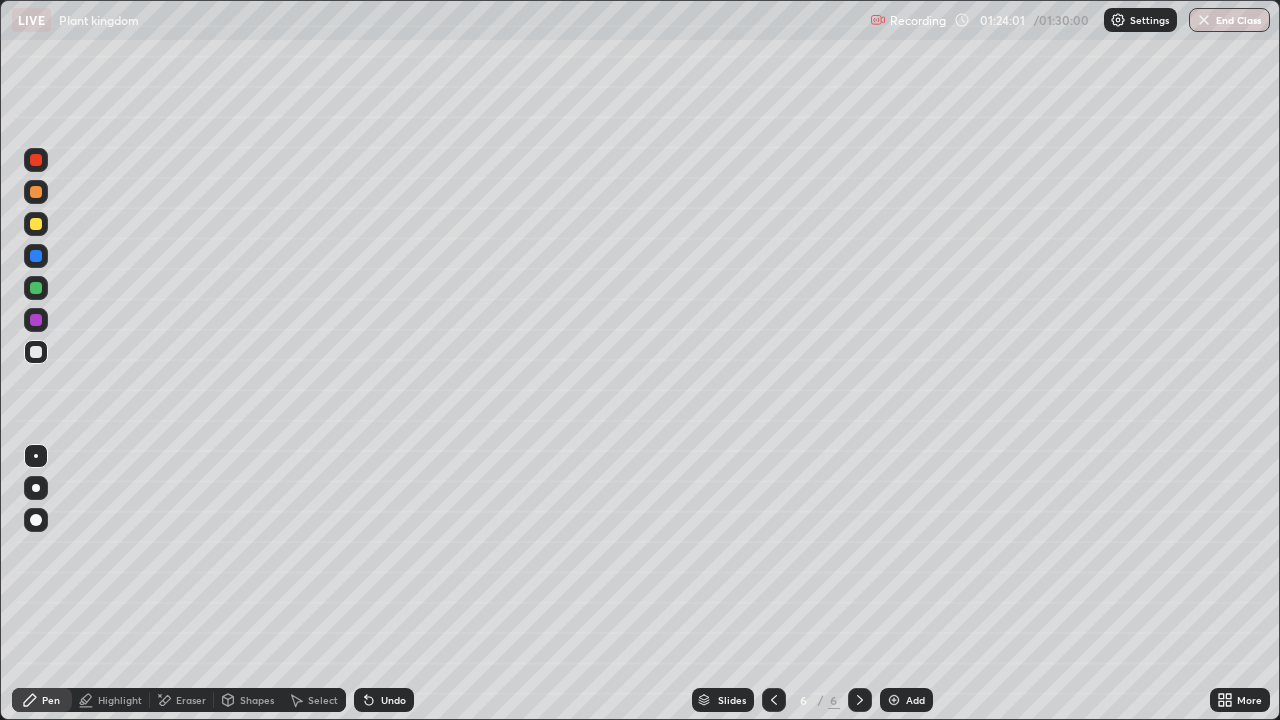 click on "Undo" at bounding box center (384, 700) 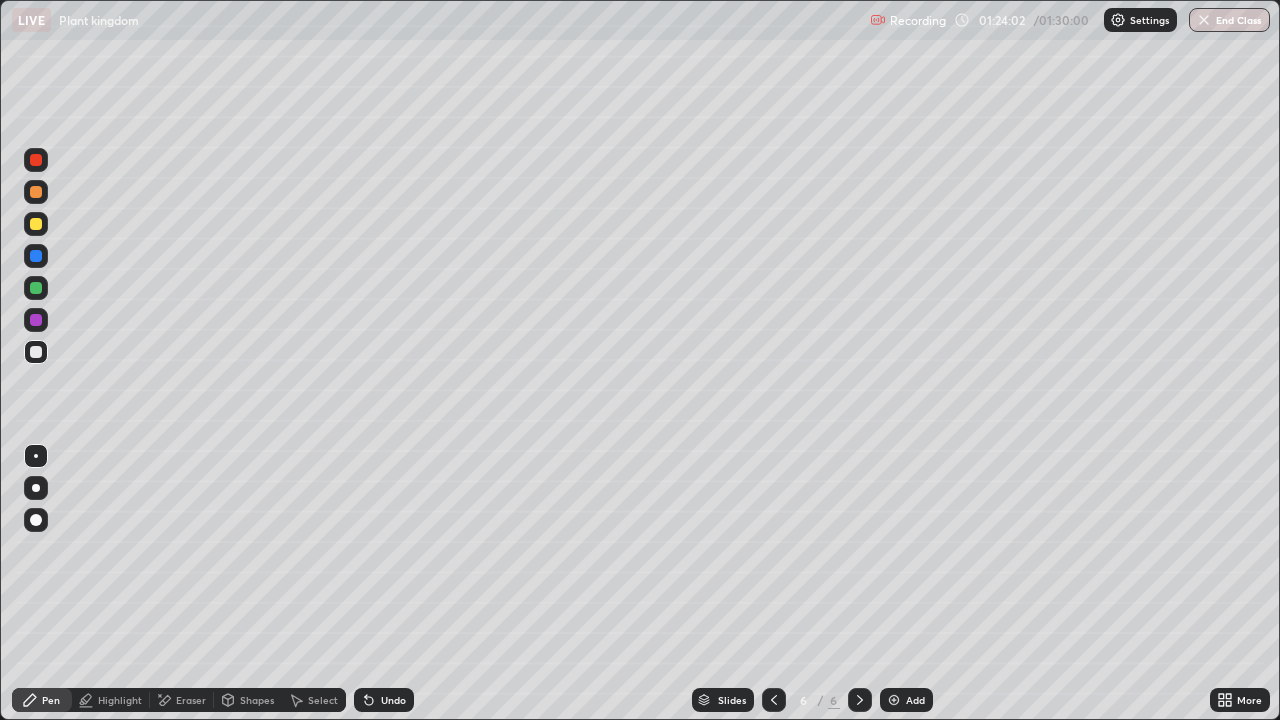 click on "Undo" at bounding box center (384, 700) 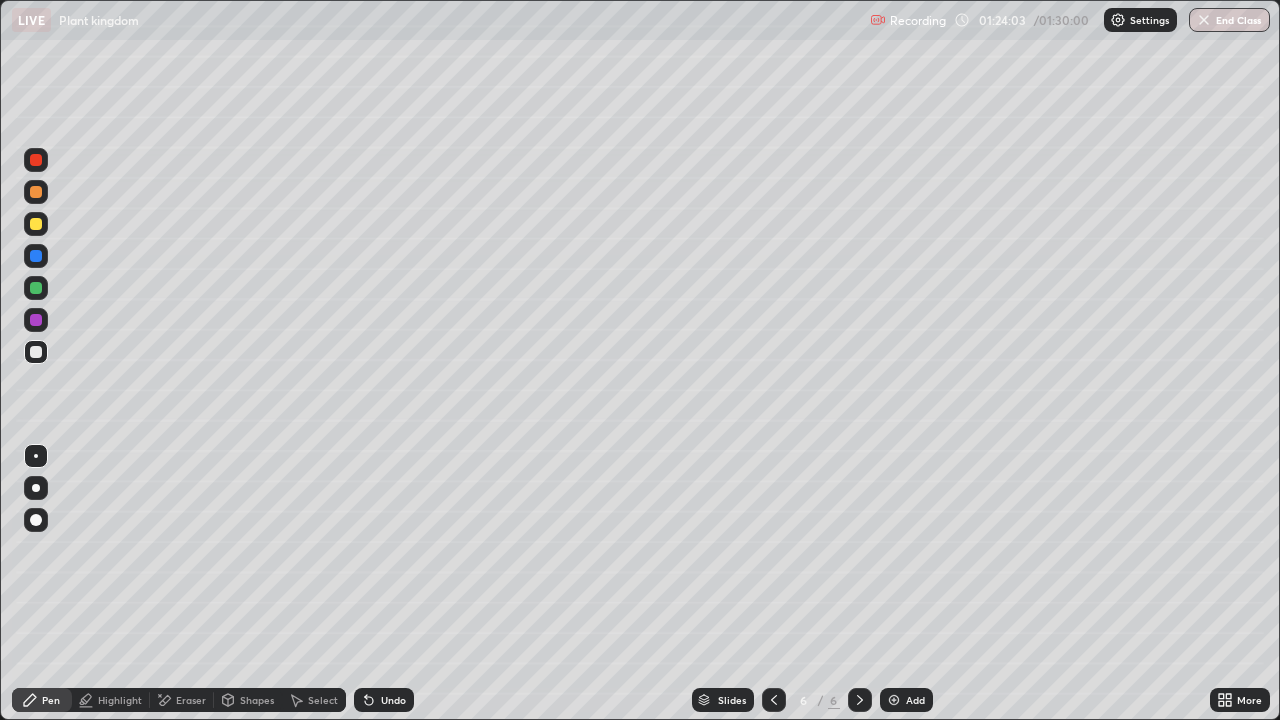 click at bounding box center [36, 288] 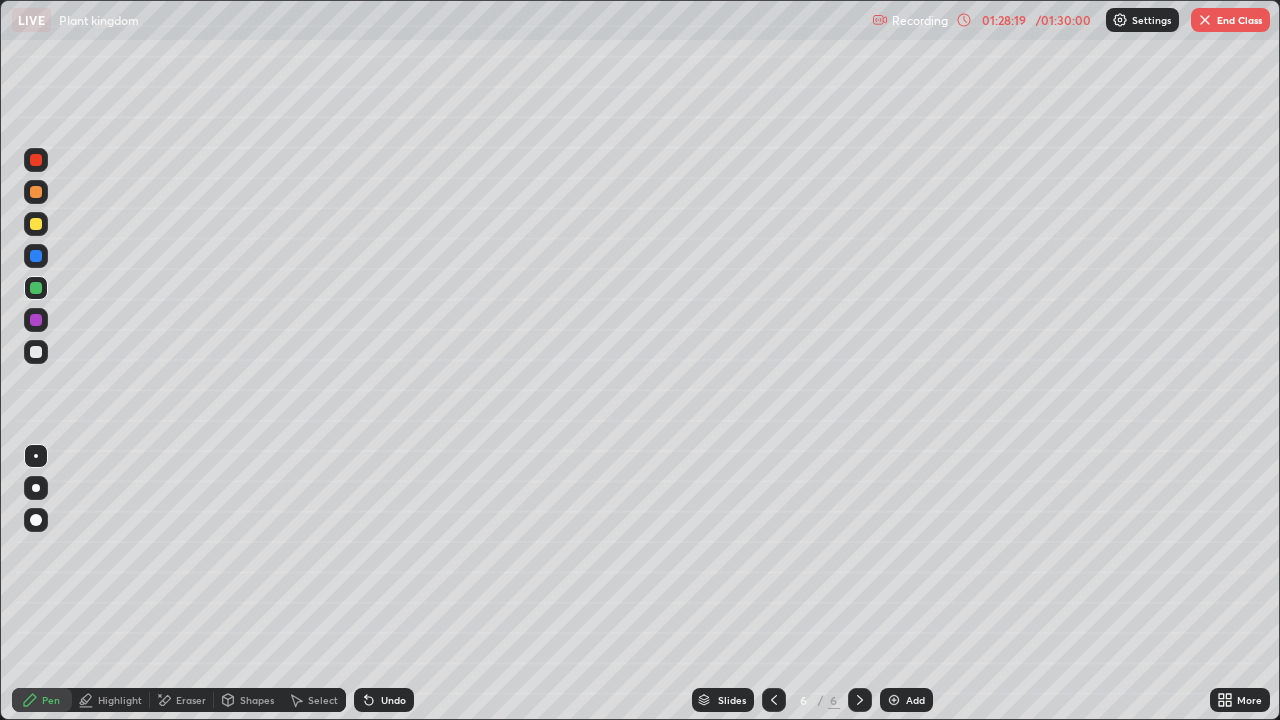 click on "End Class" at bounding box center [1230, 20] 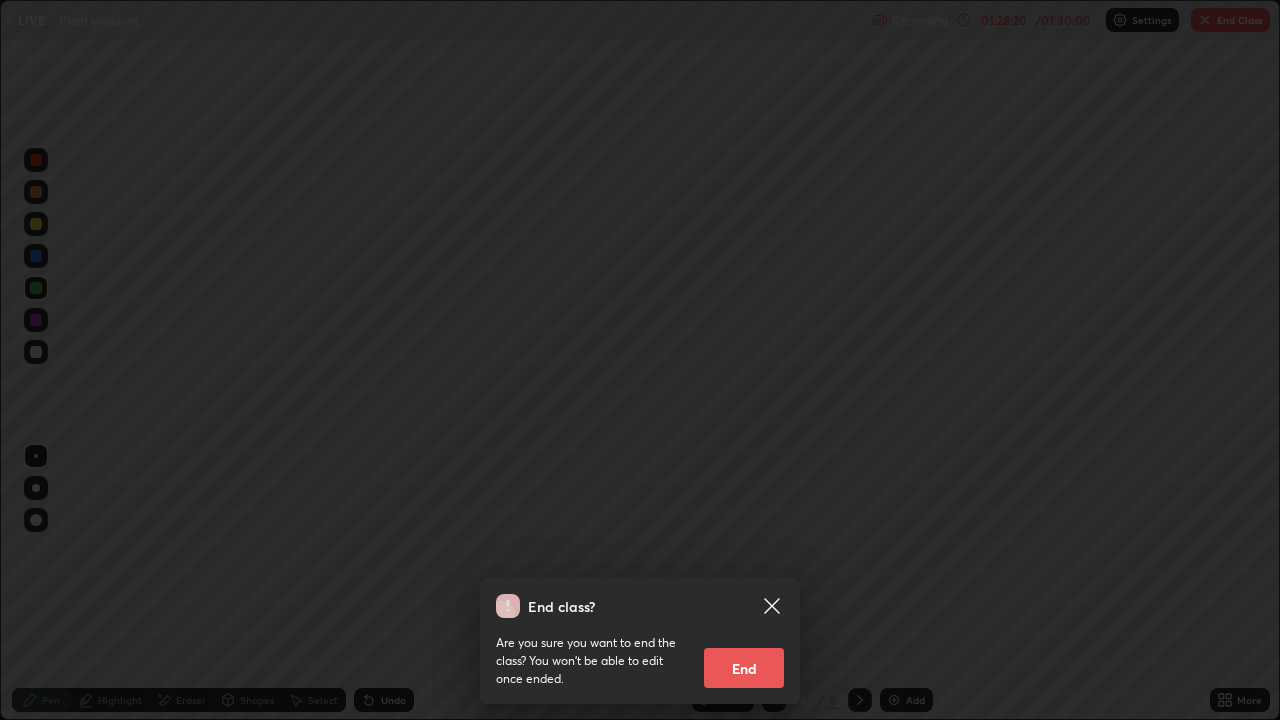 click on "End" at bounding box center [744, 668] 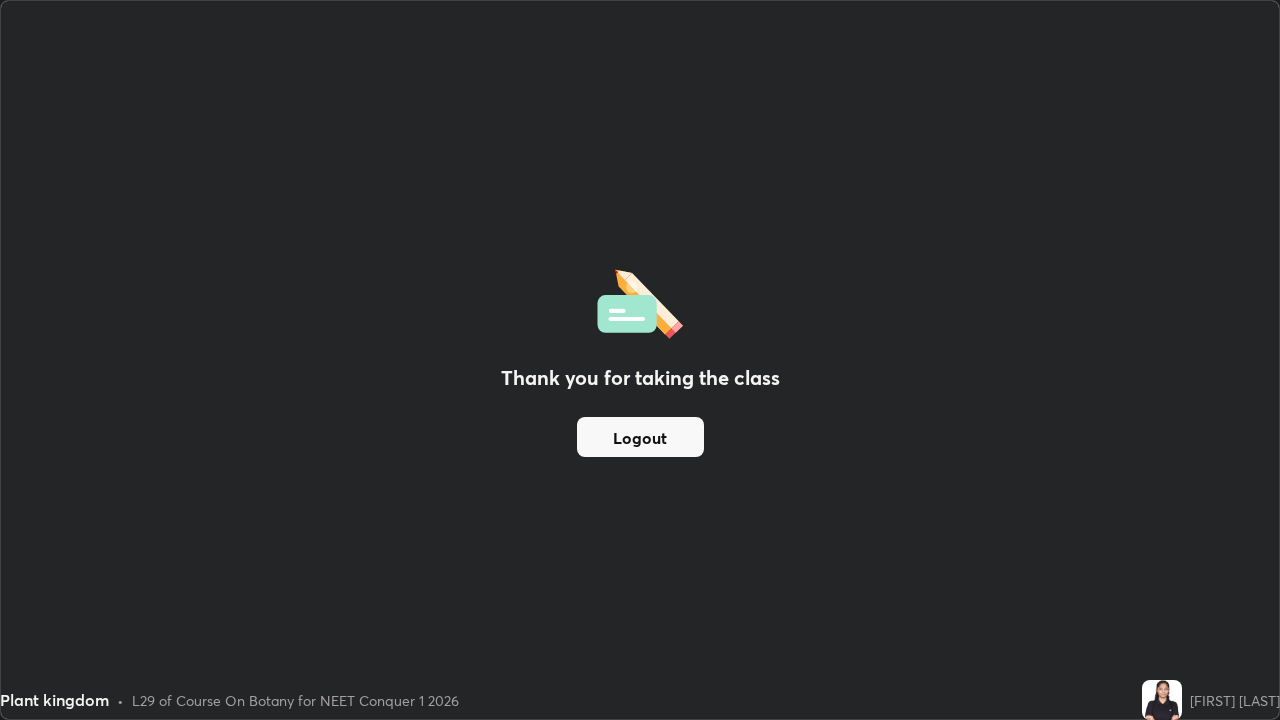 click on "Logout" at bounding box center [640, 437] 